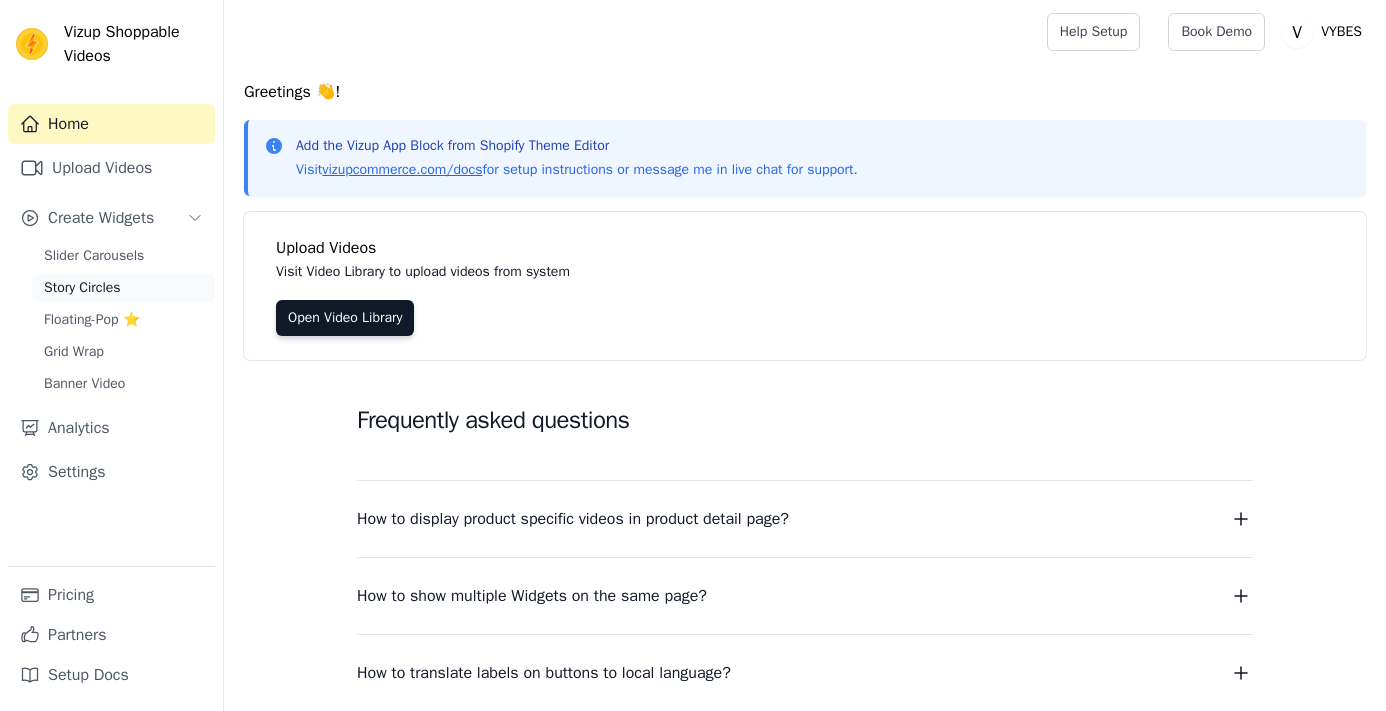 scroll, scrollTop: 0, scrollLeft: 0, axis: both 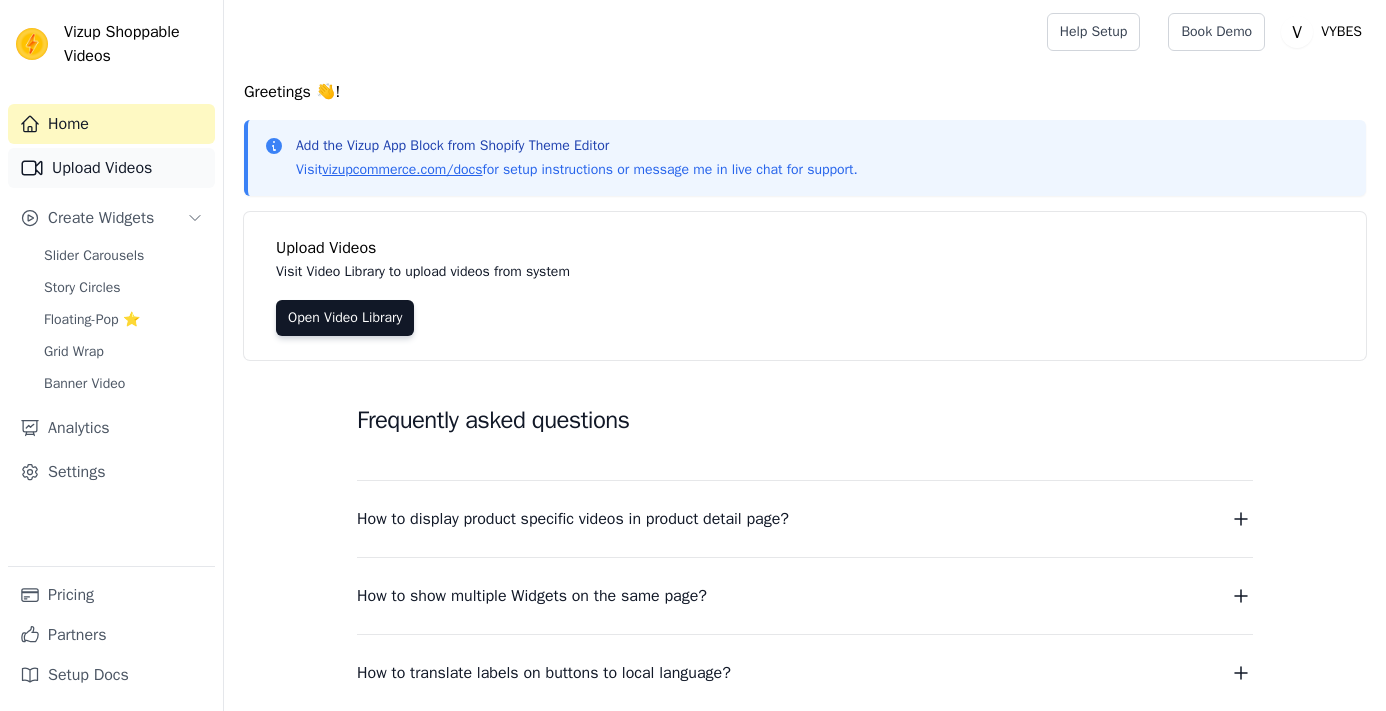 click on "Upload Videos" at bounding box center (111, 168) 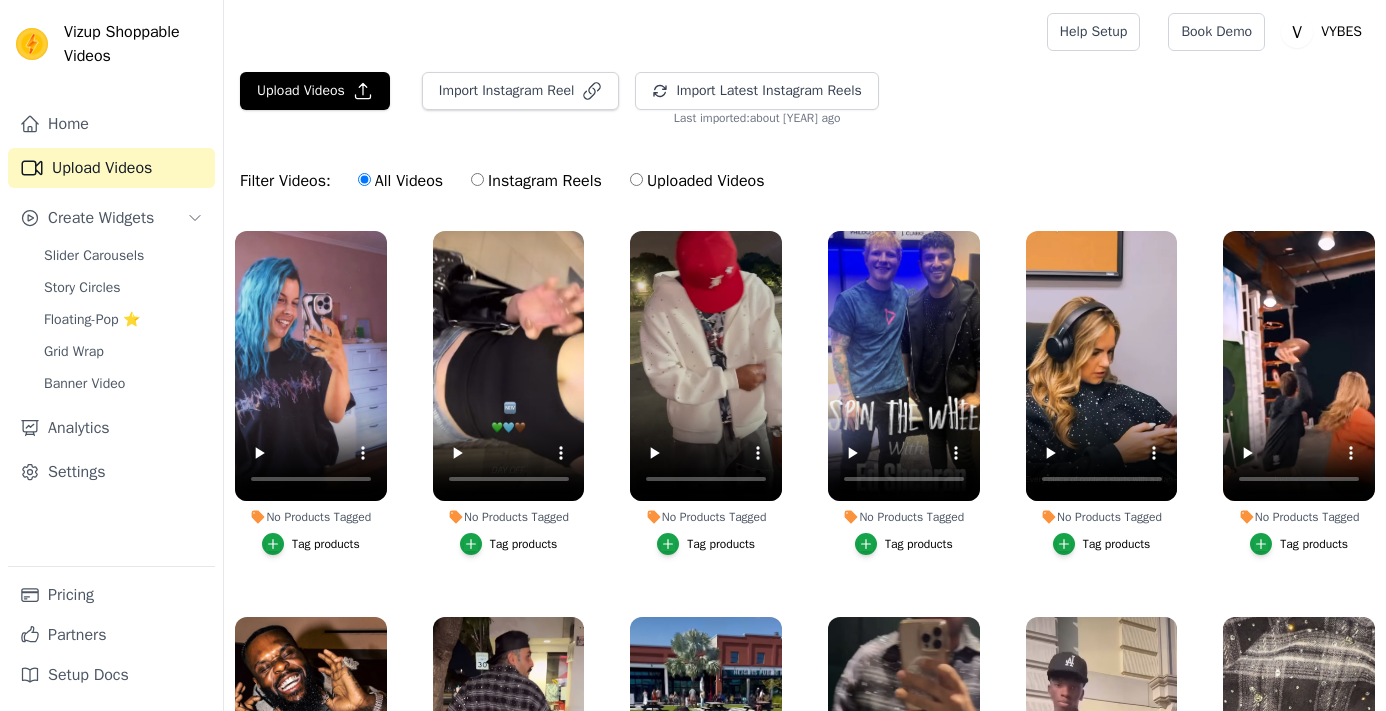 scroll, scrollTop: 0, scrollLeft: 0, axis: both 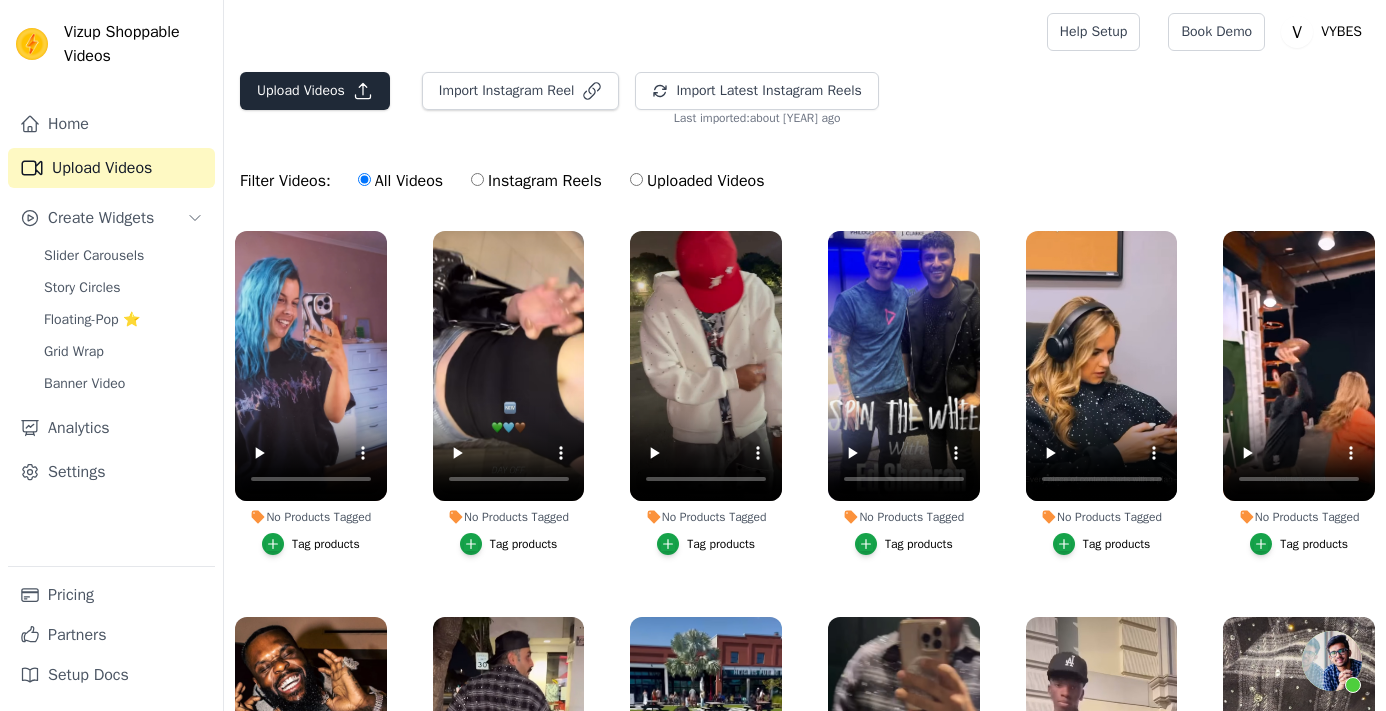 click on "Upload Videos" at bounding box center [315, 91] 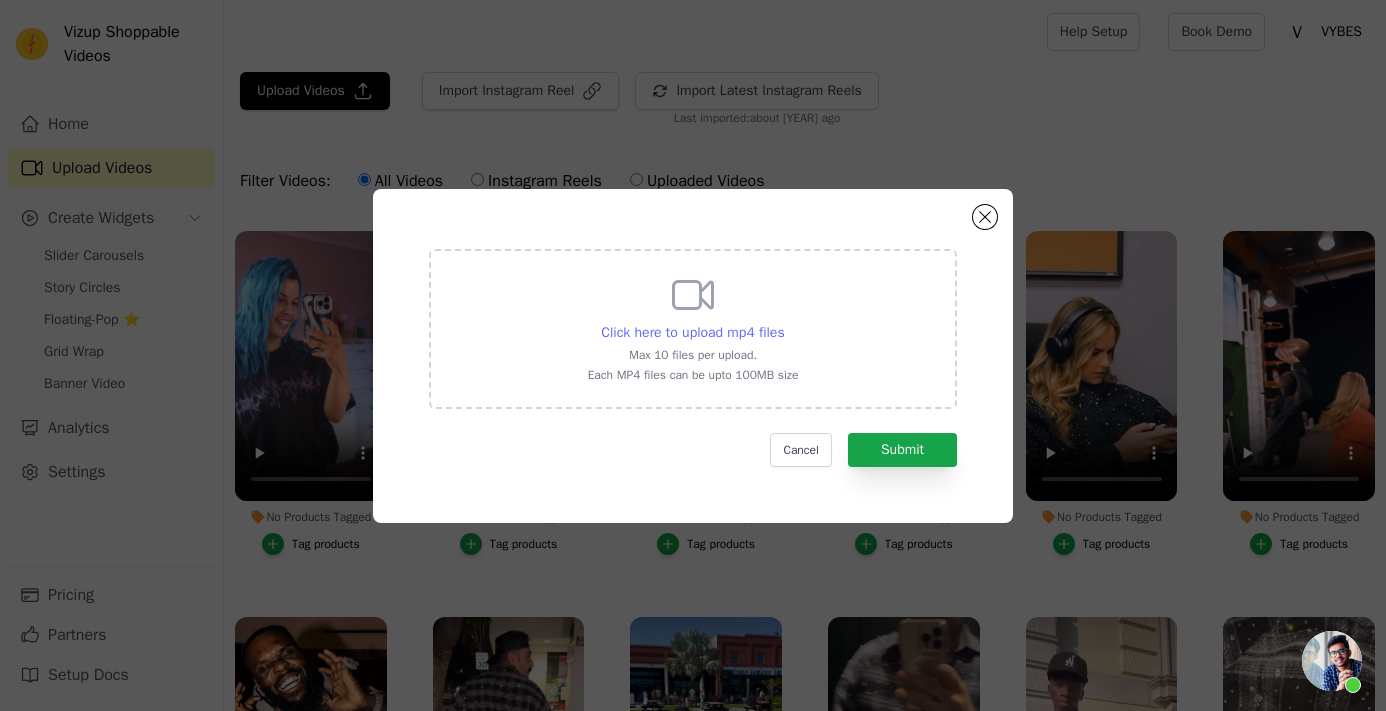 click on "Click here to upload mp4 files" at bounding box center [692, 332] 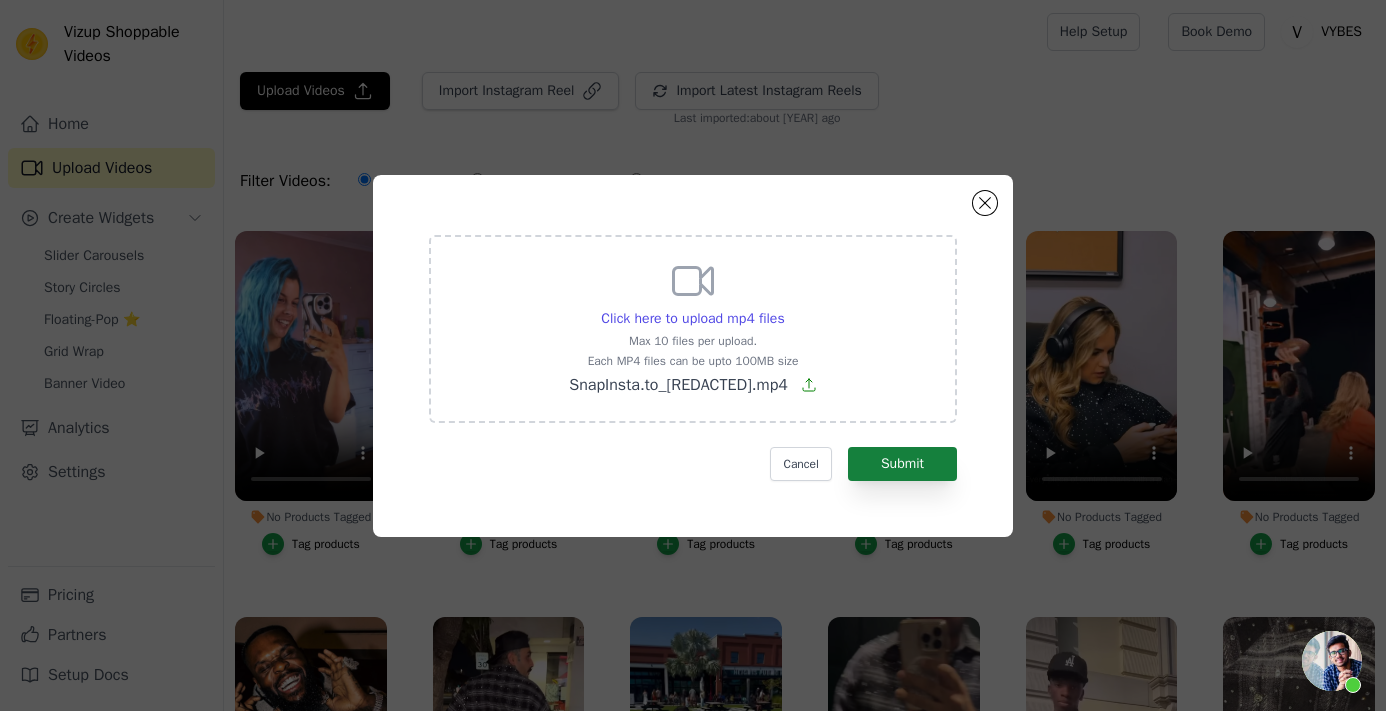 click on "Submit" at bounding box center [902, 464] 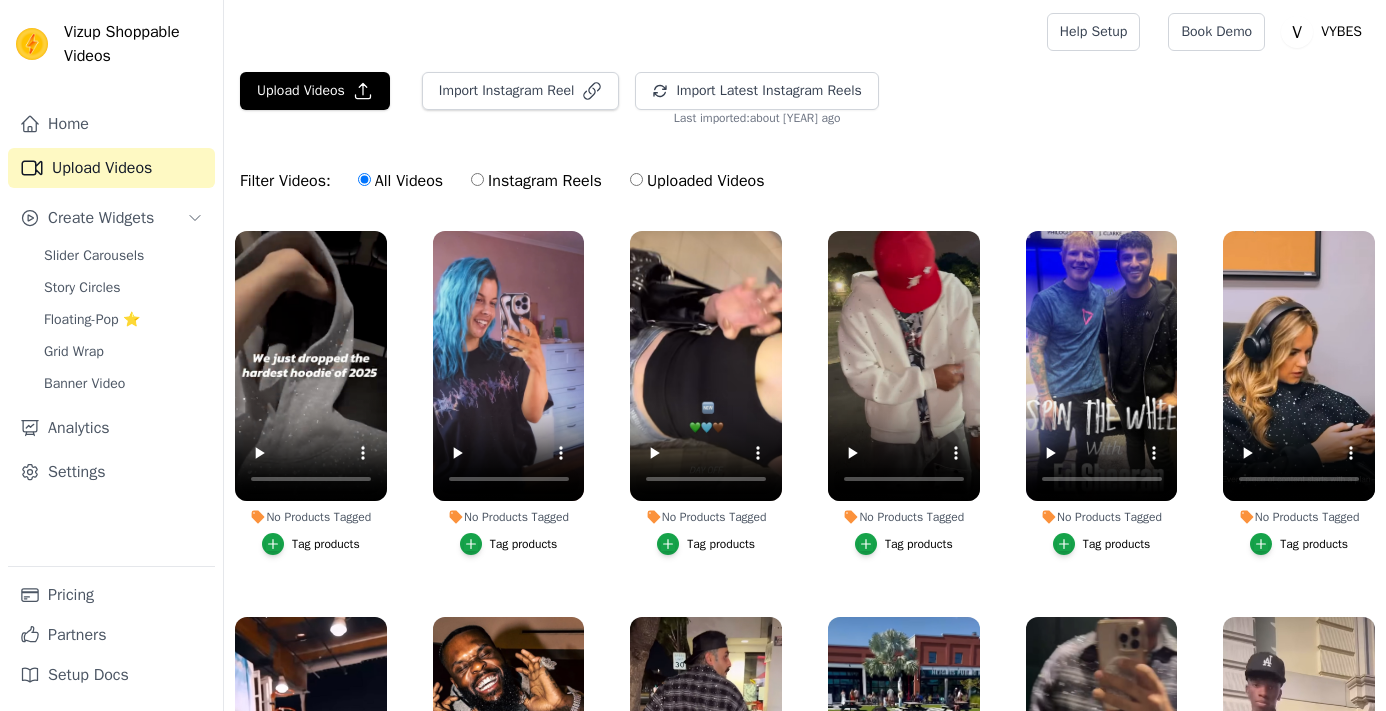 scroll, scrollTop: 0, scrollLeft: 0, axis: both 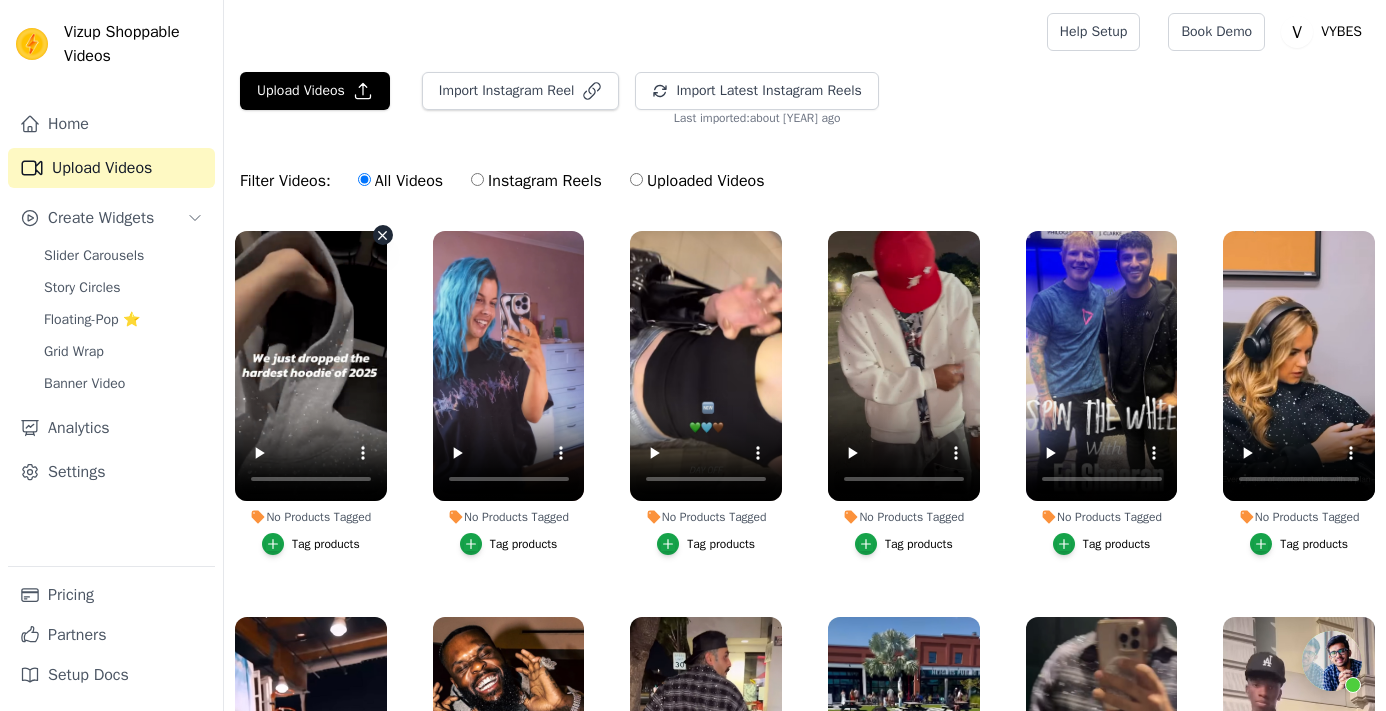 click at bounding box center [311, 366] 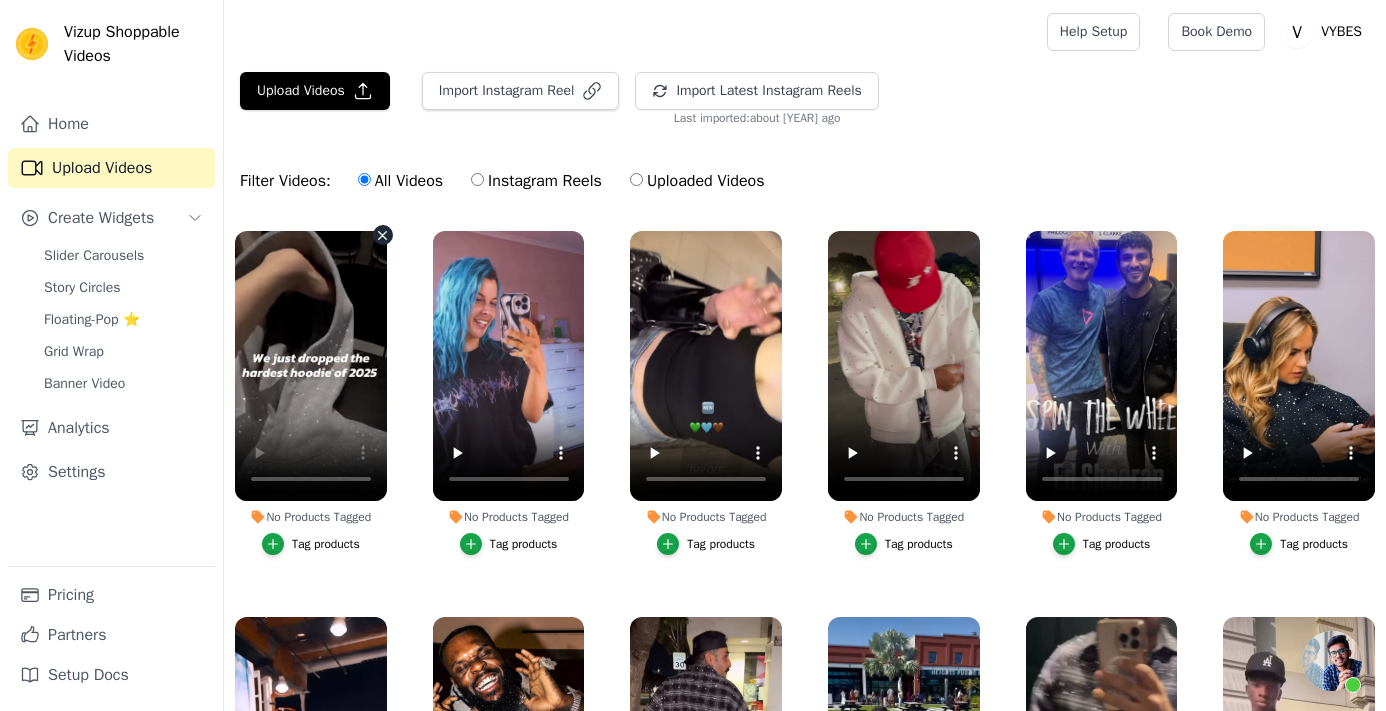 click 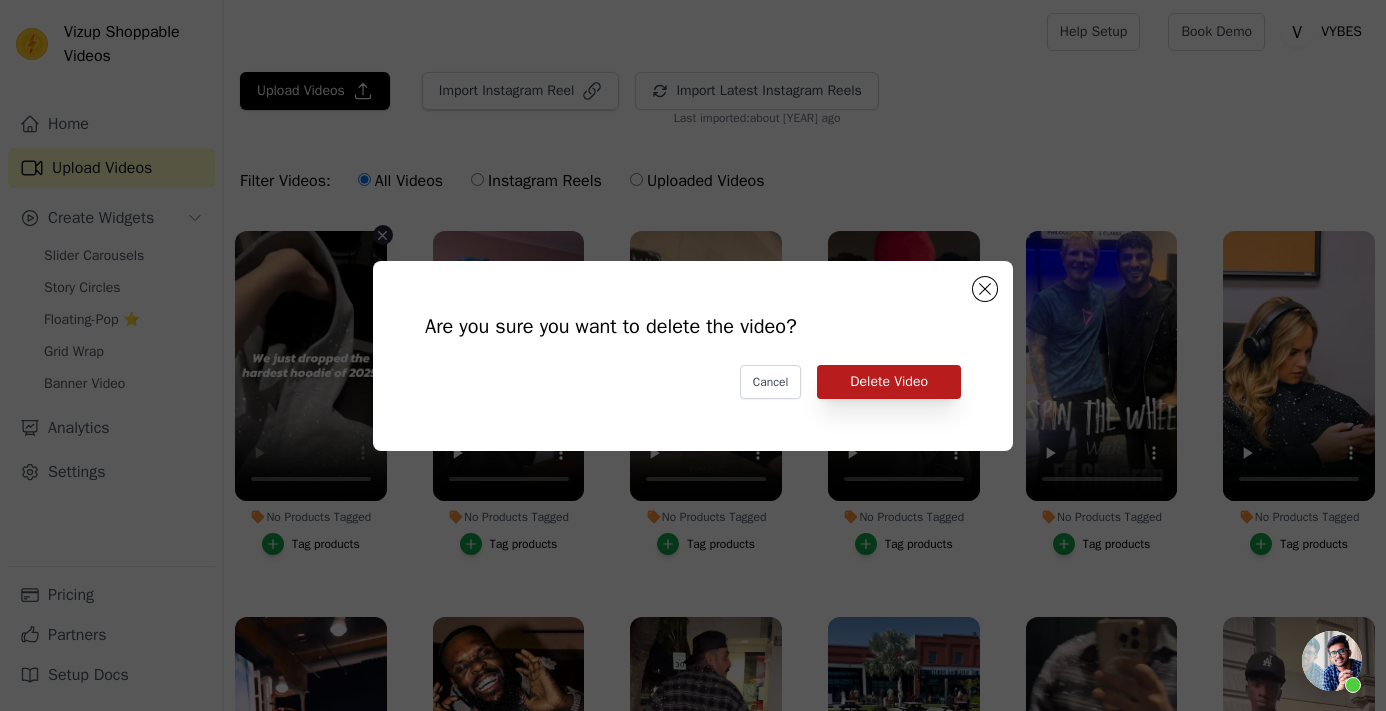 click on "Delete Video" at bounding box center (889, 382) 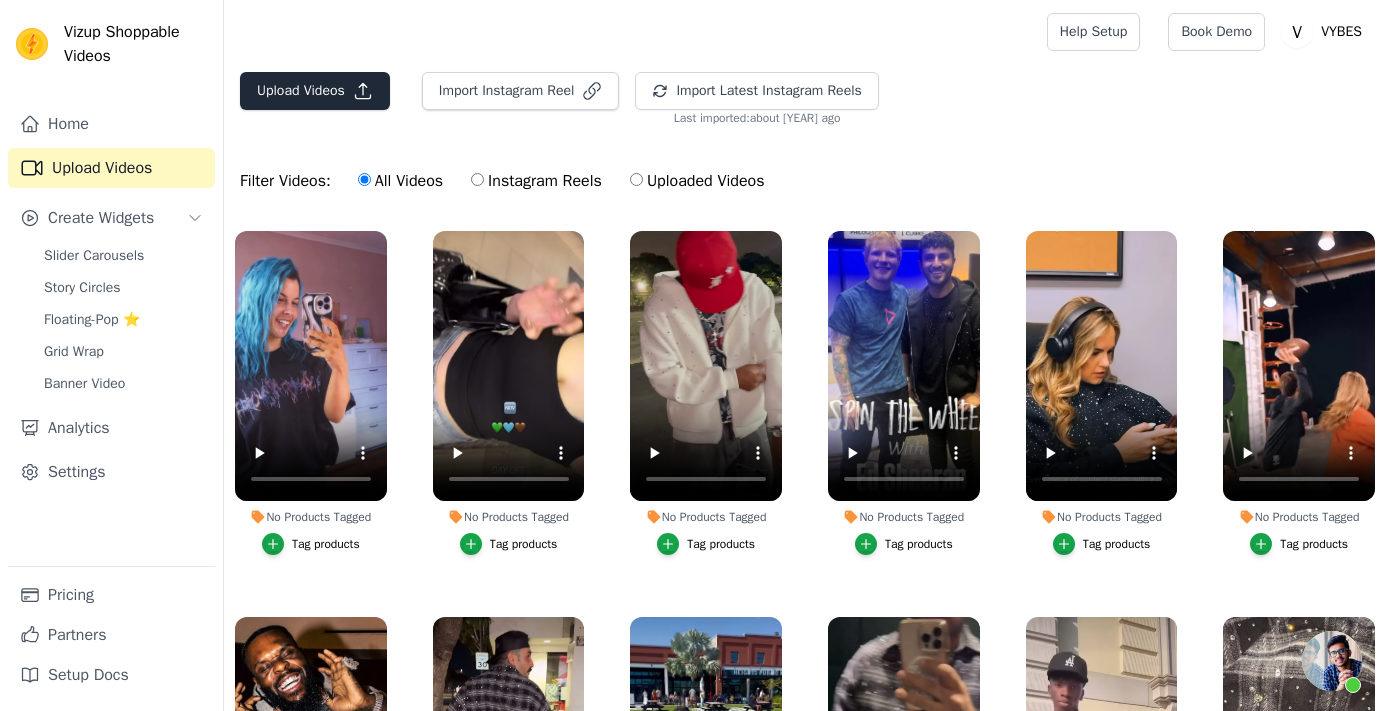 click on "Upload Videos" at bounding box center [315, 91] 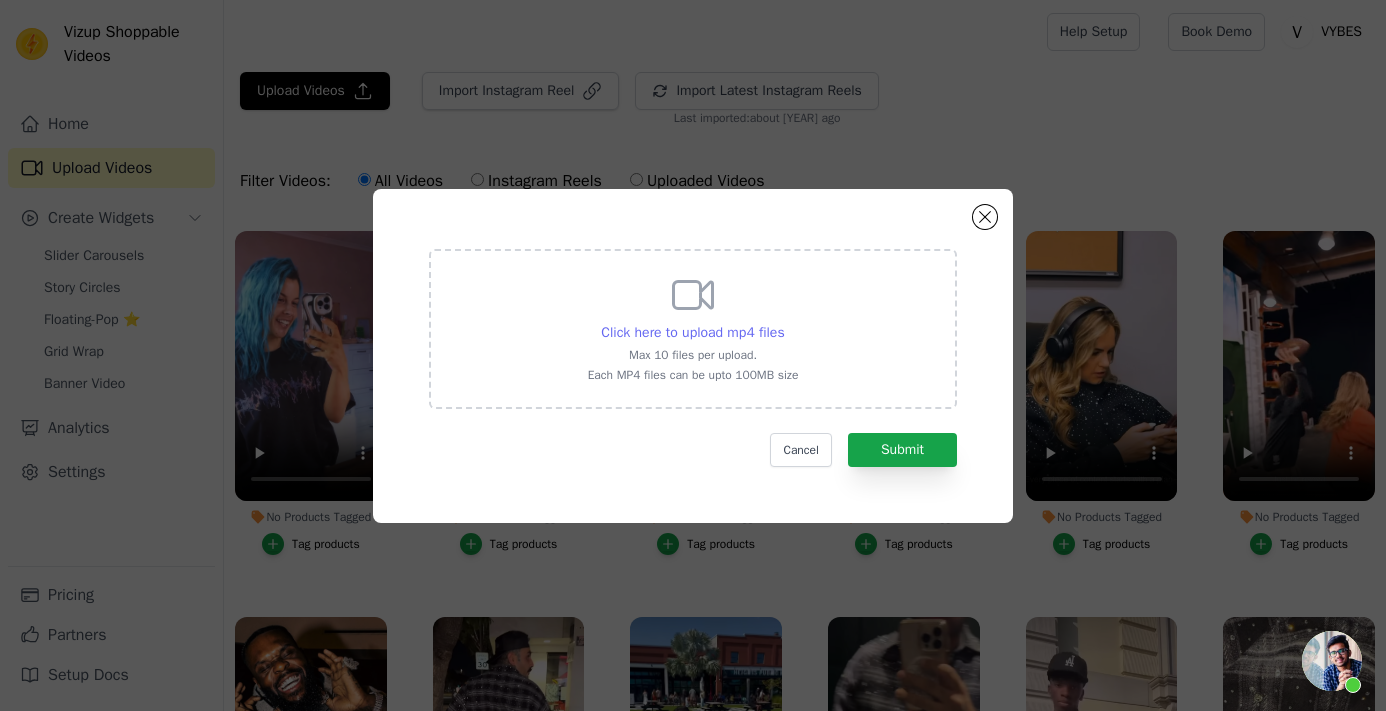 click on "Click here to upload mp4 files" at bounding box center (692, 332) 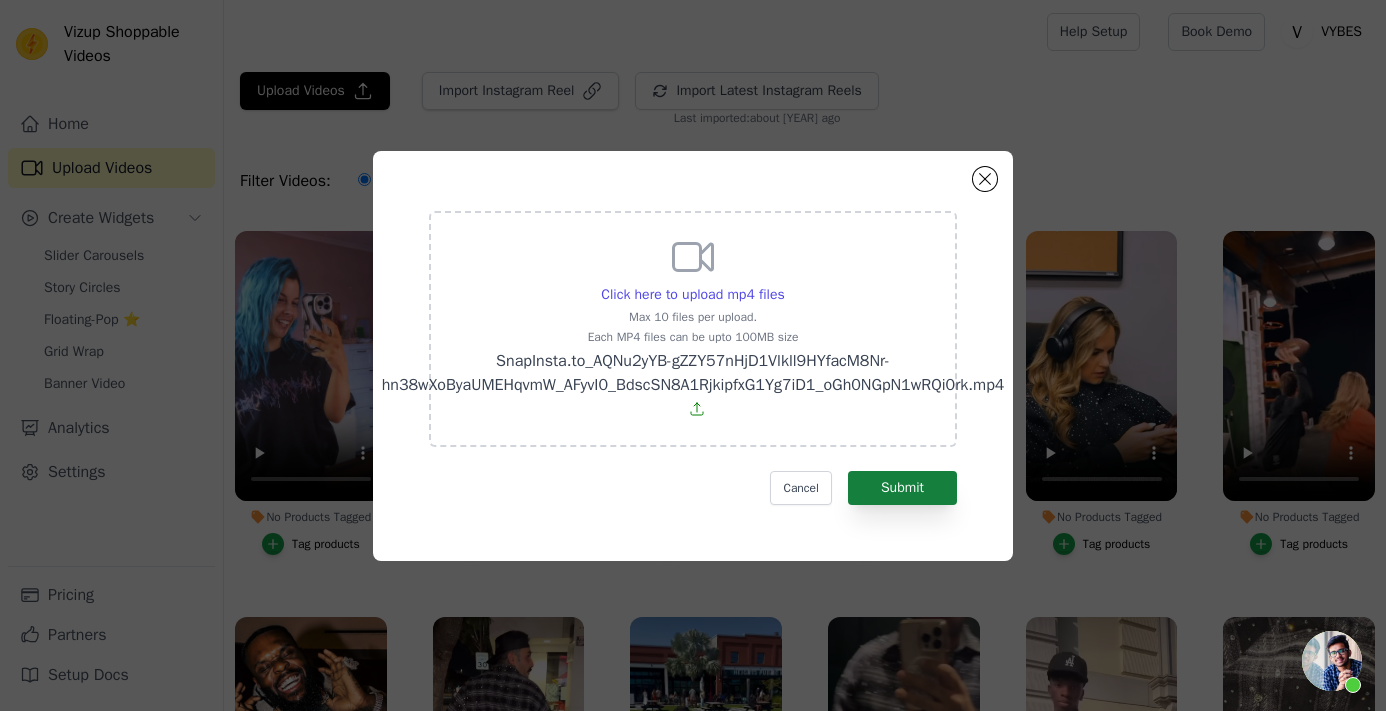 click on "Submit" at bounding box center [902, 488] 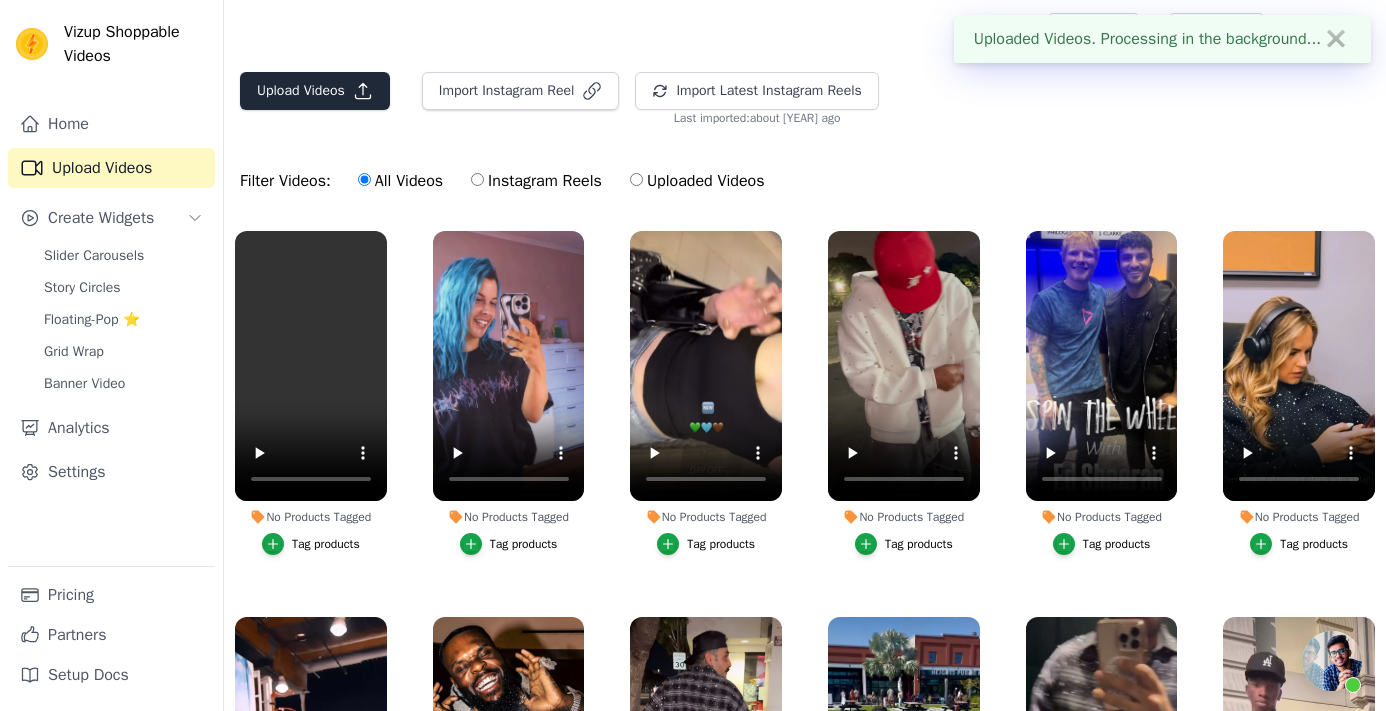 click on "Upload Videos" at bounding box center (315, 91) 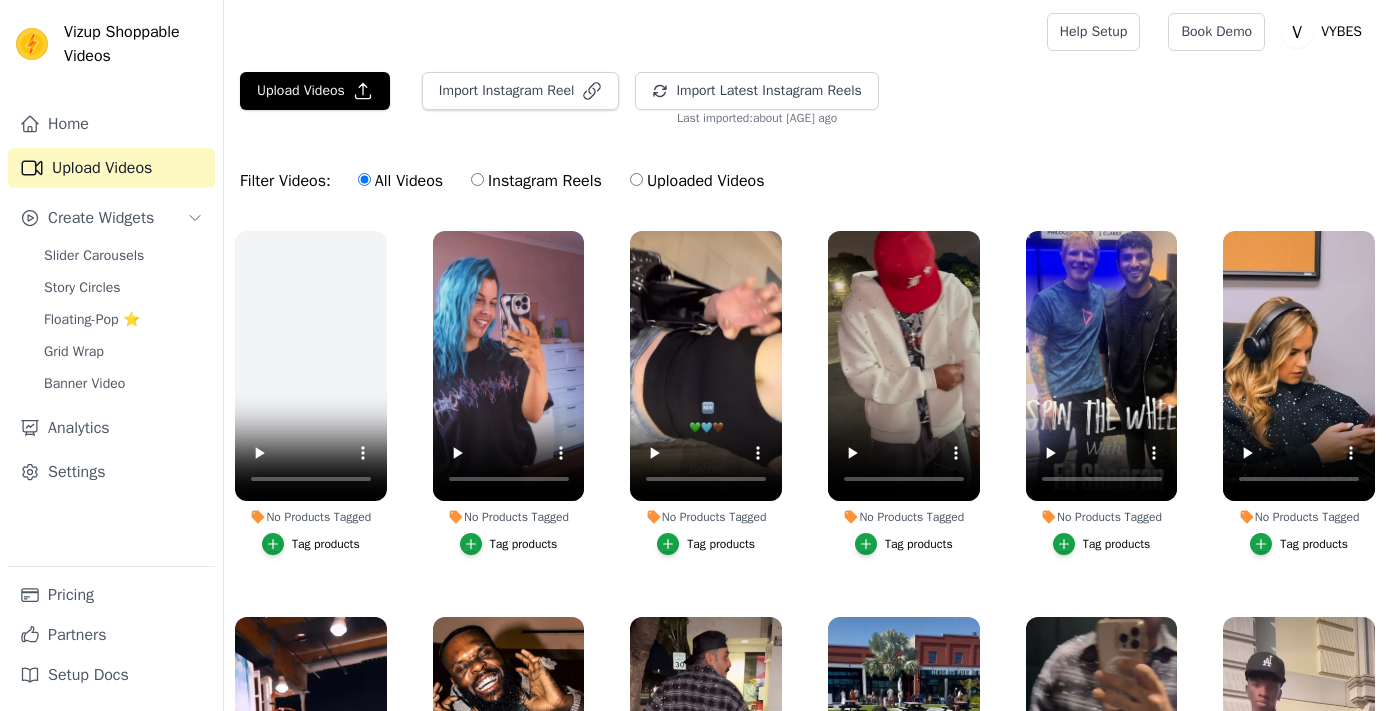 scroll, scrollTop: 0, scrollLeft: 0, axis: both 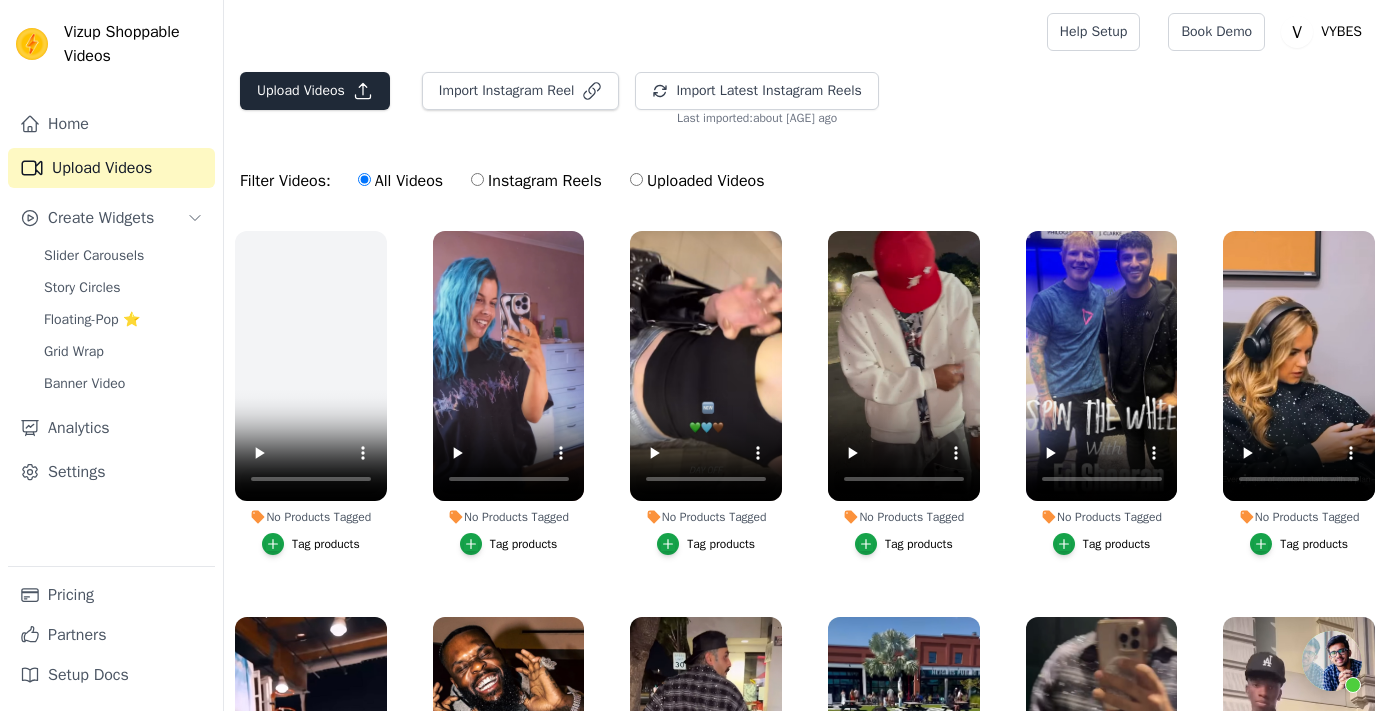 click on "Upload Videos" at bounding box center (315, 91) 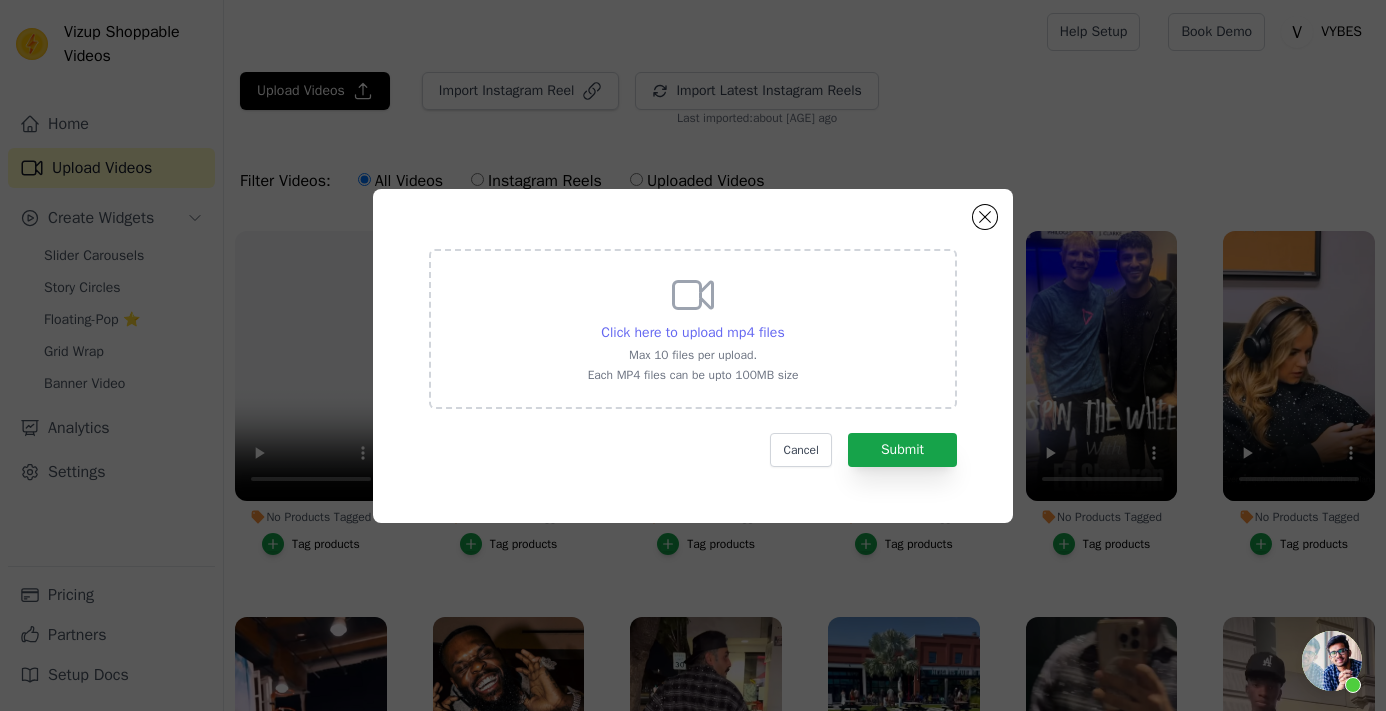 click on "Click here to upload mp4 files" at bounding box center (692, 333) 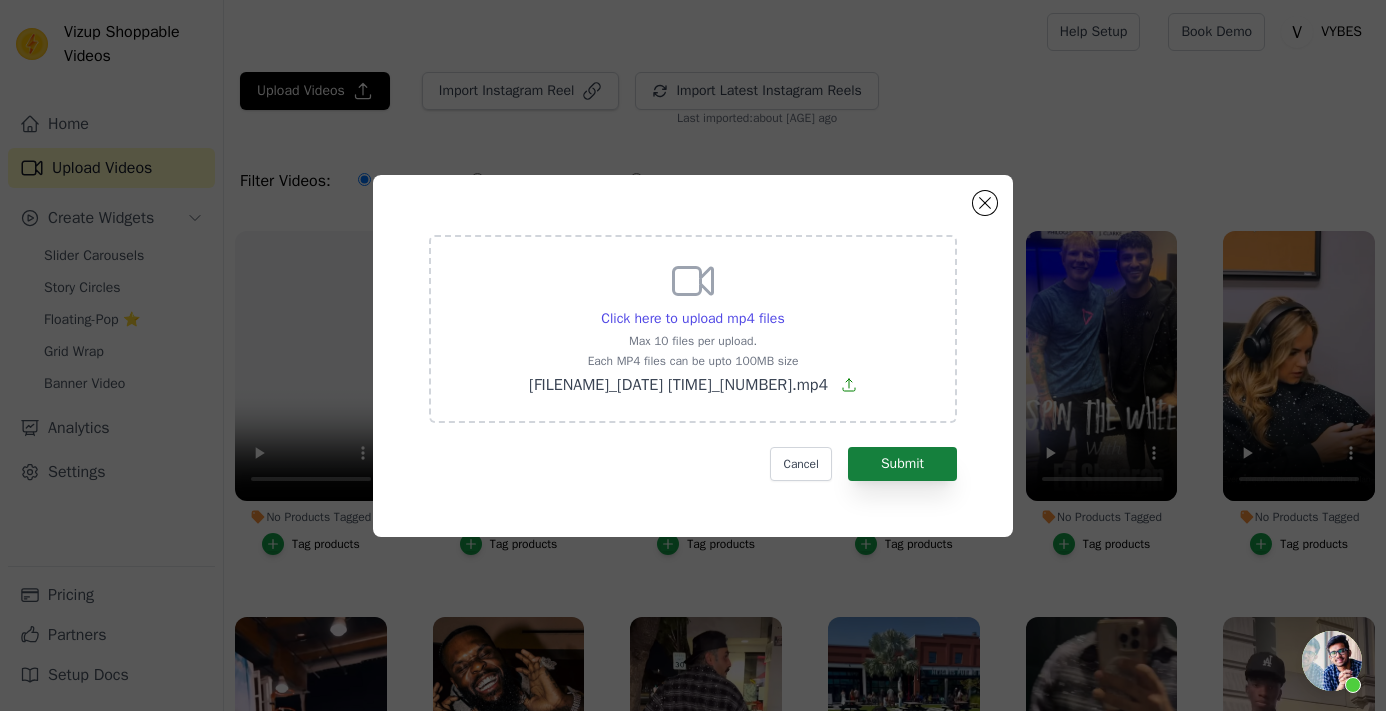 click on "Submit" at bounding box center [902, 464] 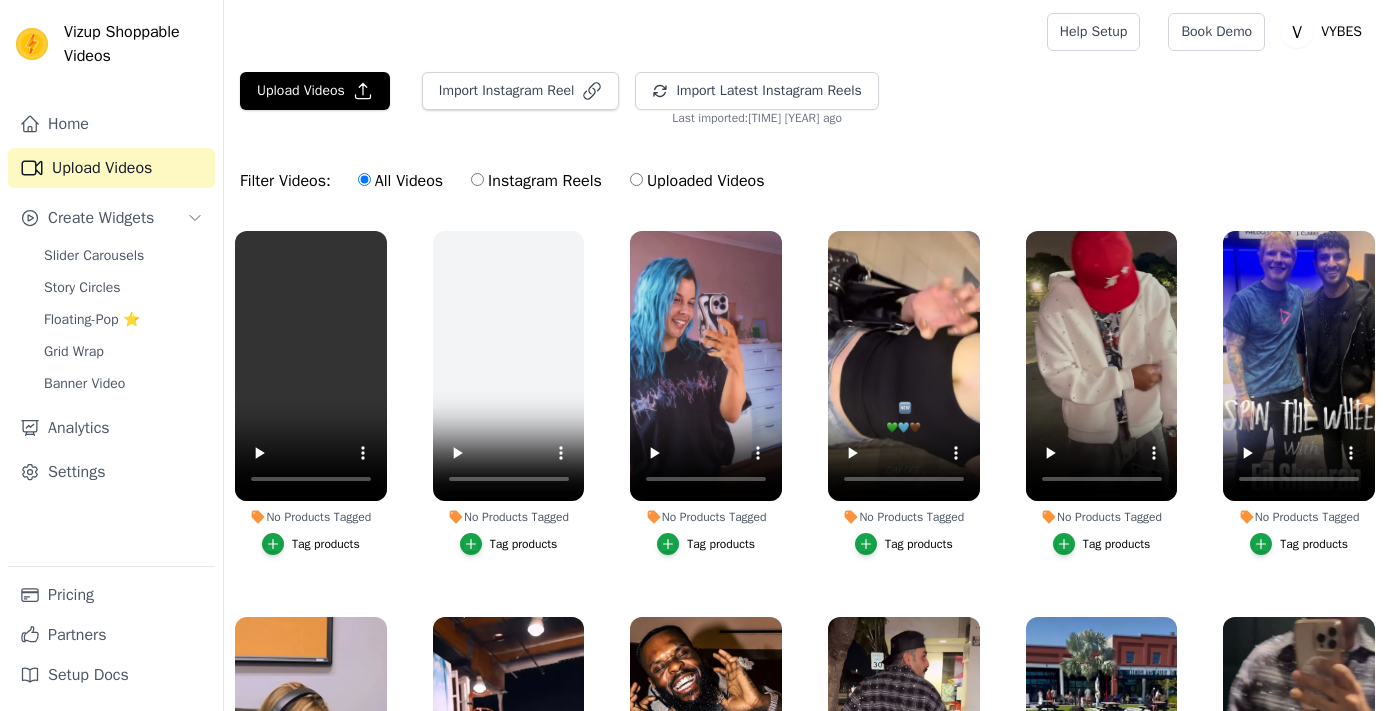 scroll, scrollTop: 0, scrollLeft: 0, axis: both 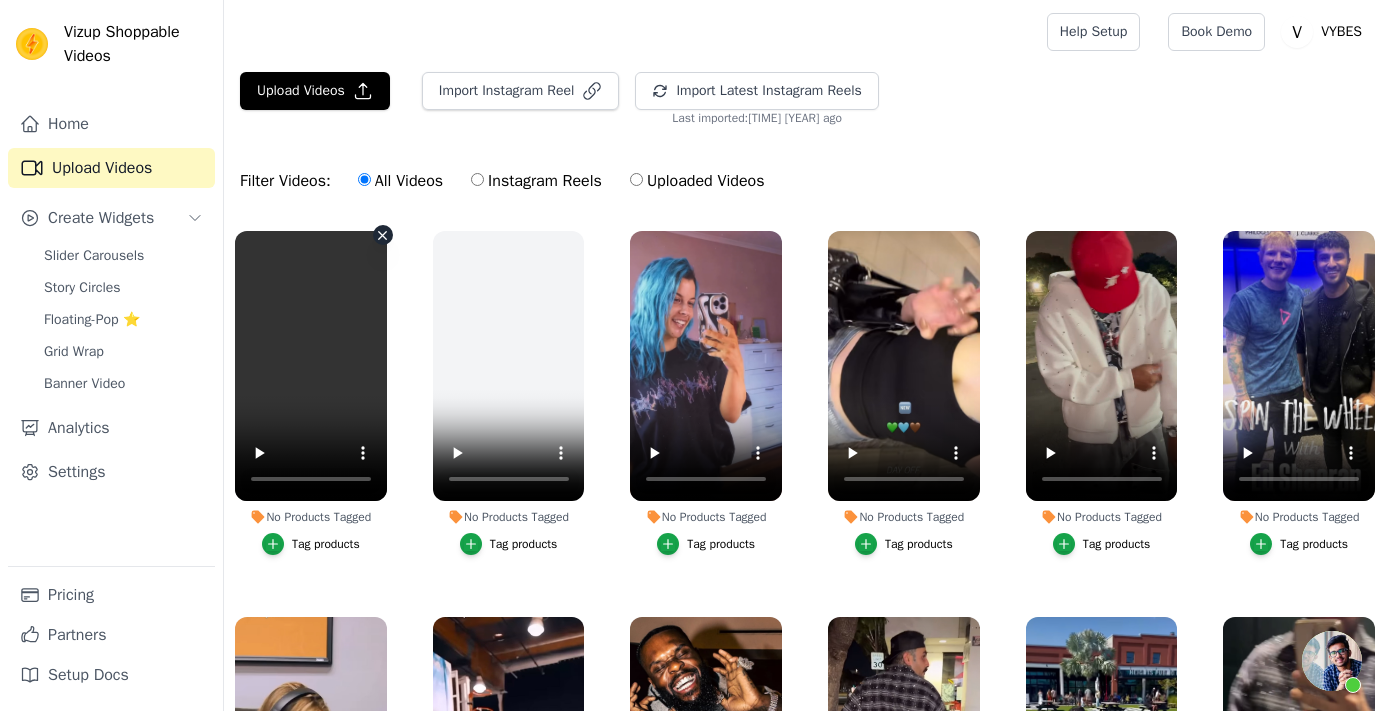 click at bounding box center [311, 366] 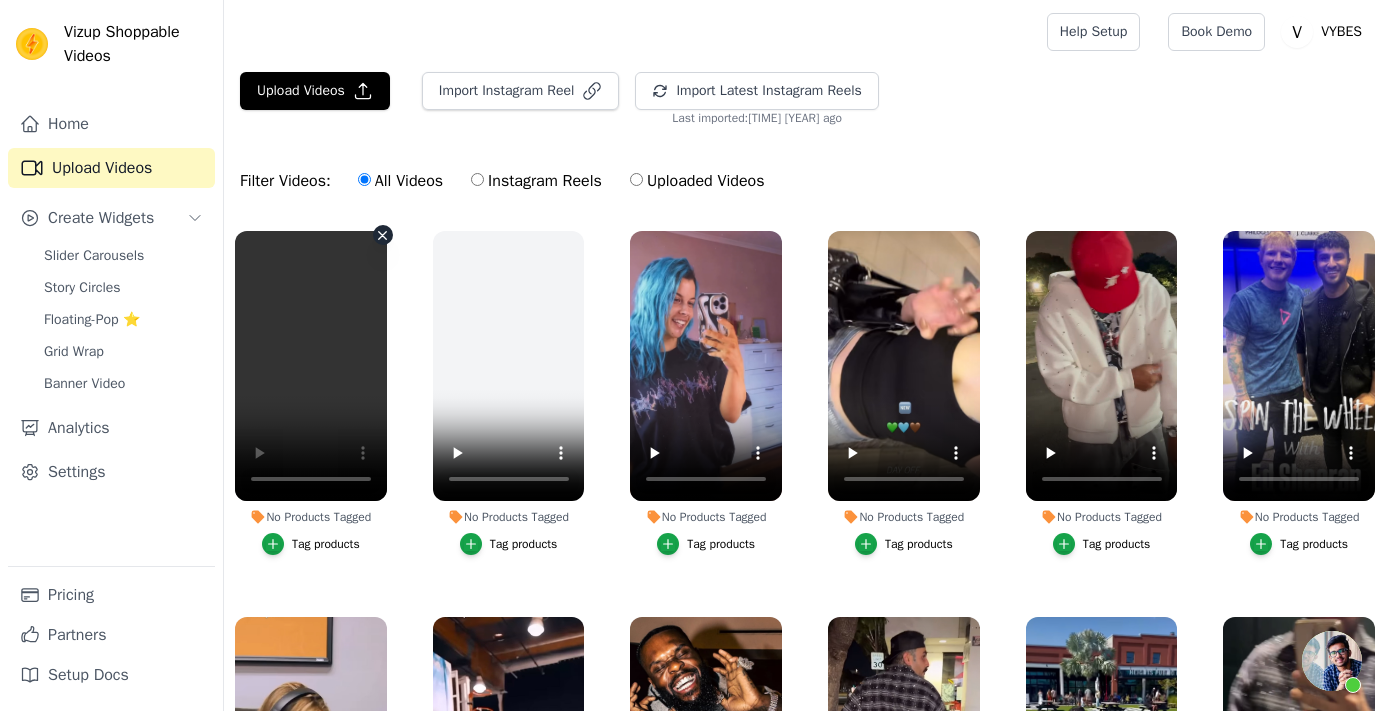click at bounding box center [311, 366] 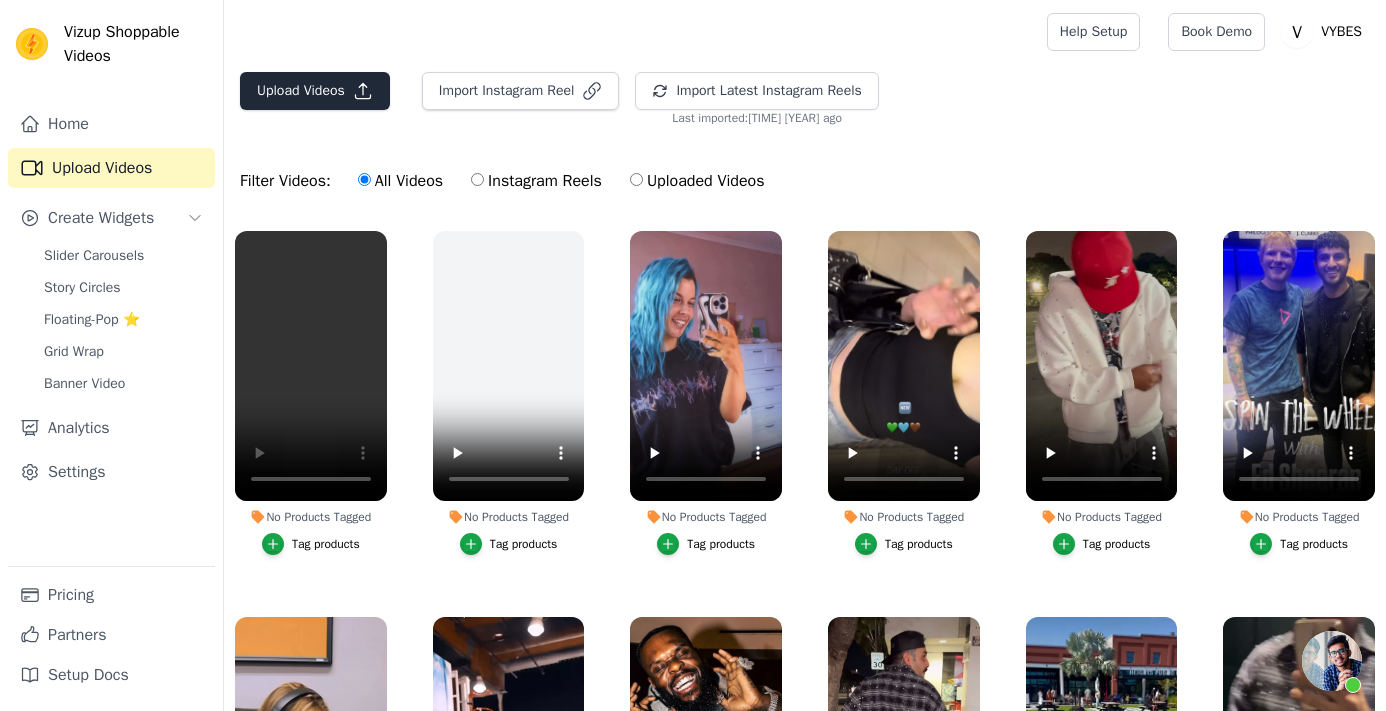 click on "Upload Videos" at bounding box center (315, 91) 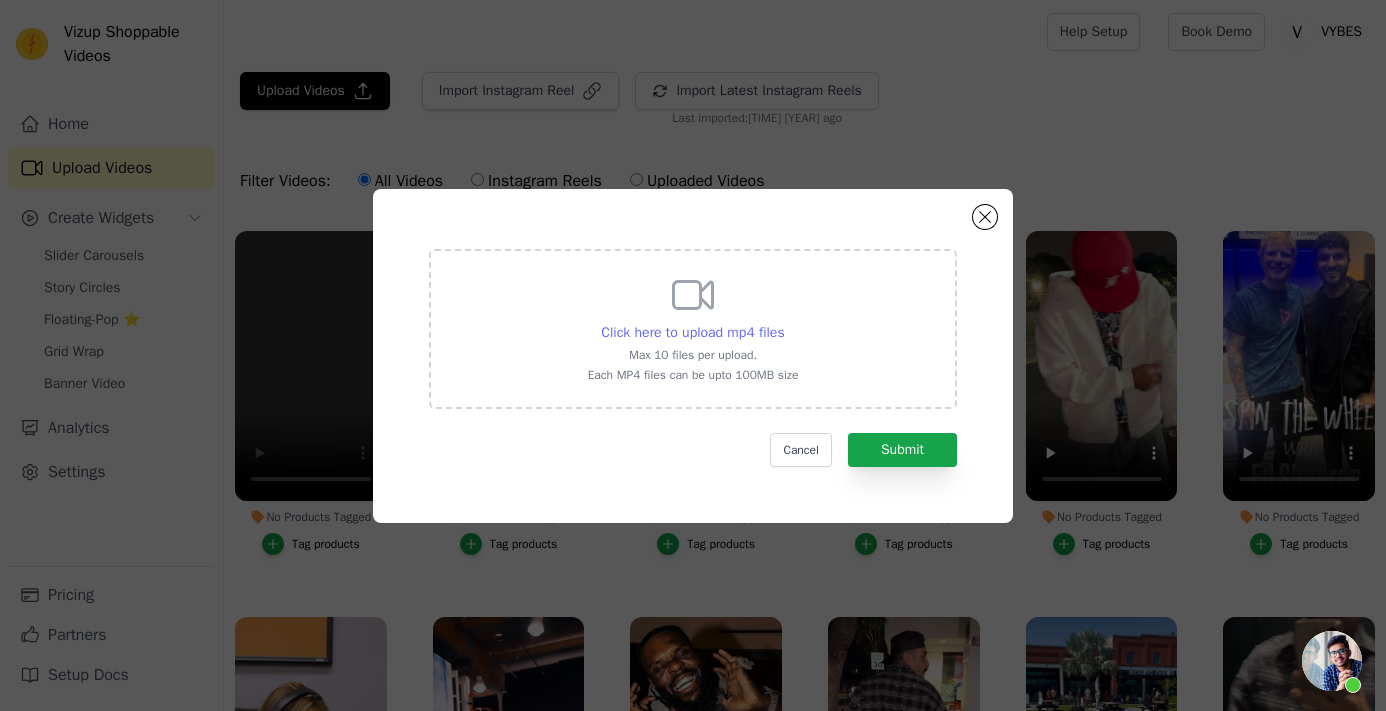 click on "Click here to upload mp4 files" at bounding box center (692, 332) 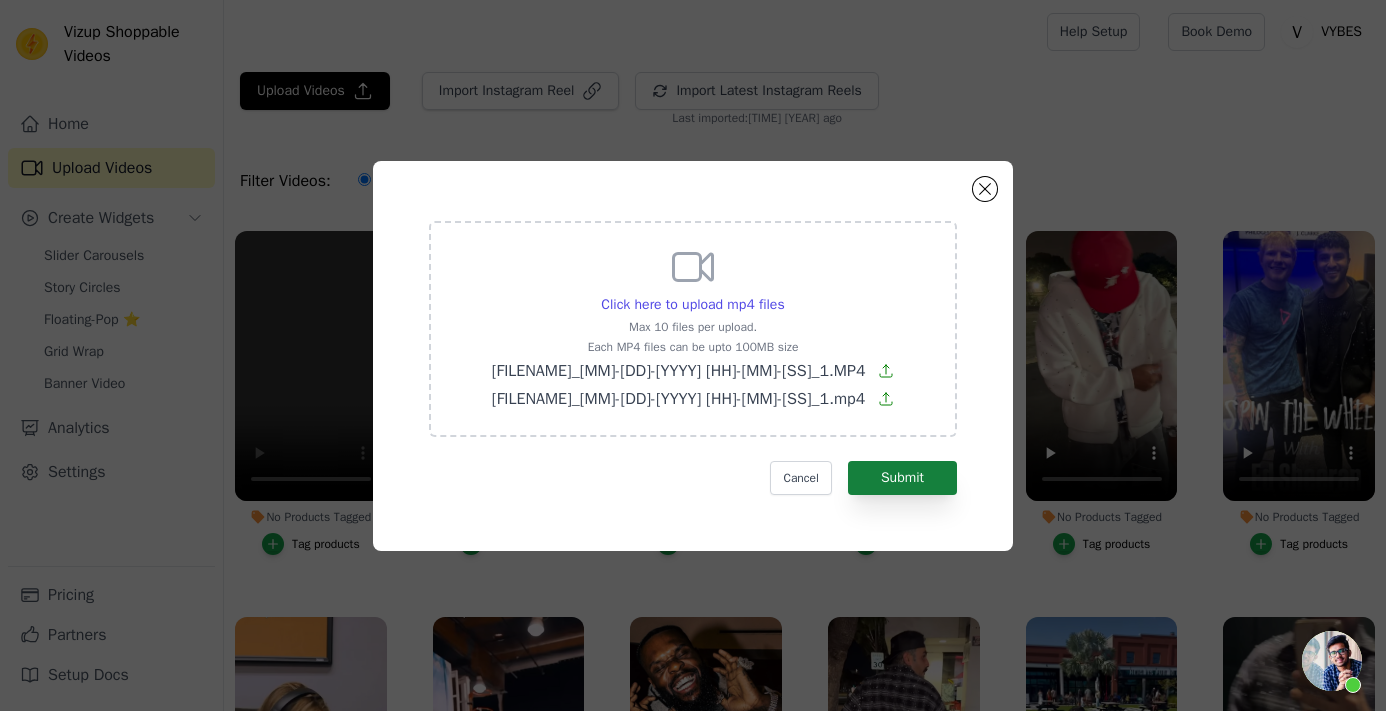 click on "Submit" at bounding box center [902, 478] 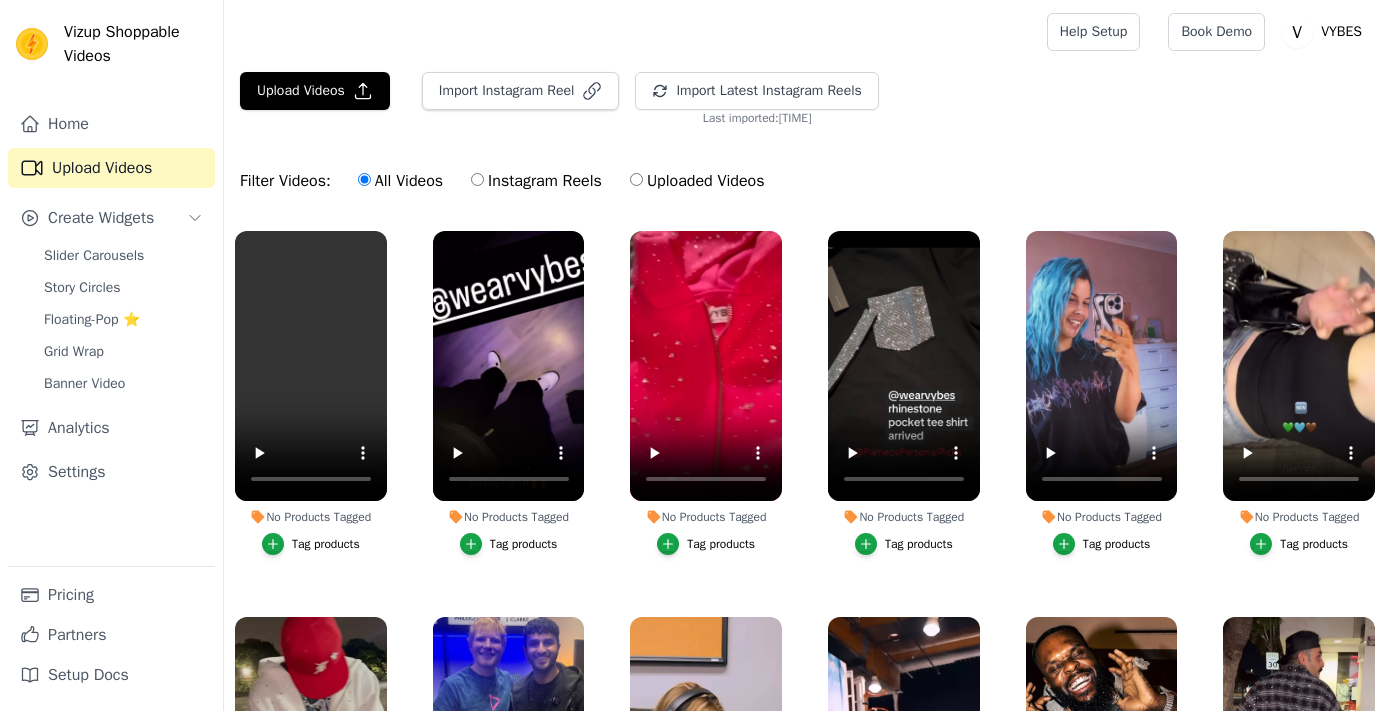 scroll, scrollTop: 0, scrollLeft: 0, axis: both 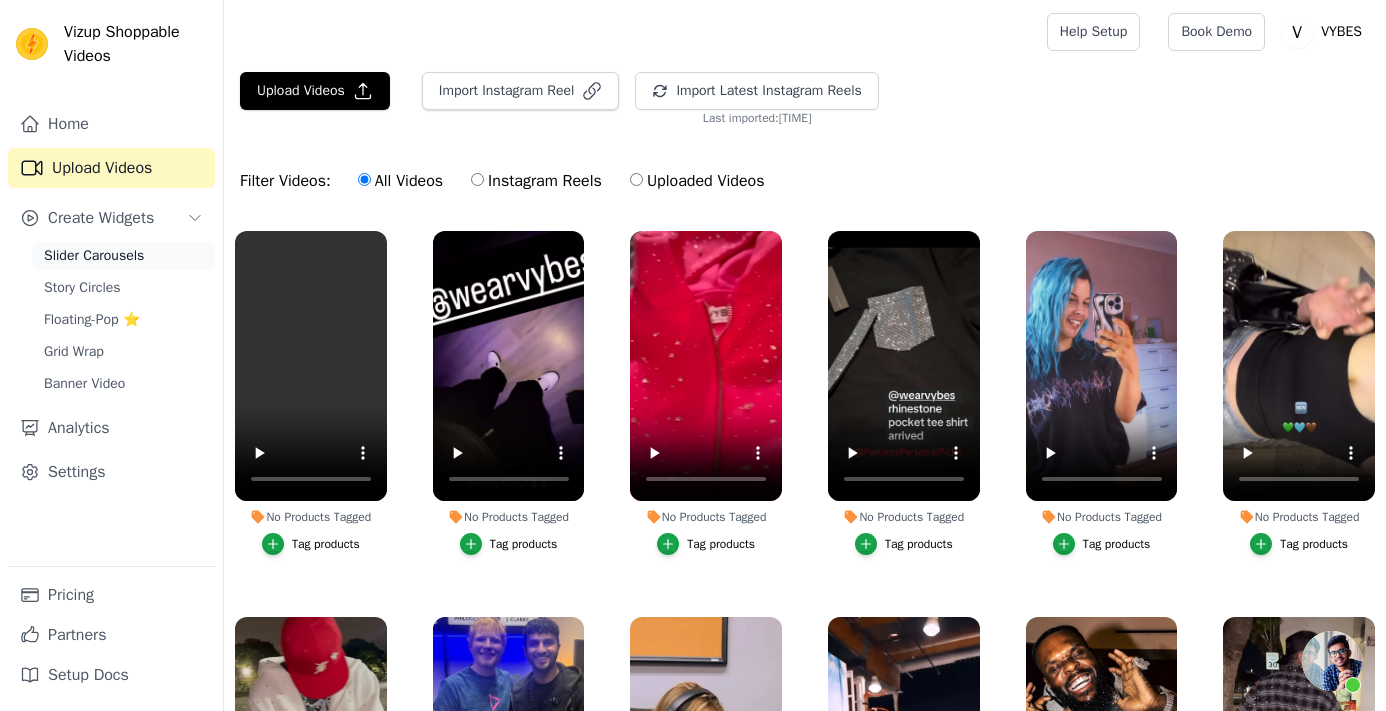 click on "Slider Carousels" at bounding box center [94, 256] 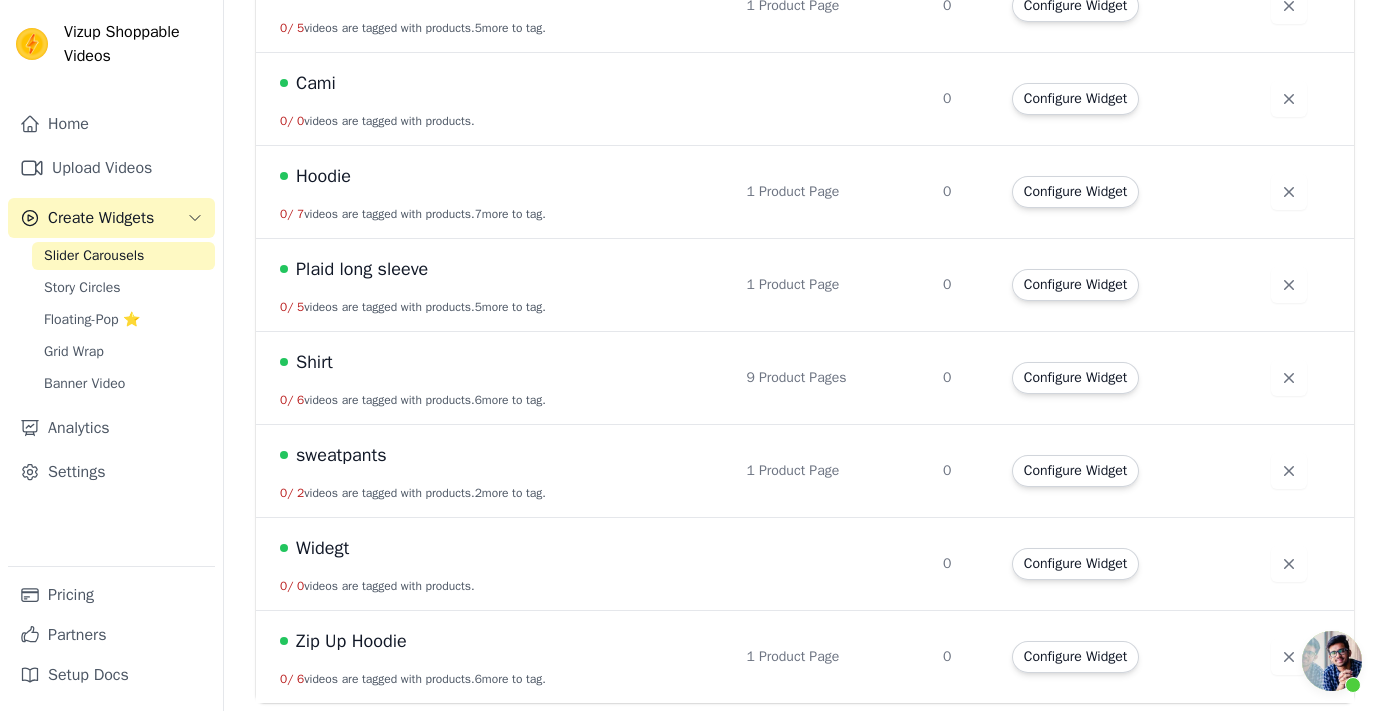 scroll, scrollTop: 287, scrollLeft: 0, axis: vertical 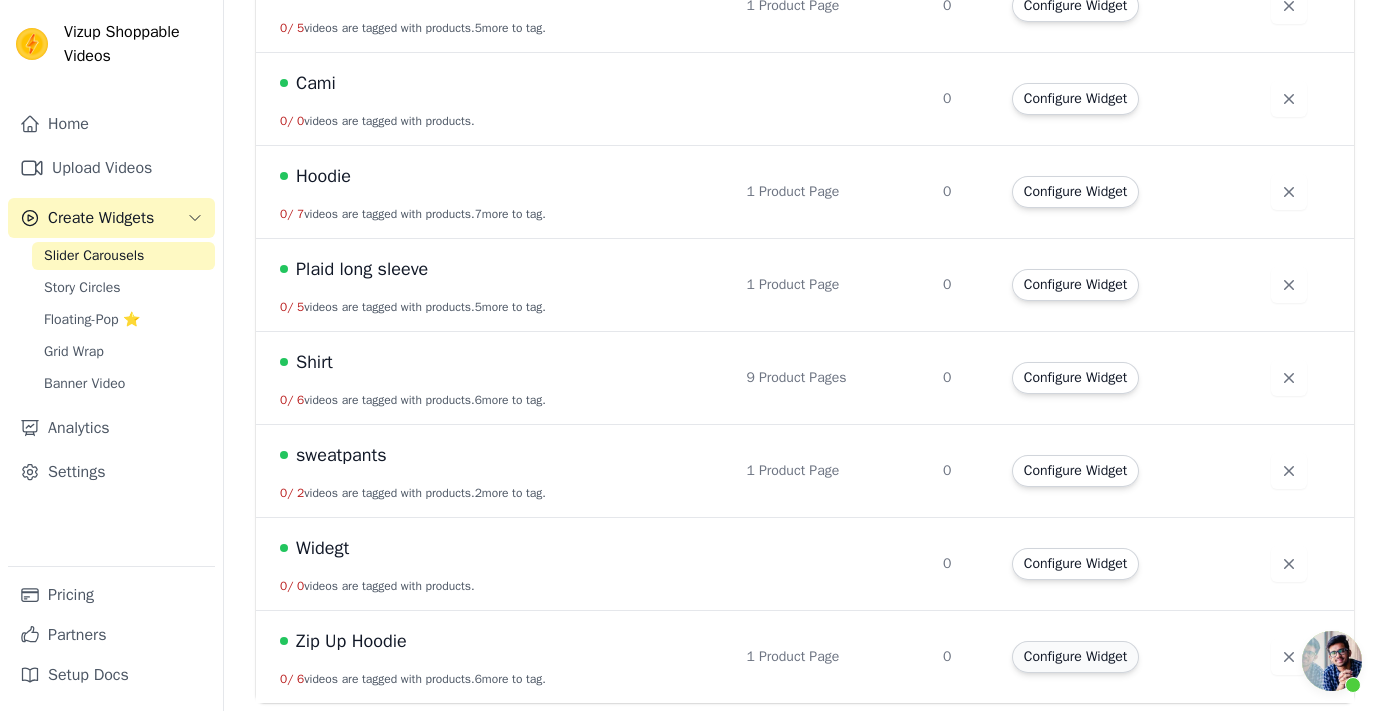 click on "Configure Widget" at bounding box center [1075, 657] 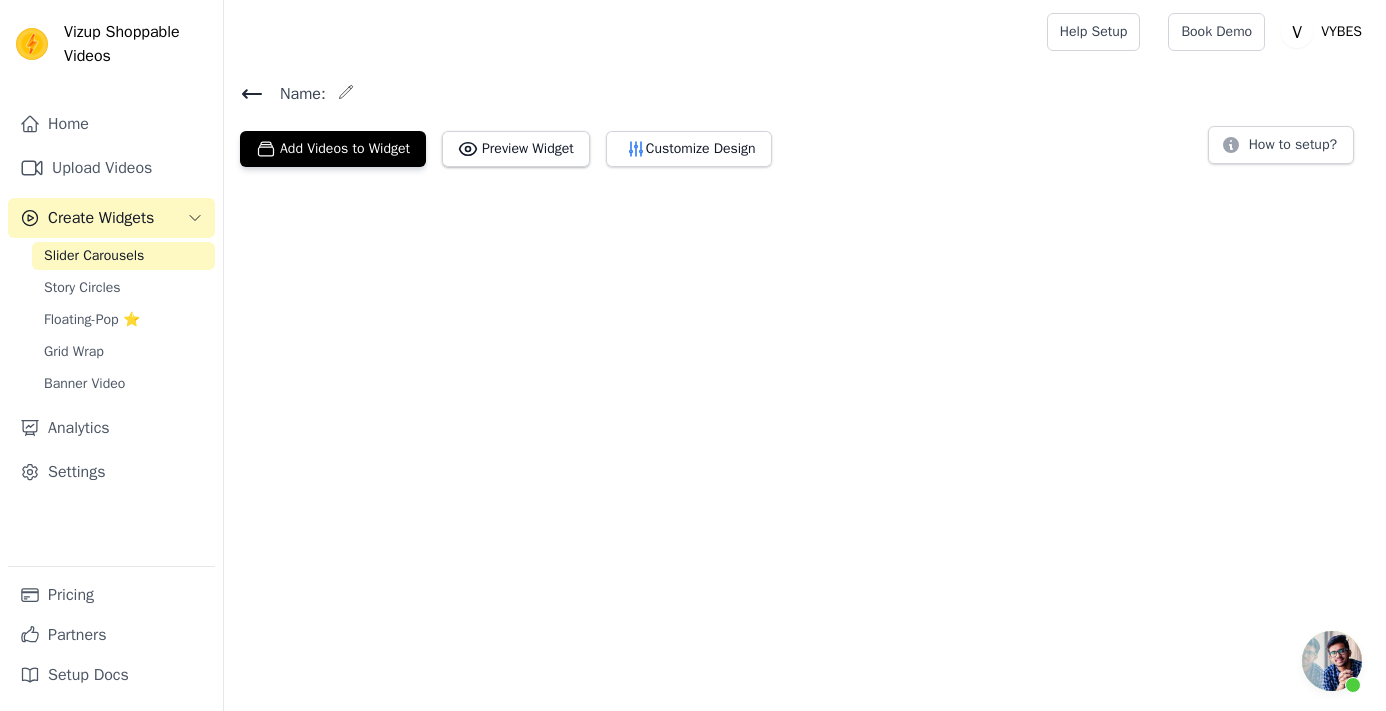 scroll, scrollTop: 0, scrollLeft: 0, axis: both 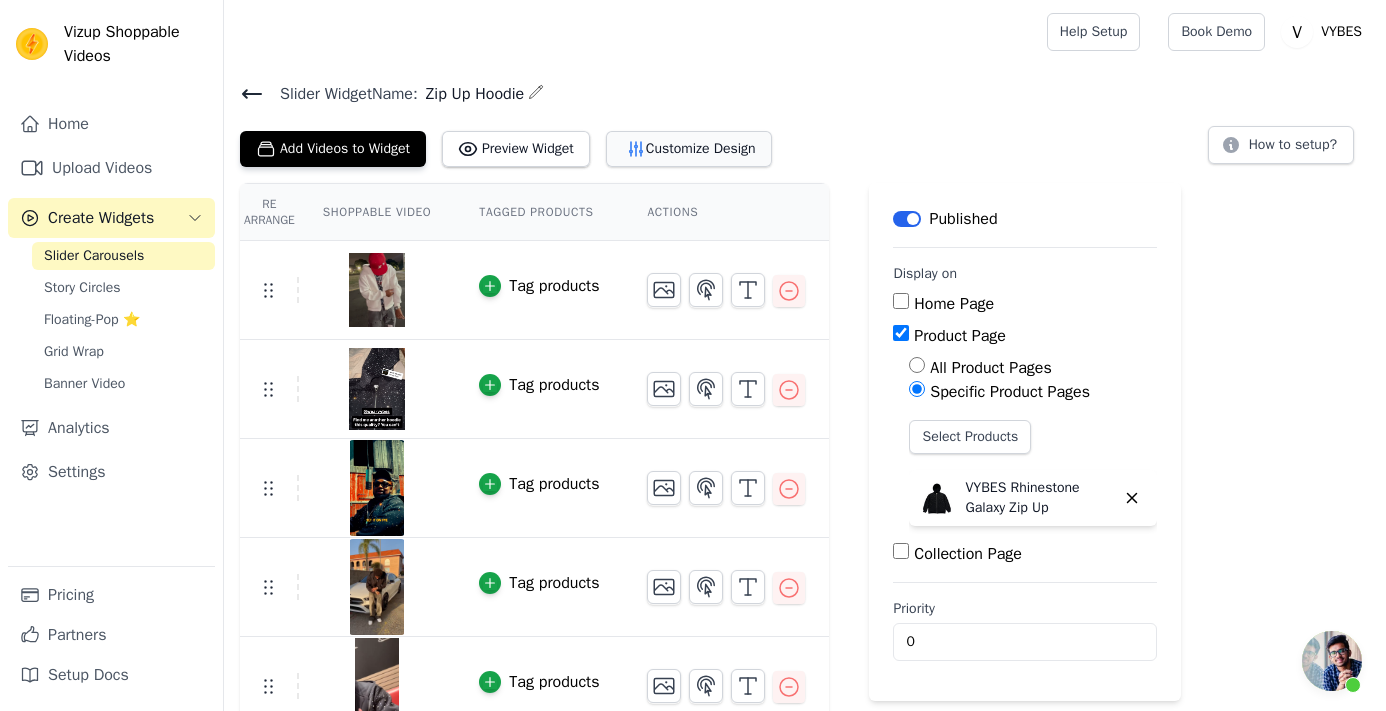 click on "Customize Design" at bounding box center [689, 149] 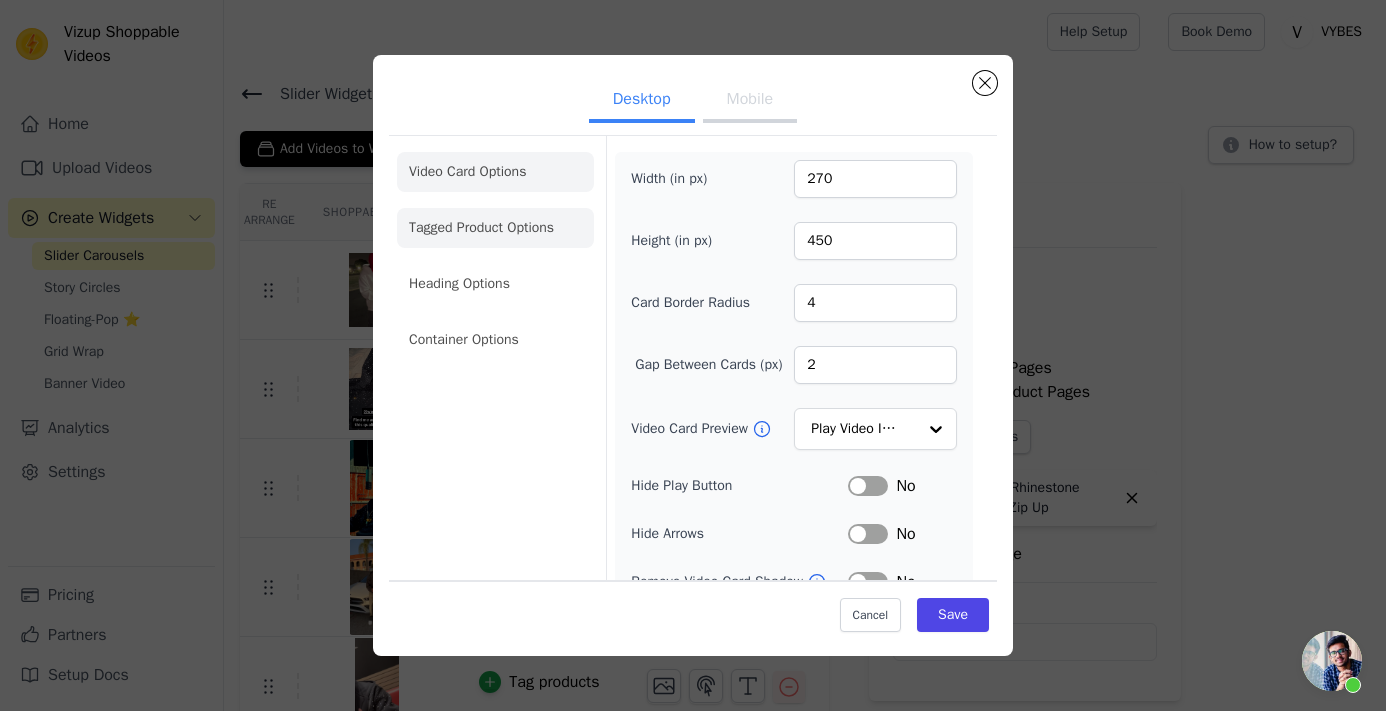 scroll, scrollTop: 0, scrollLeft: 0, axis: both 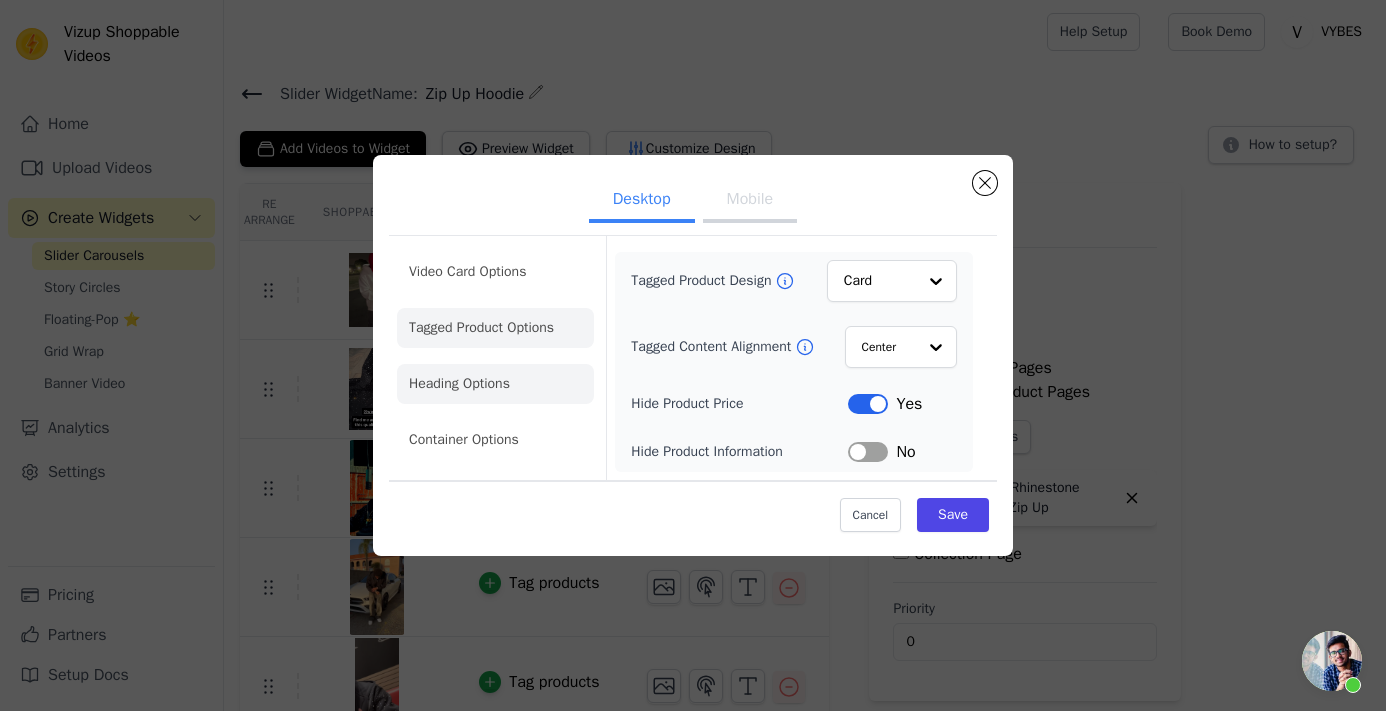 click on "Heading Options" 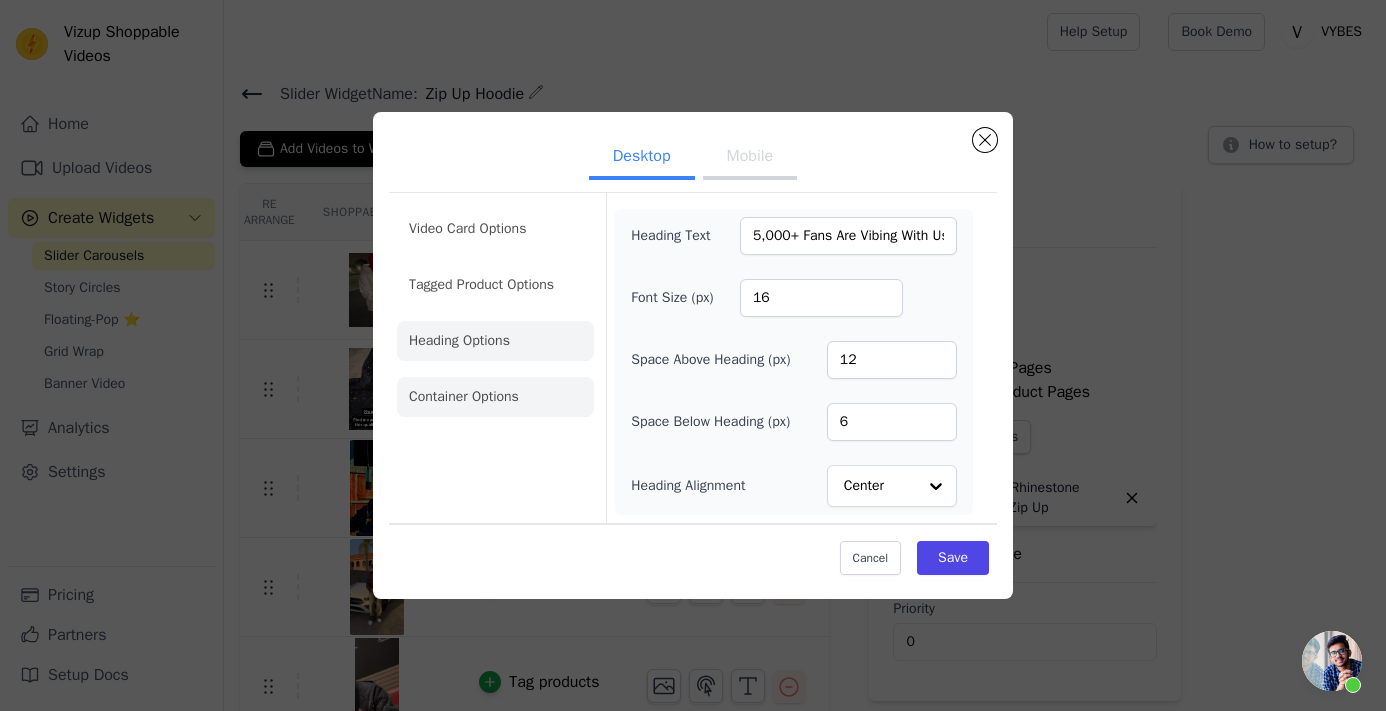 click on "Container Options" 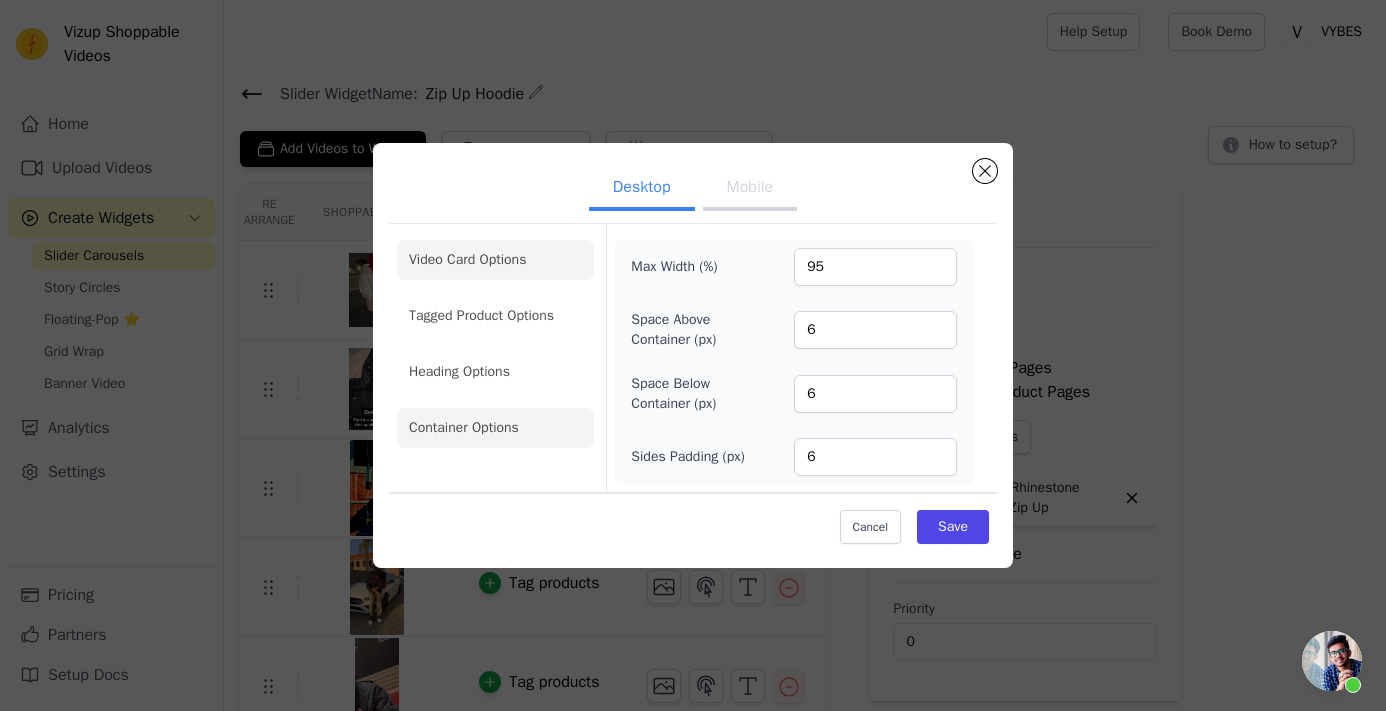 click on "Video Card Options" 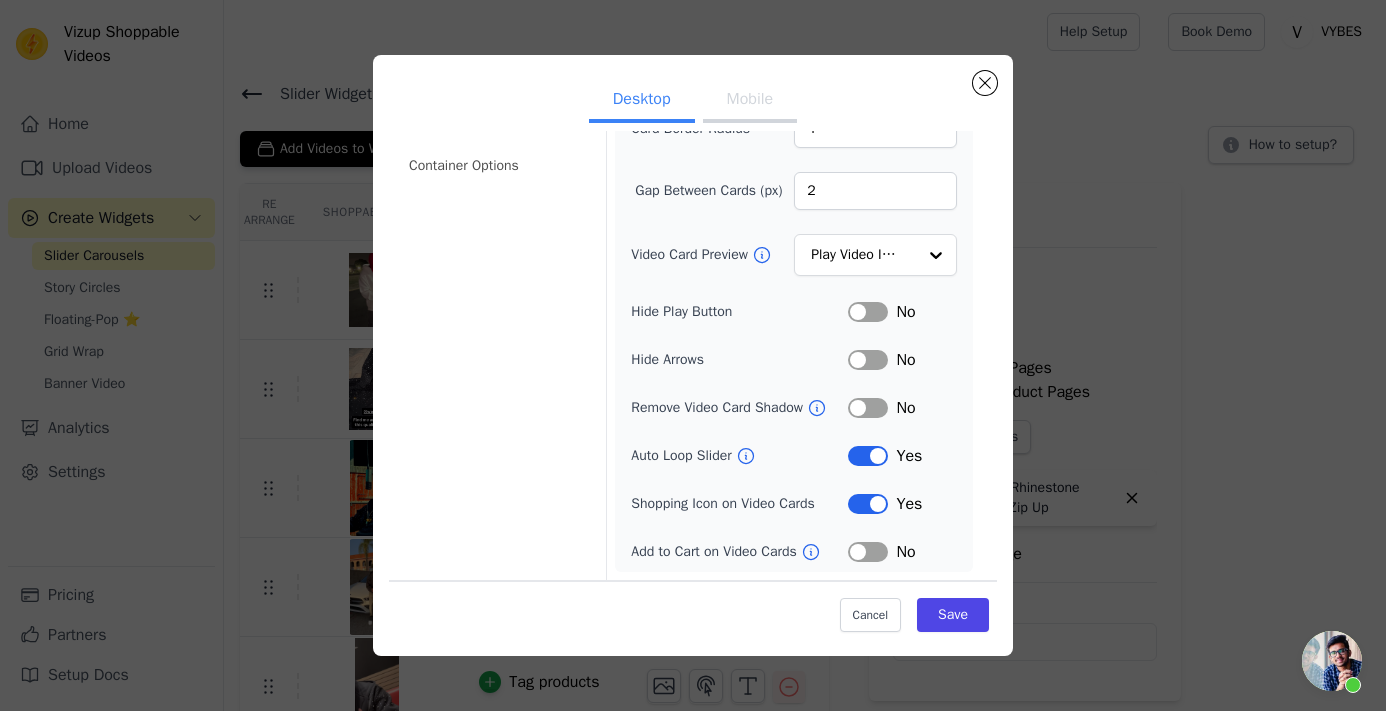 scroll, scrollTop: 176, scrollLeft: 0, axis: vertical 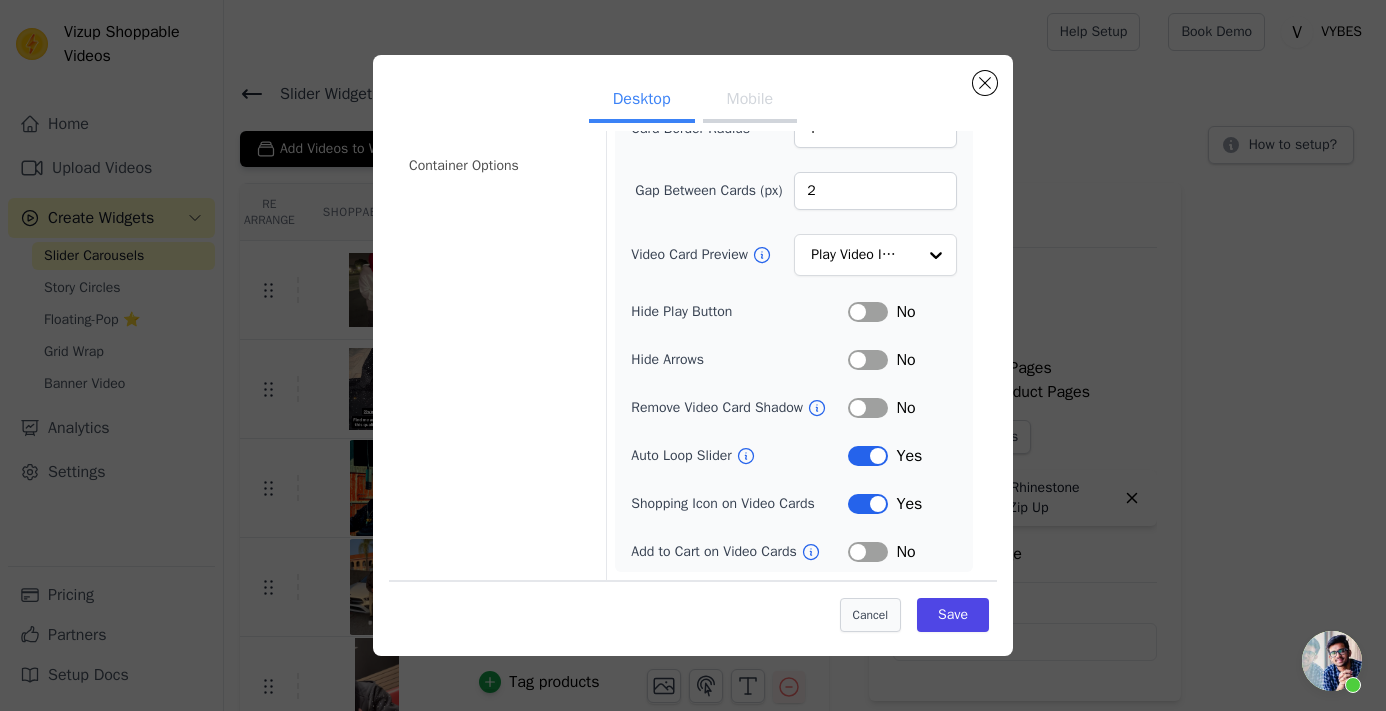 click on "Cancel" at bounding box center (870, 615) 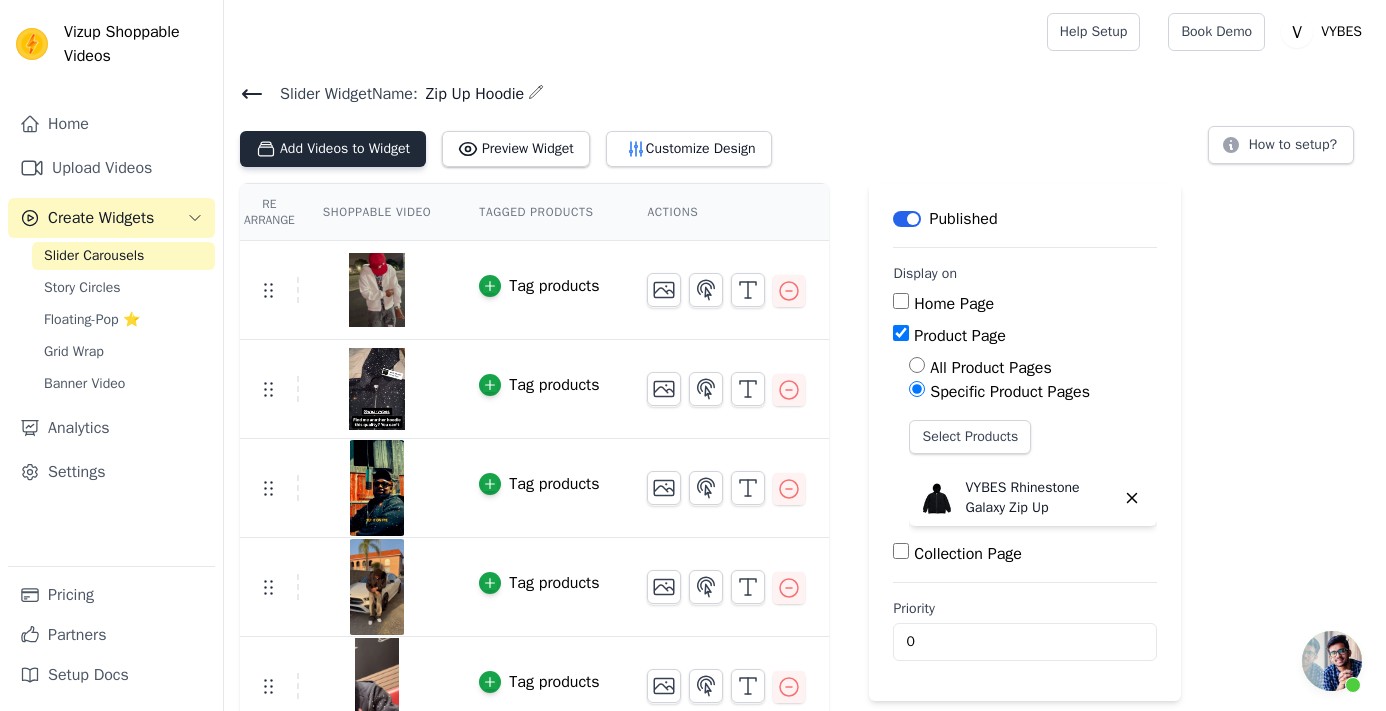 scroll, scrollTop: 0, scrollLeft: 0, axis: both 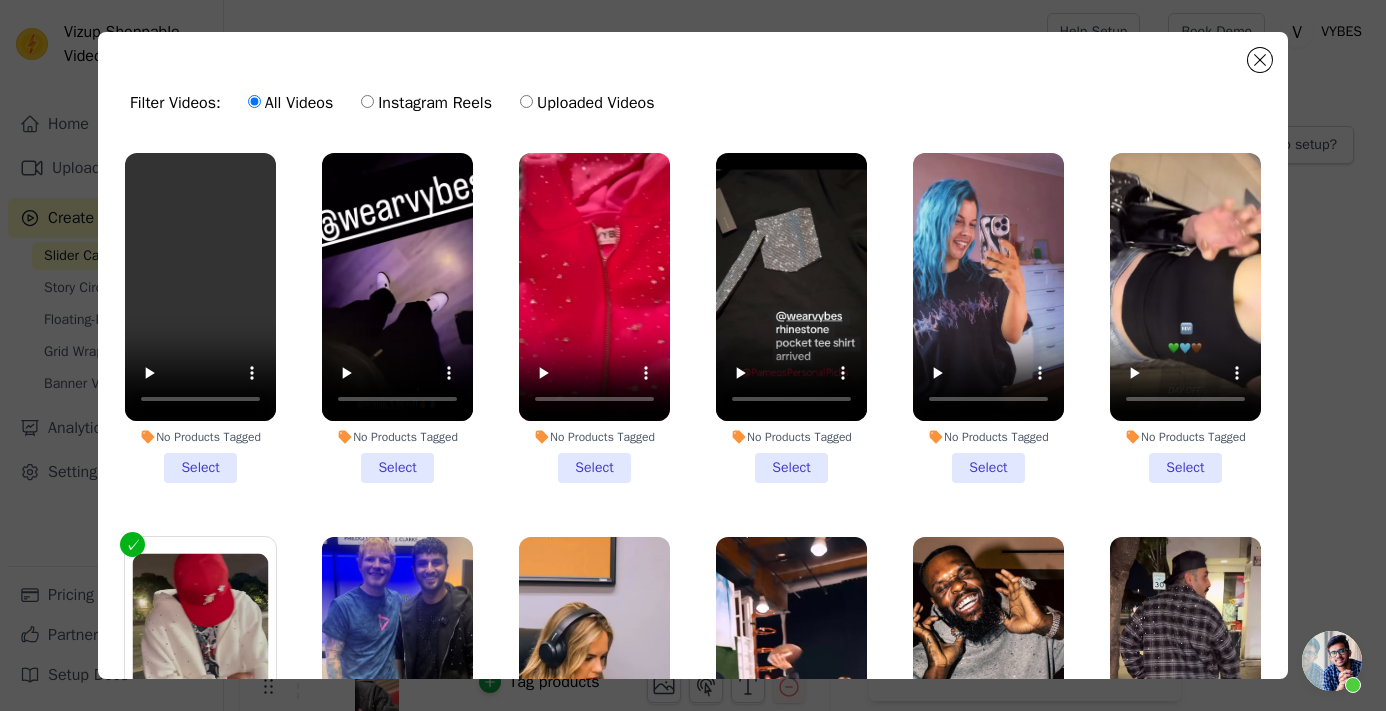 click at bounding box center [594, 287] 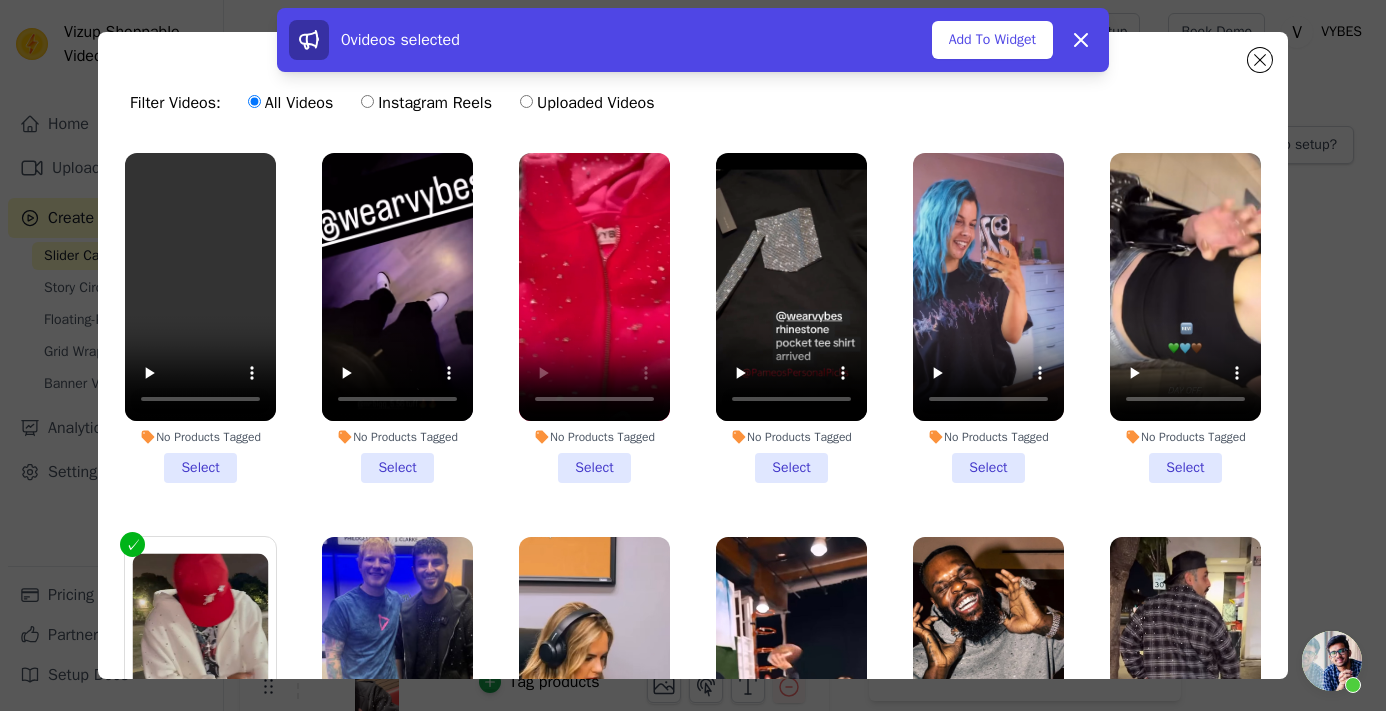 click on "No Products Tagged     Select" at bounding box center (594, 318) 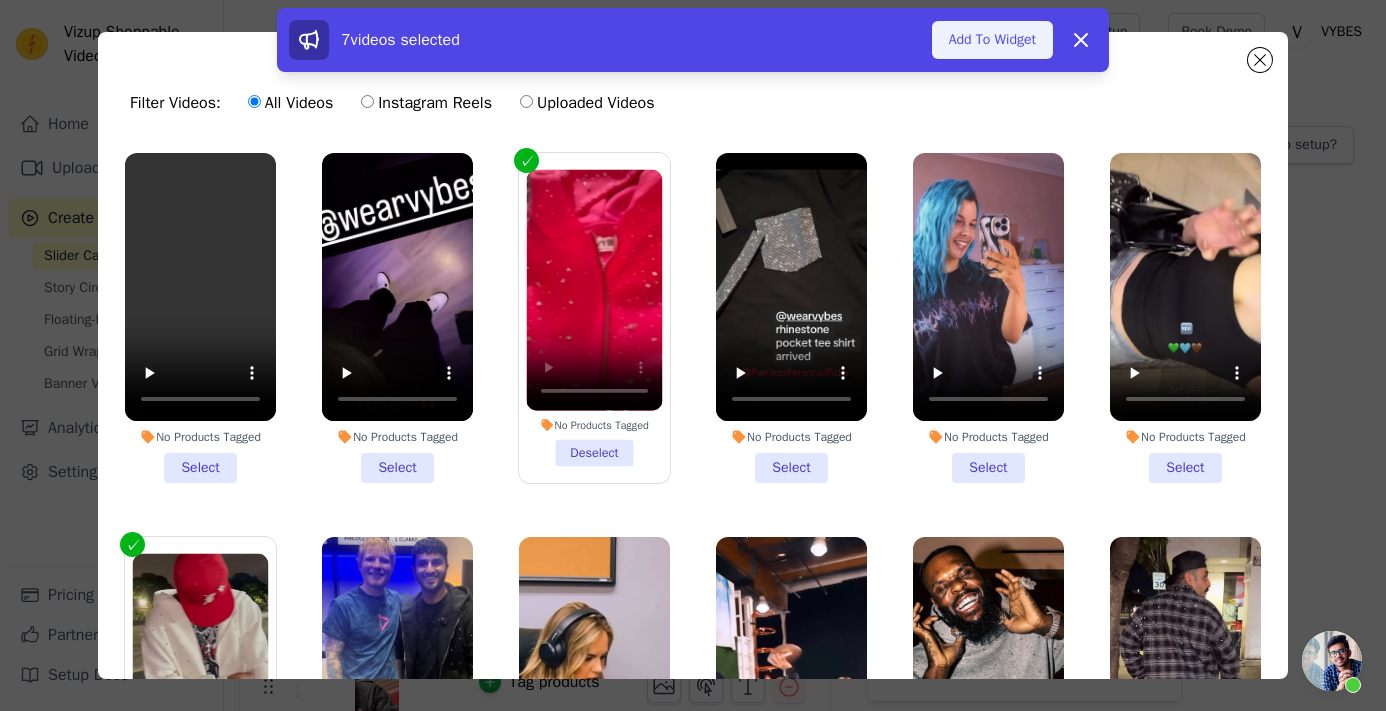 click on "Add To Widget" at bounding box center (992, 40) 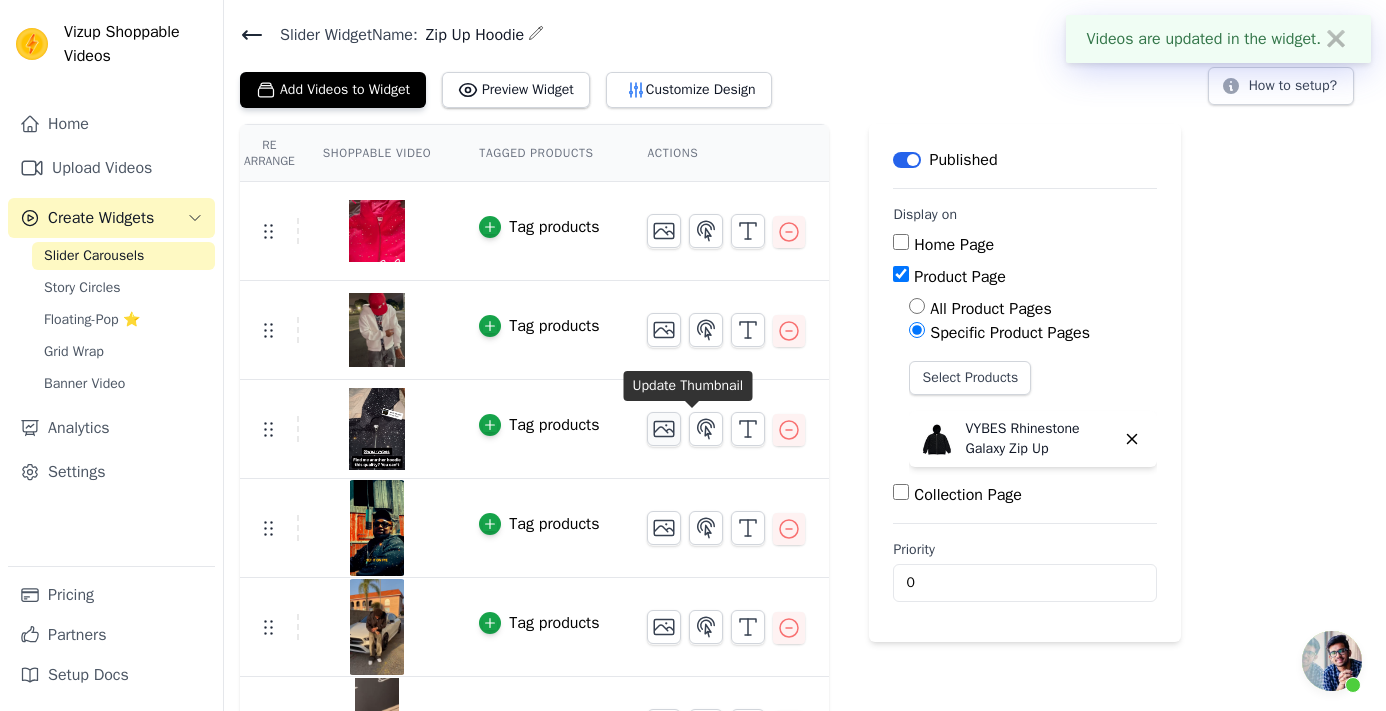 scroll, scrollTop: 60, scrollLeft: 0, axis: vertical 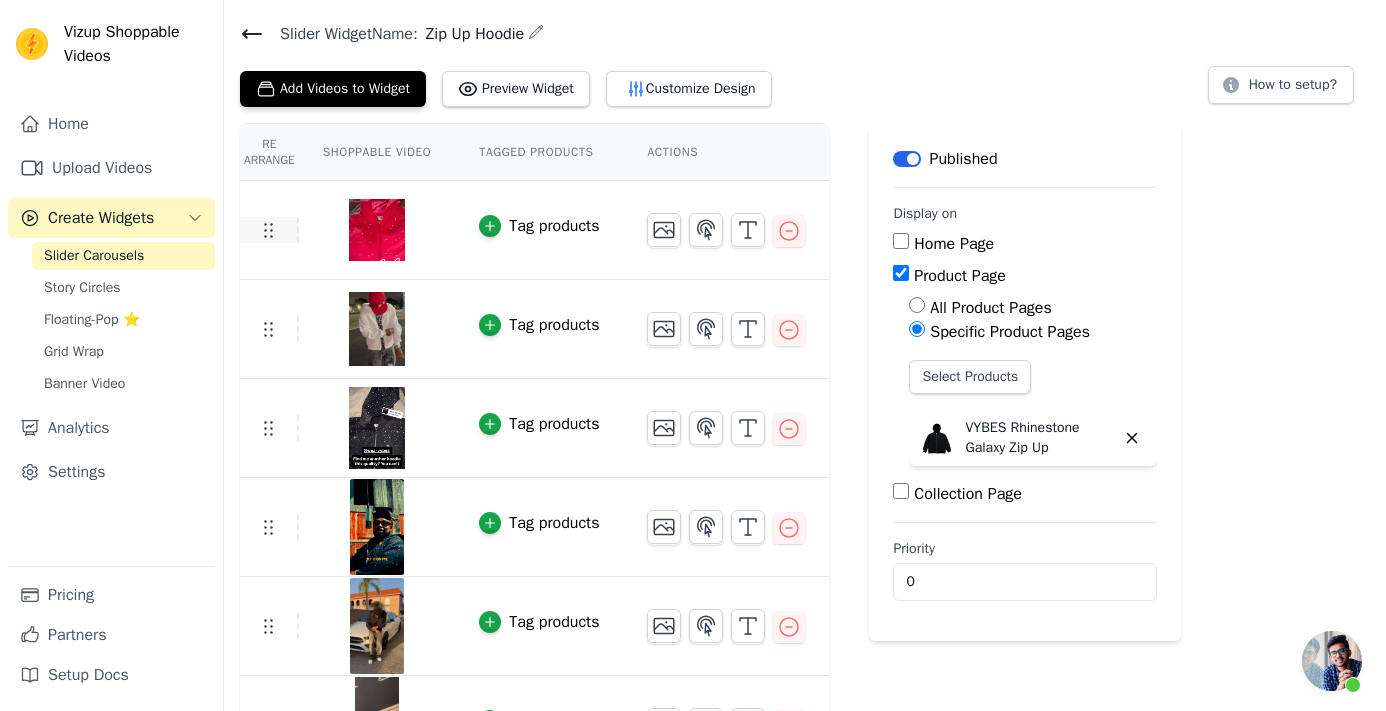 click 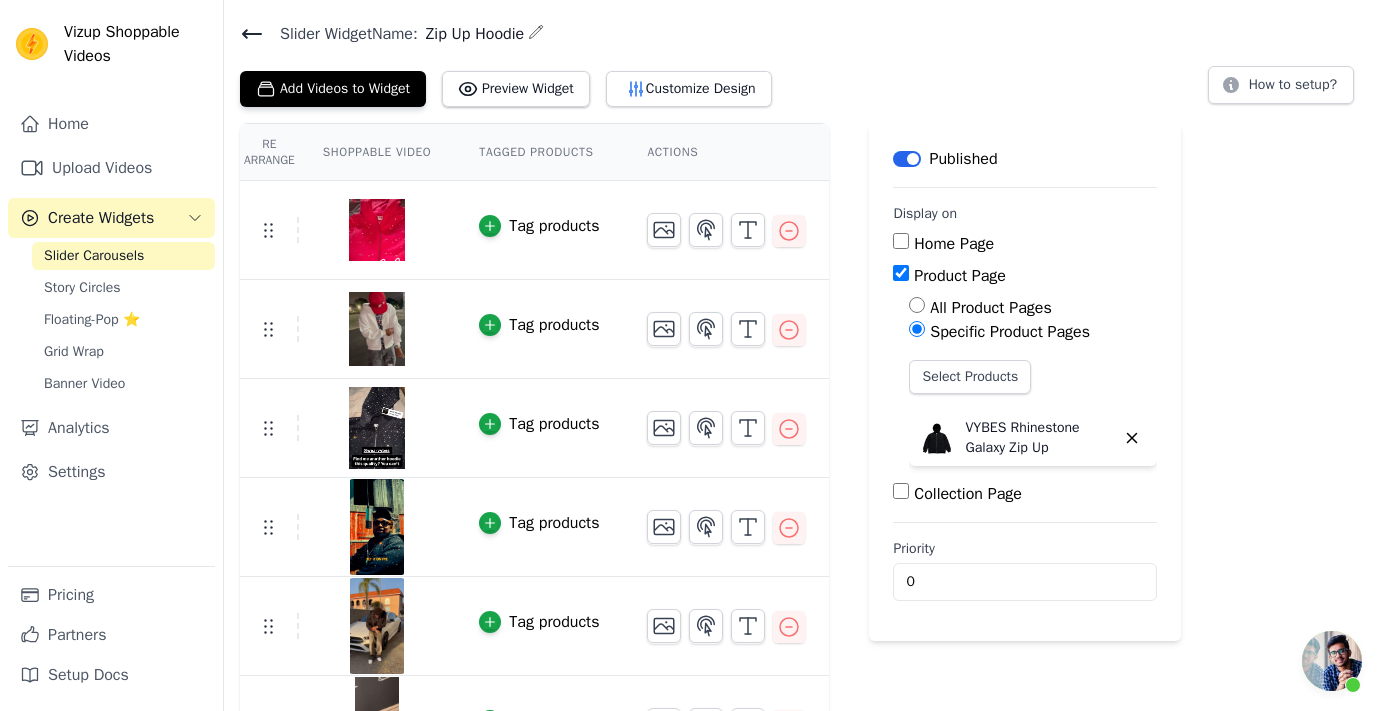 click on "Tag products                             Tag products                             Tag products                             Tag products                             Tag products                             Tag products                             Tag products" at bounding box center [534, 527] 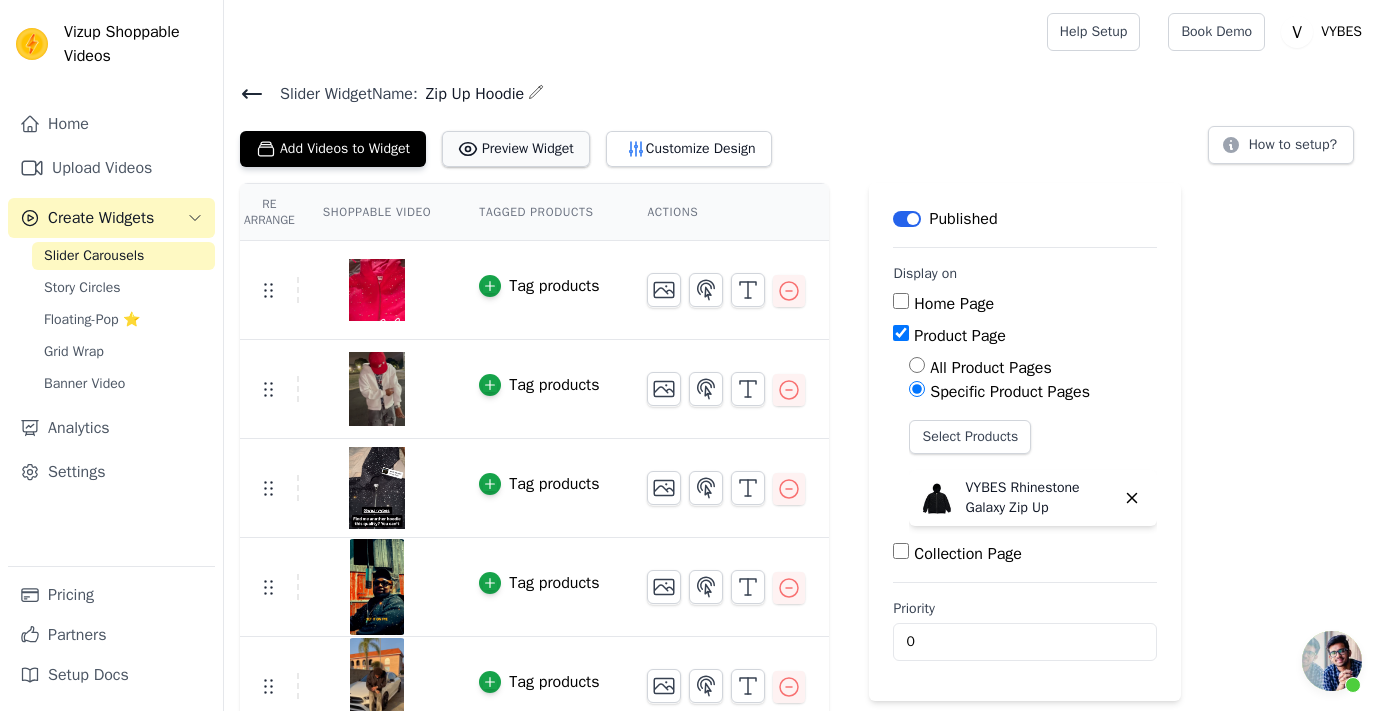 scroll, scrollTop: 0, scrollLeft: 0, axis: both 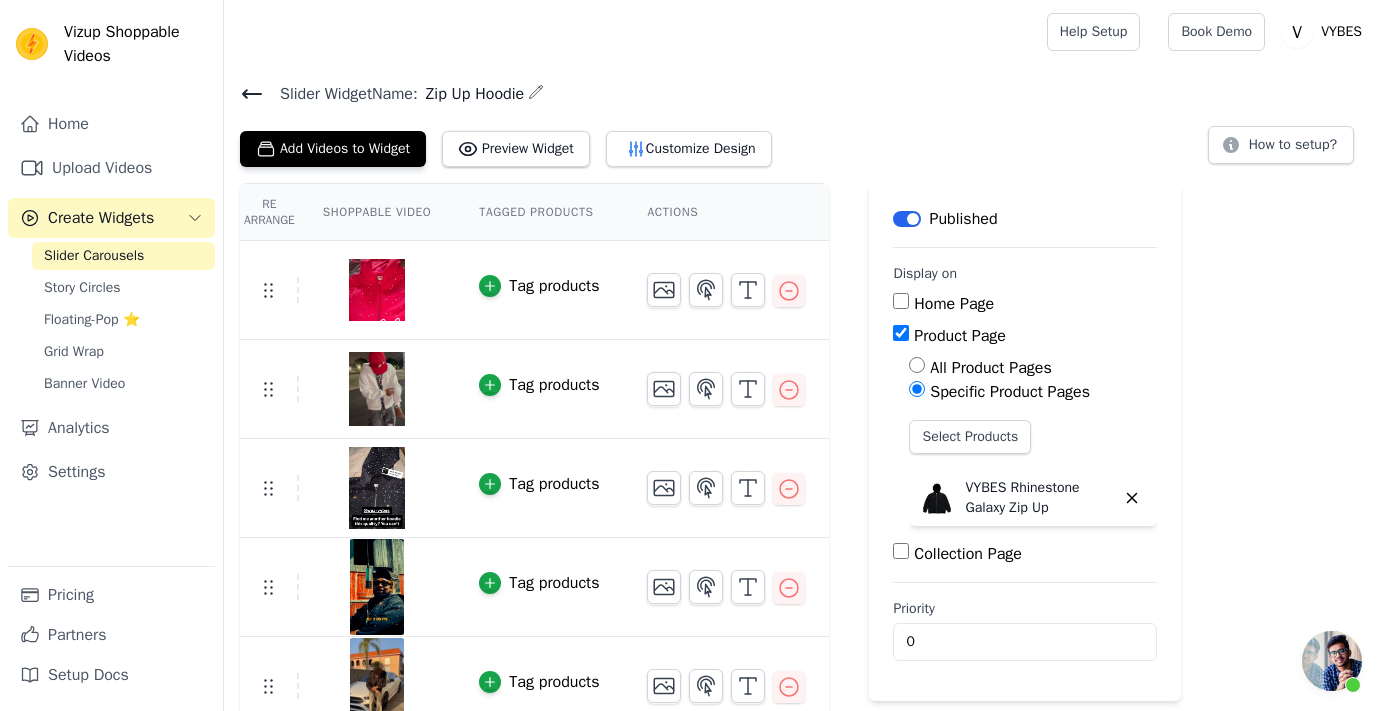 click on "Slider Carousels" at bounding box center [94, 256] 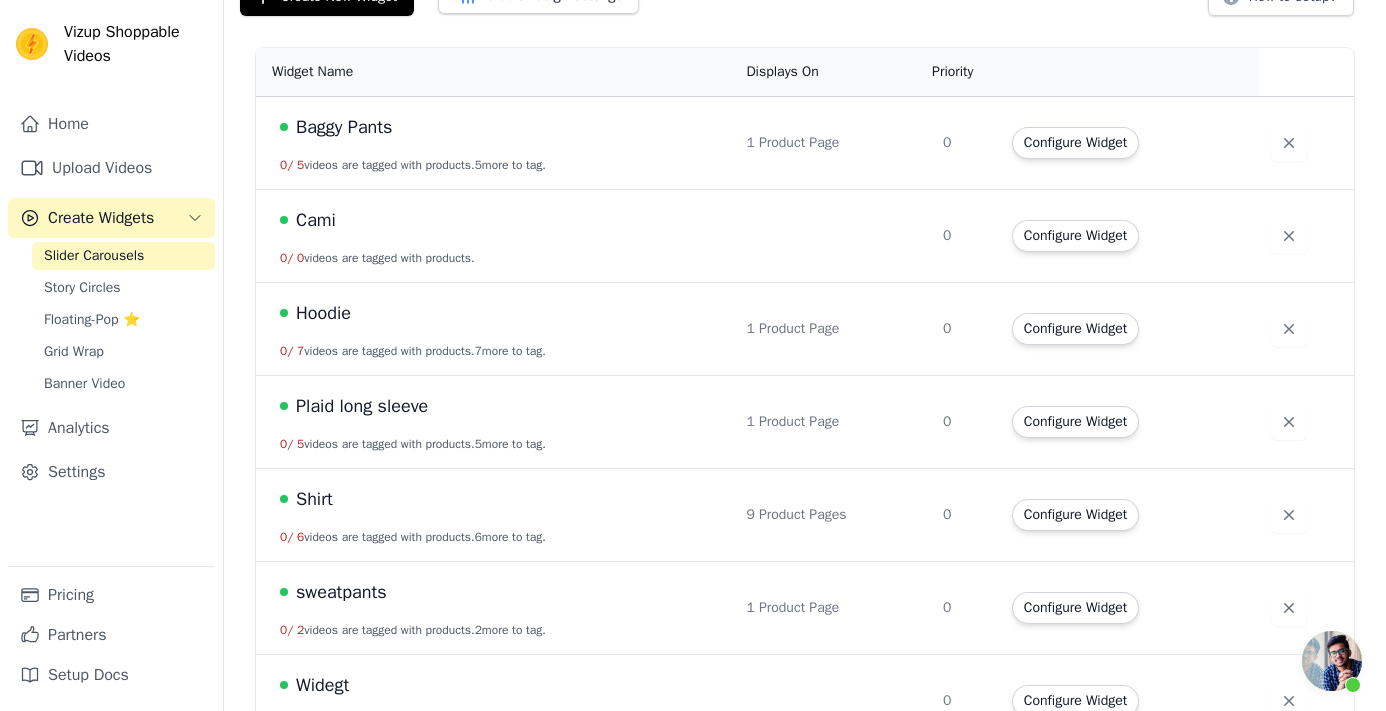 scroll, scrollTop: 138, scrollLeft: 0, axis: vertical 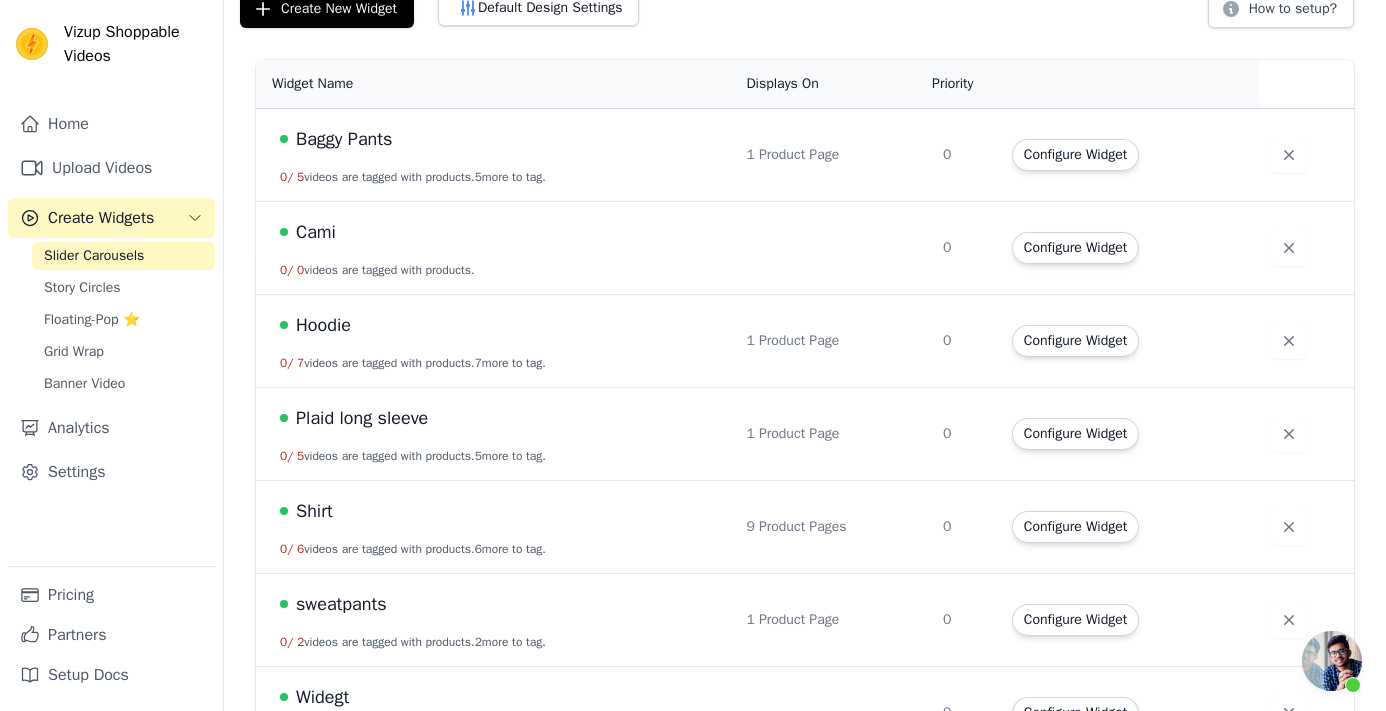 click on "Baggy Pants   0  /   5  videos are tagged with products.
5  more to tag." at bounding box center [495, 155] 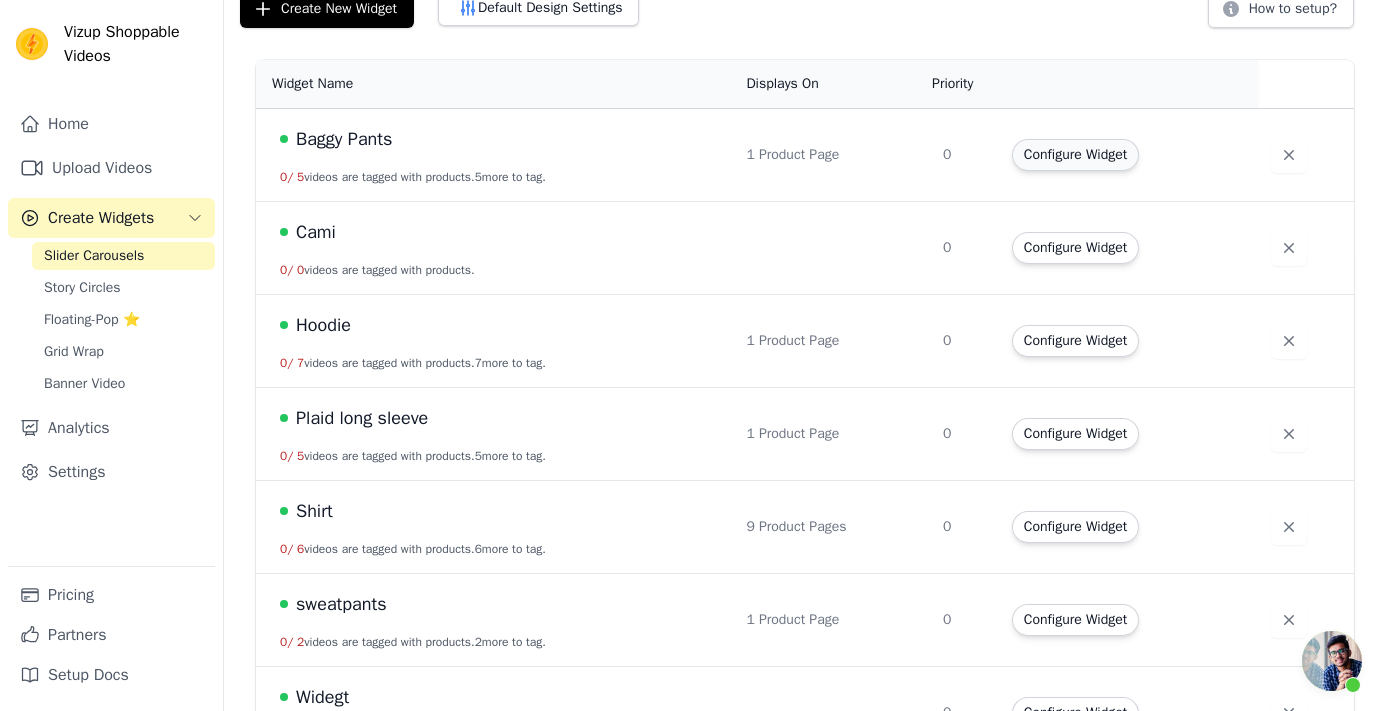 click on "Configure Widget" at bounding box center [1075, 155] 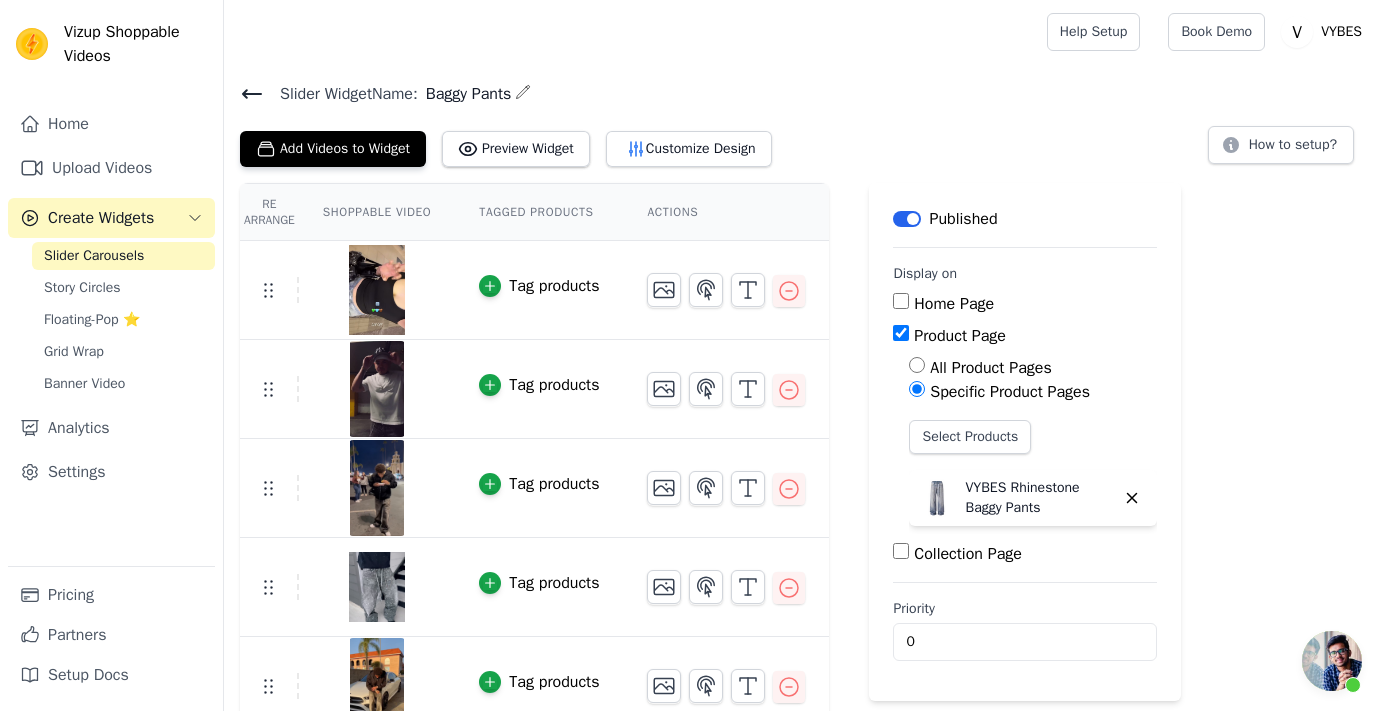 click on "Slider Widget  Name:   Baggy Pants
Add Videos to Widget
Preview Widget       Customize Design
How to setup?         Re Arrange   Shoppable Video   Tagged Products   Actions             Tag products                             Tag products                             Tag products                             Tag products                             Tag products                       Save Videos In This New Order   Save   Dismiss     Label     Published     Display on     Home Page     Product Page     All Product Pages     Specific Product Pages     Select Products       VYBES Rhinestone Baggy Pants         Collection Page       Priority   0" at bounding box center [805, 400] 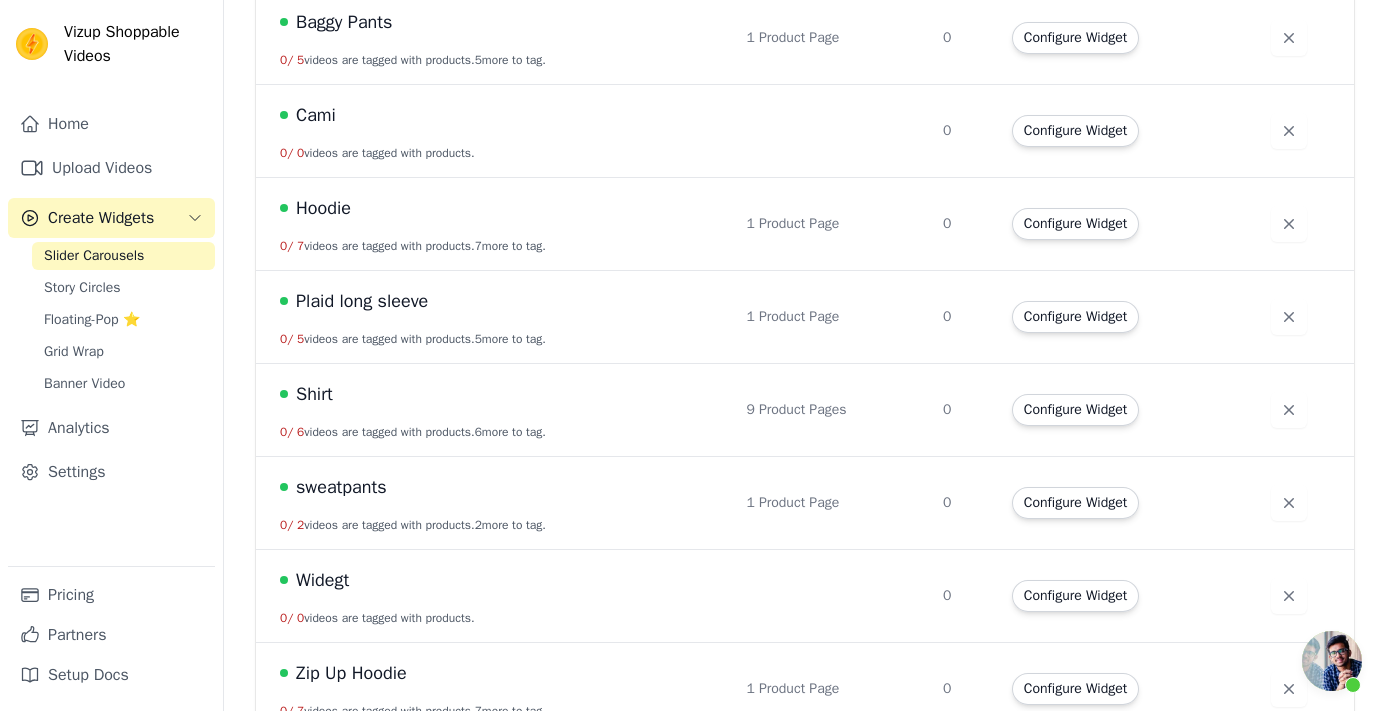 scroll, scrollTop: 258, scrollLeft: 0, axis: vertical 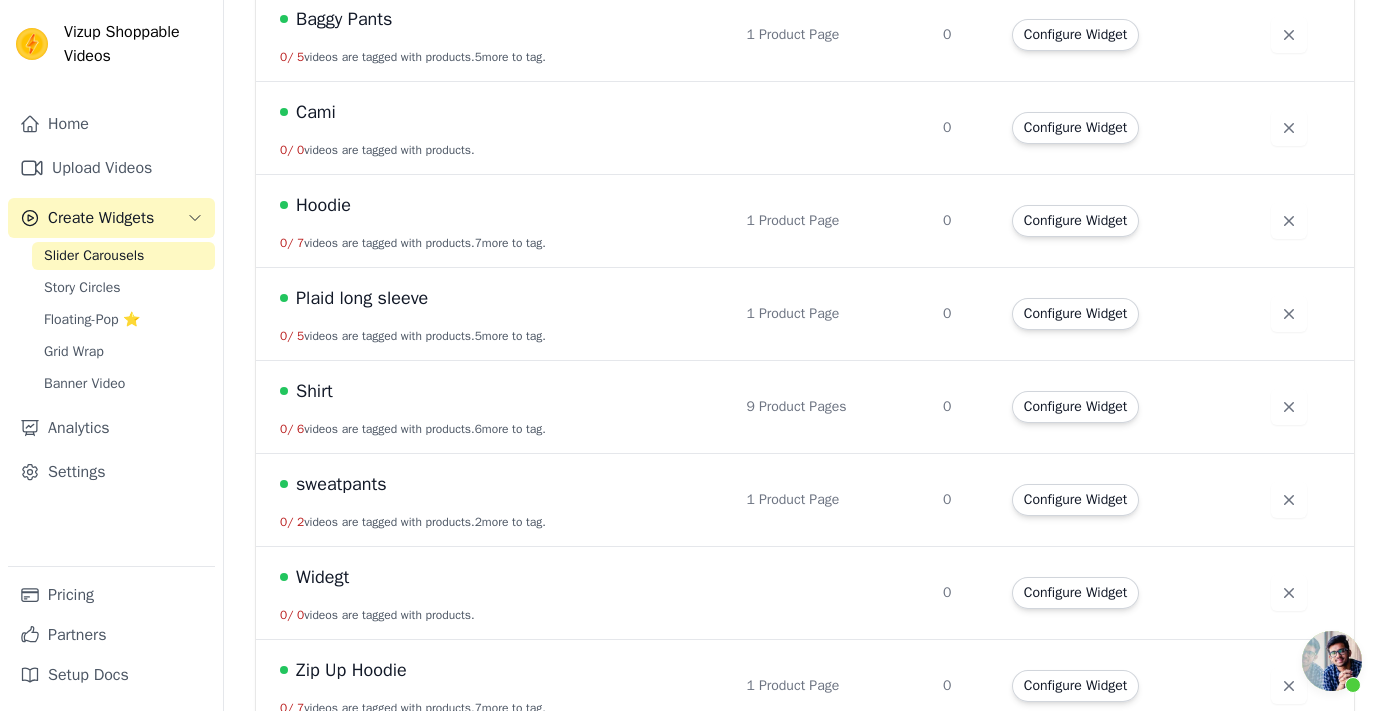 click on "sweatpants   0  /   2  videos are tagged with products.
2  more to tag." at bounding box center (495, 500) 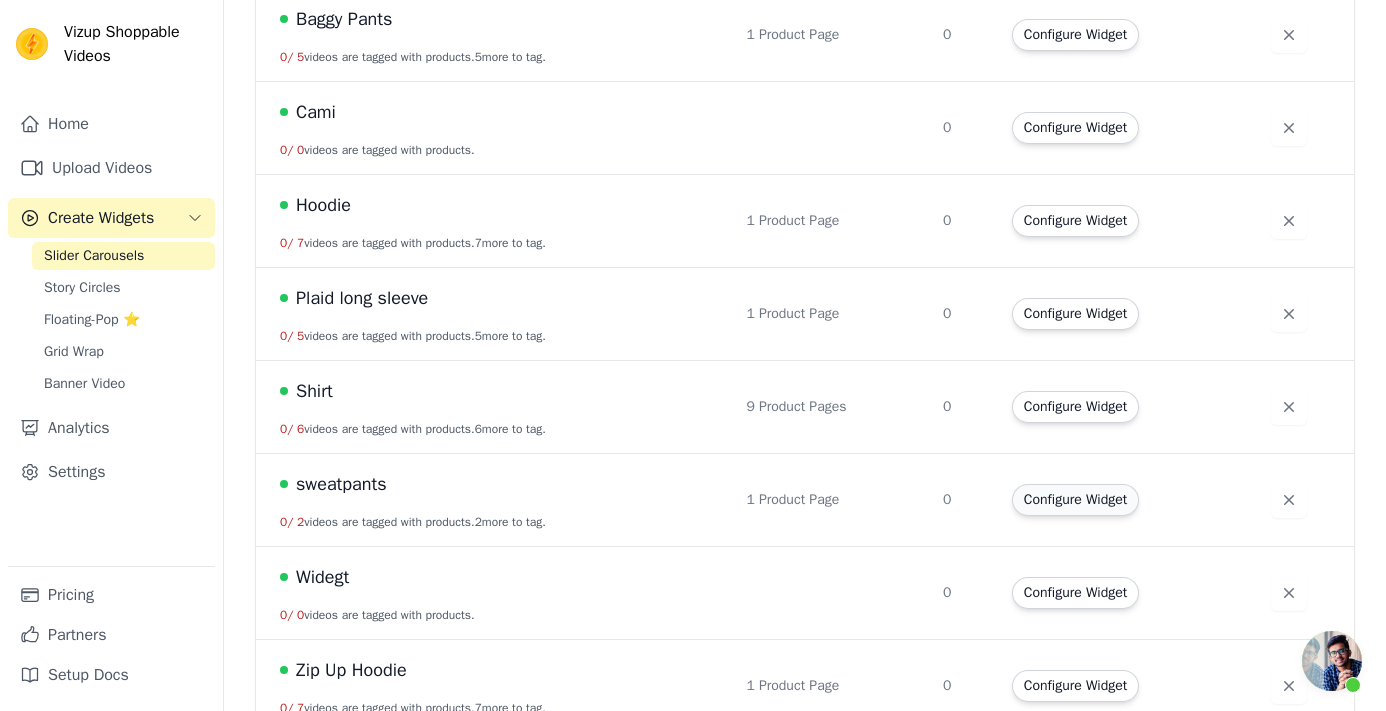 click on "Configure Widget" at bounding box center [1075, 500] 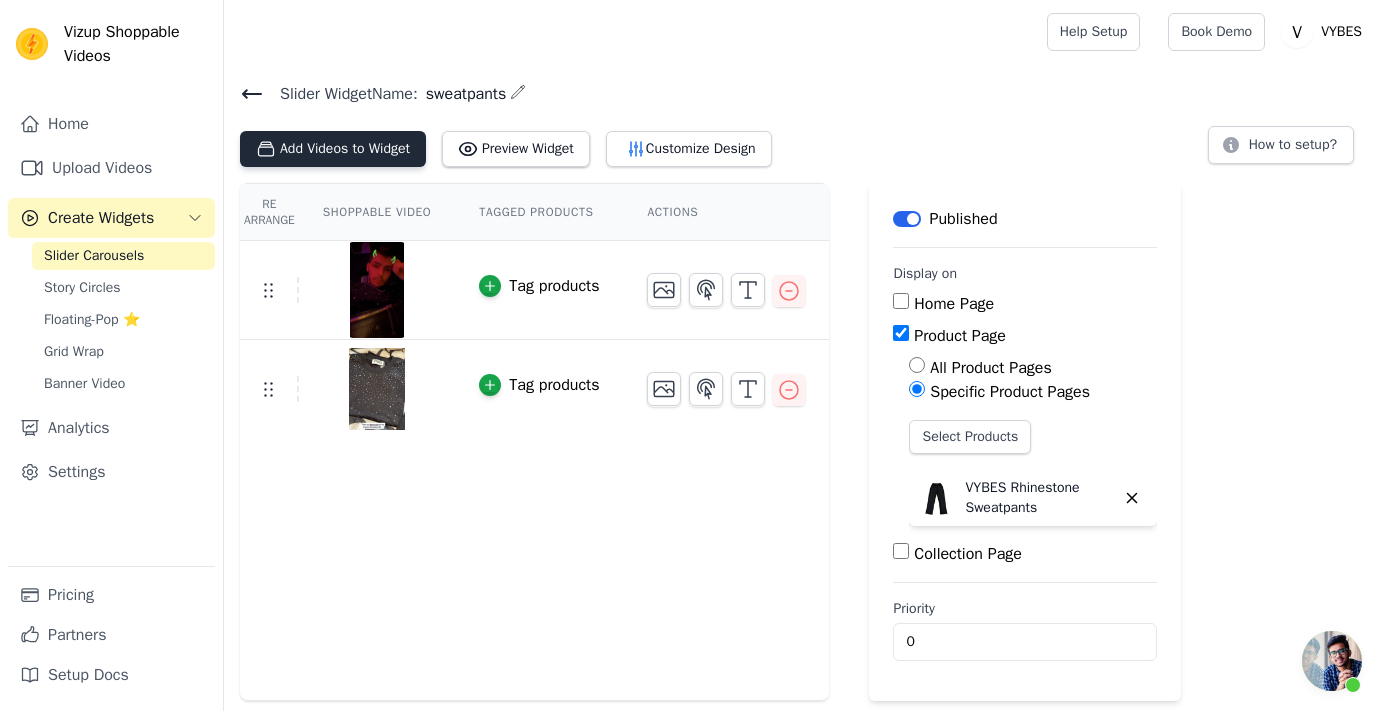 click on "Add Videos to Widget" at bounding box center [333, 149] 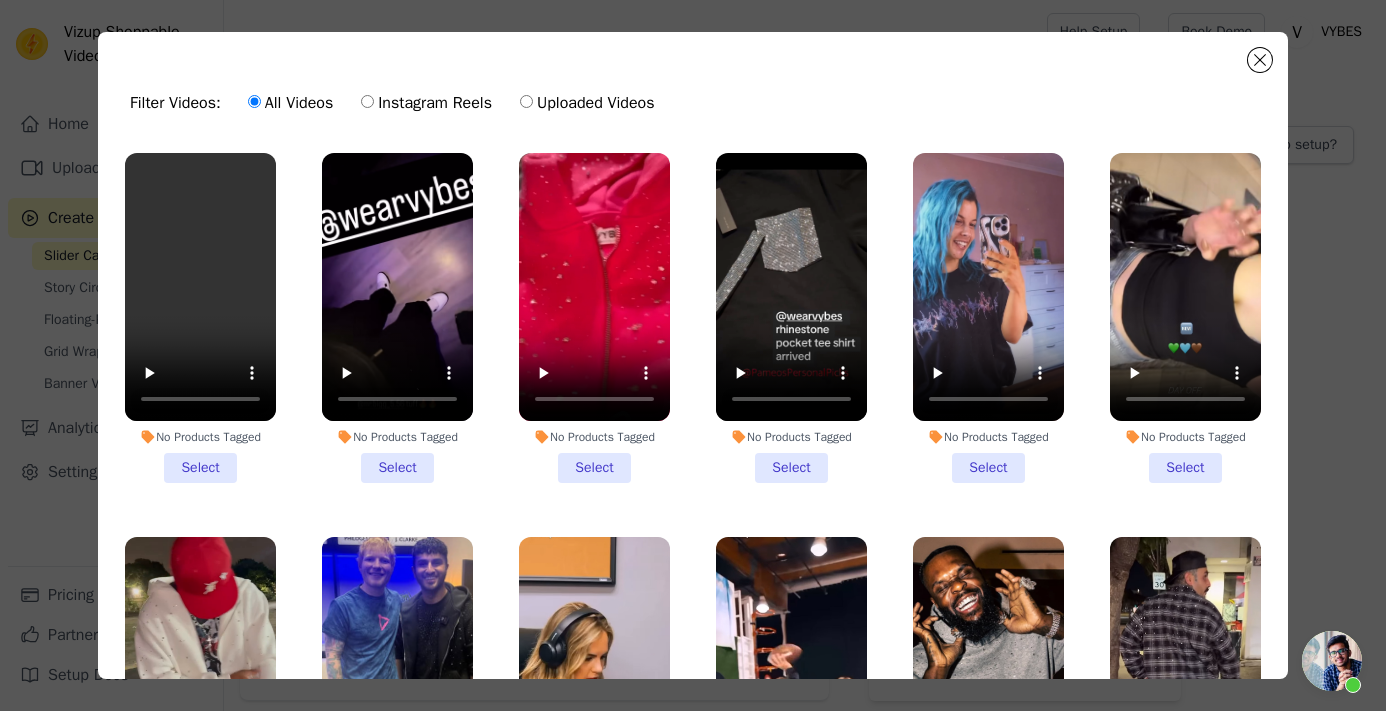 click at bounding box center [397, 287] 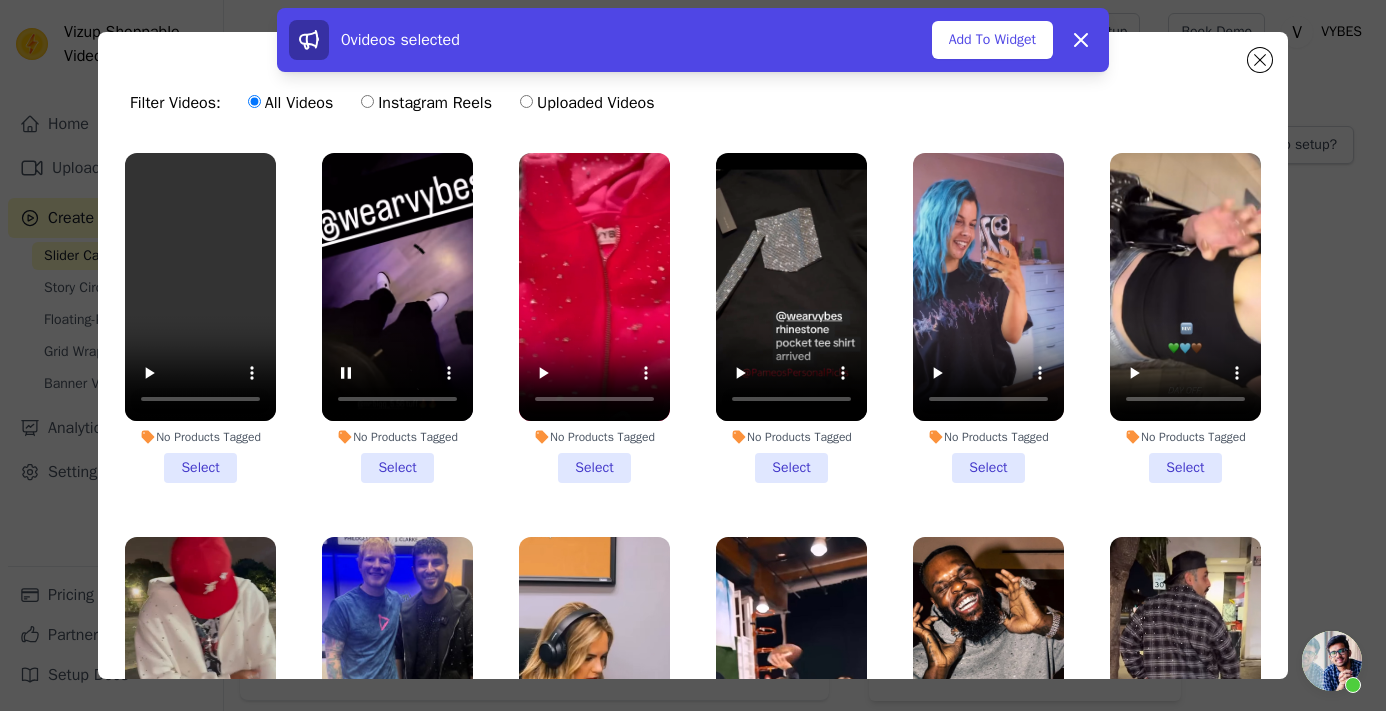 click on "No Products Tagged     Select" at bounding box center (397, 318) 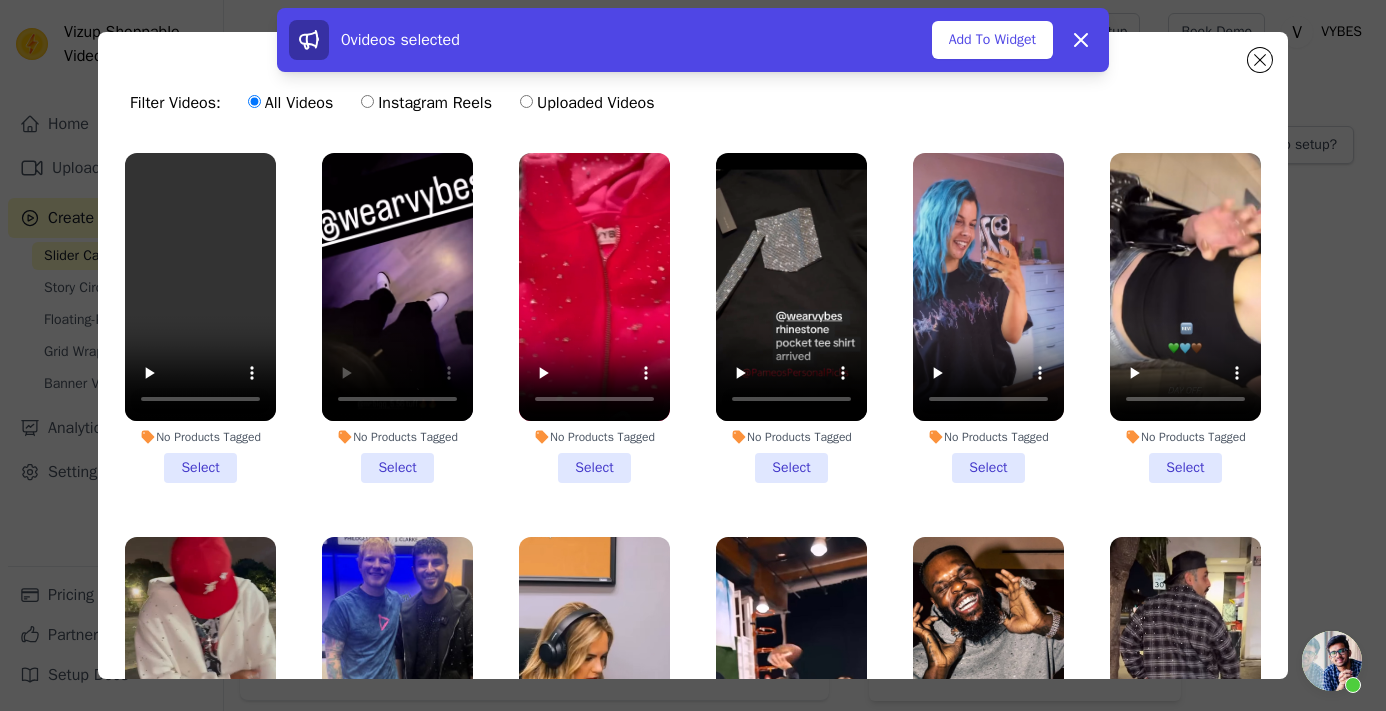 click on "No Products Tagged     Select" at bounding box center [0, 0] 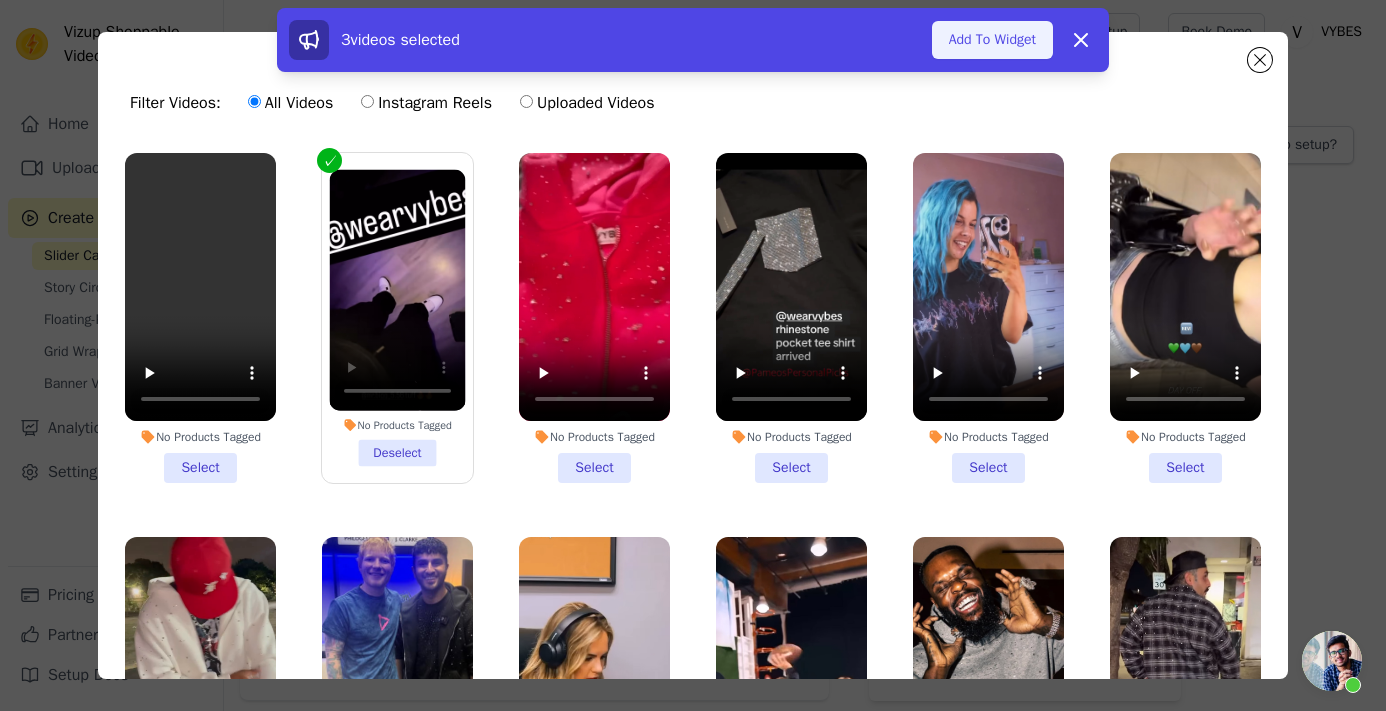 click on "Add To Widget" at bounding box center [992, 40] 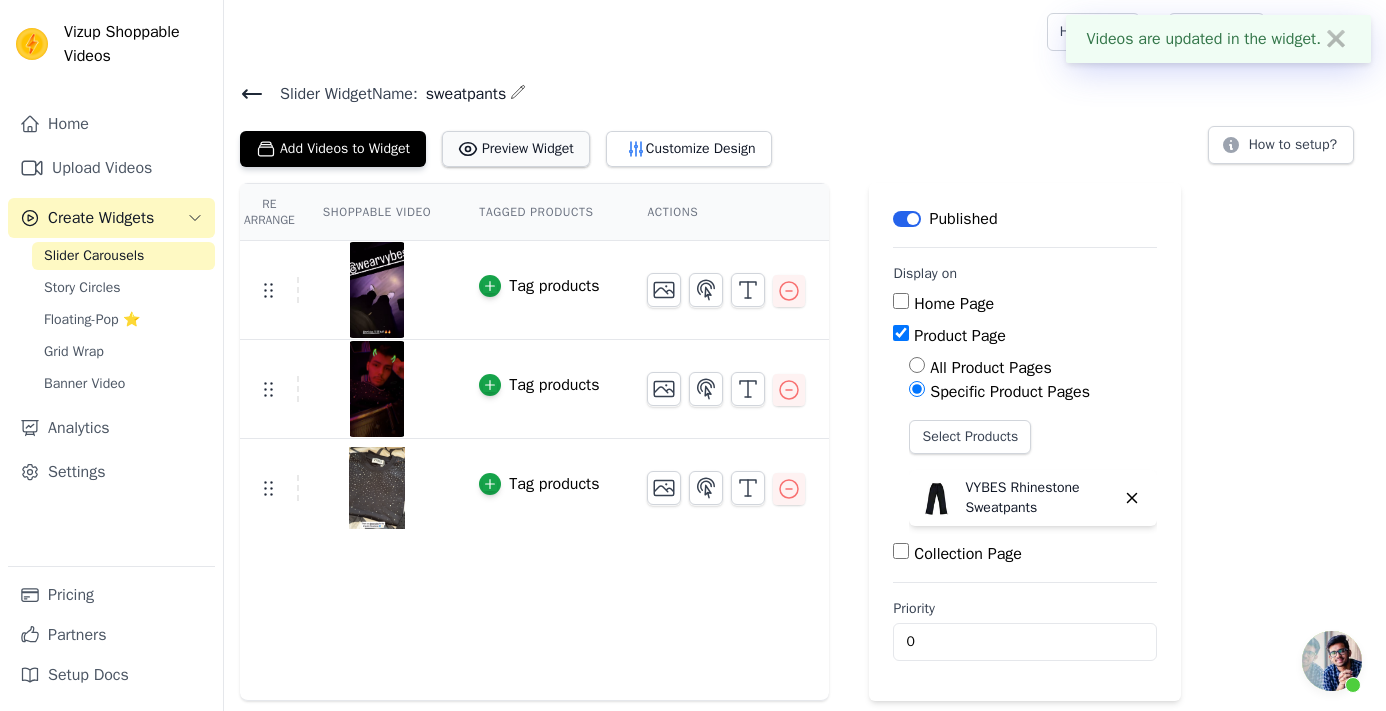 click on "Preview Widget" at bounding box center (516, 149) 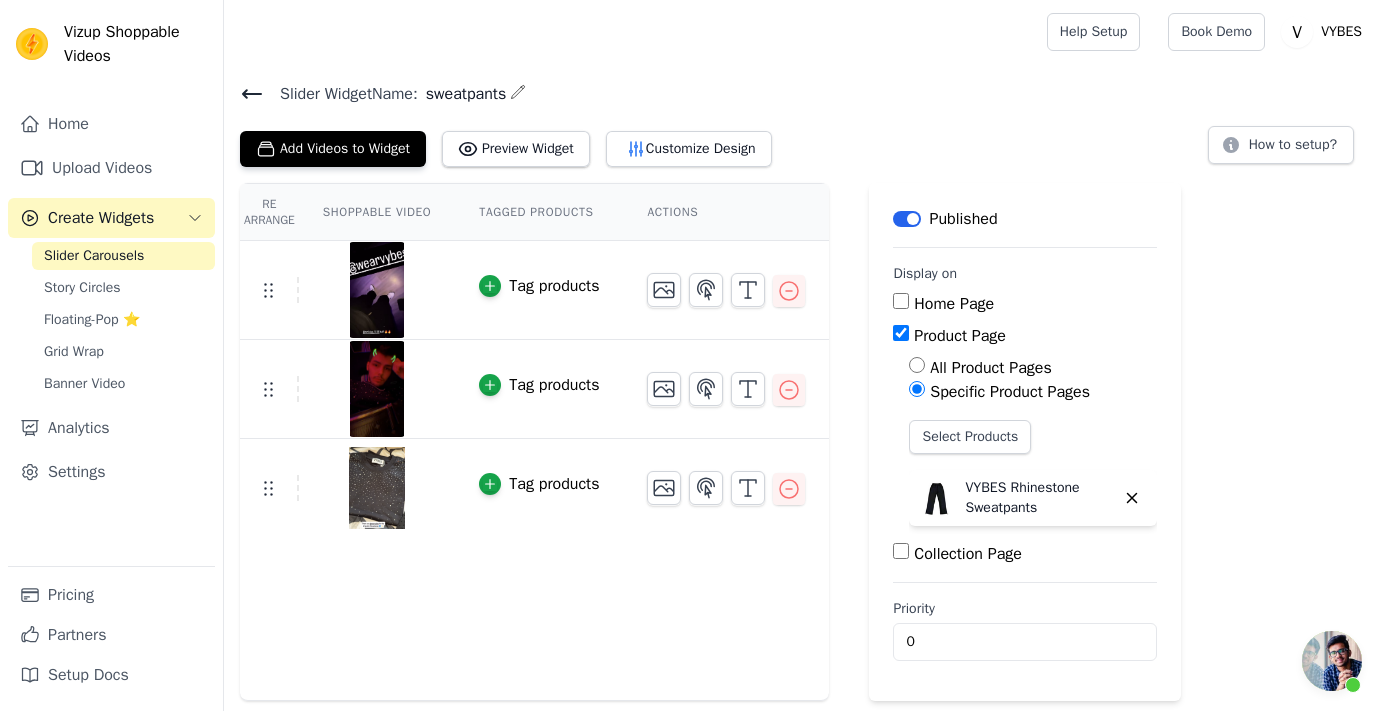 click on "Slider Widget  Name:   sweatpants
Add Videos to Widget
Preview Widget       Customize Design
How to setup?" at bounding box center (805, 123) 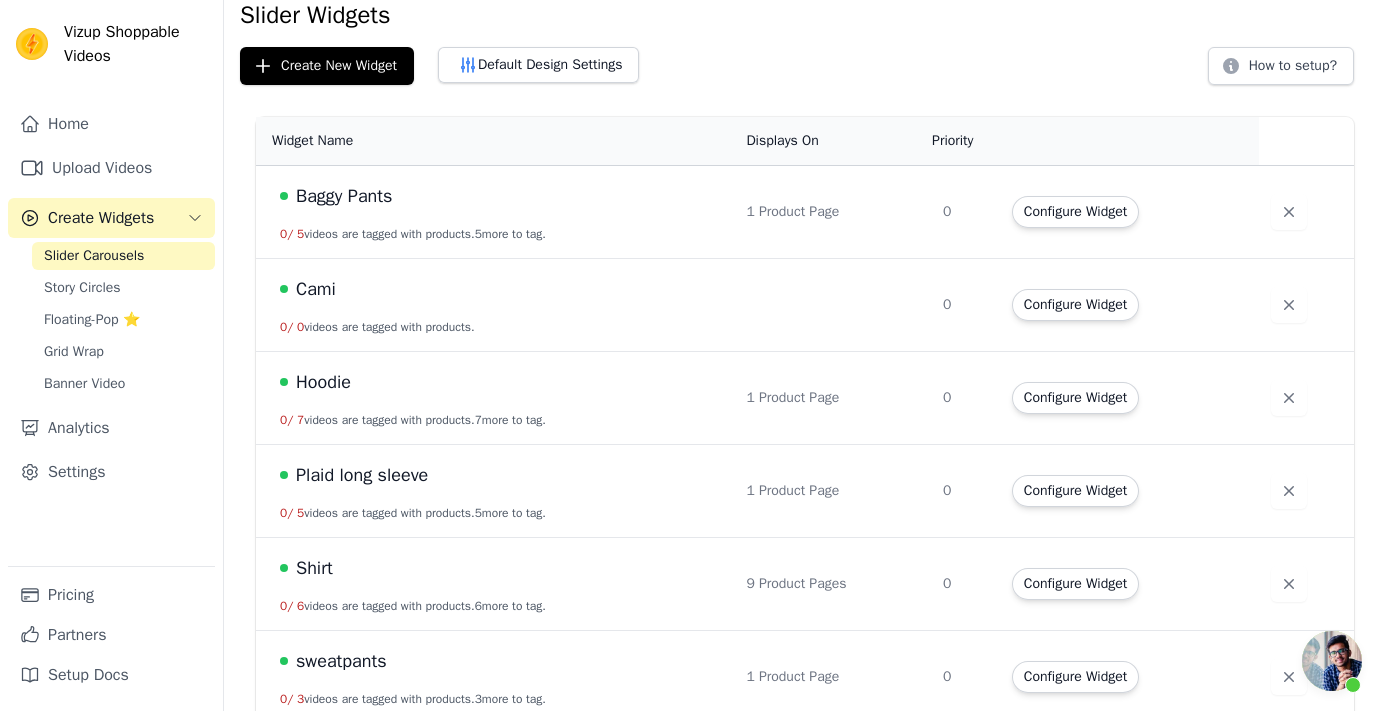 scroll, scrollTop: 147, scrollLeft: 0, axis: vertical 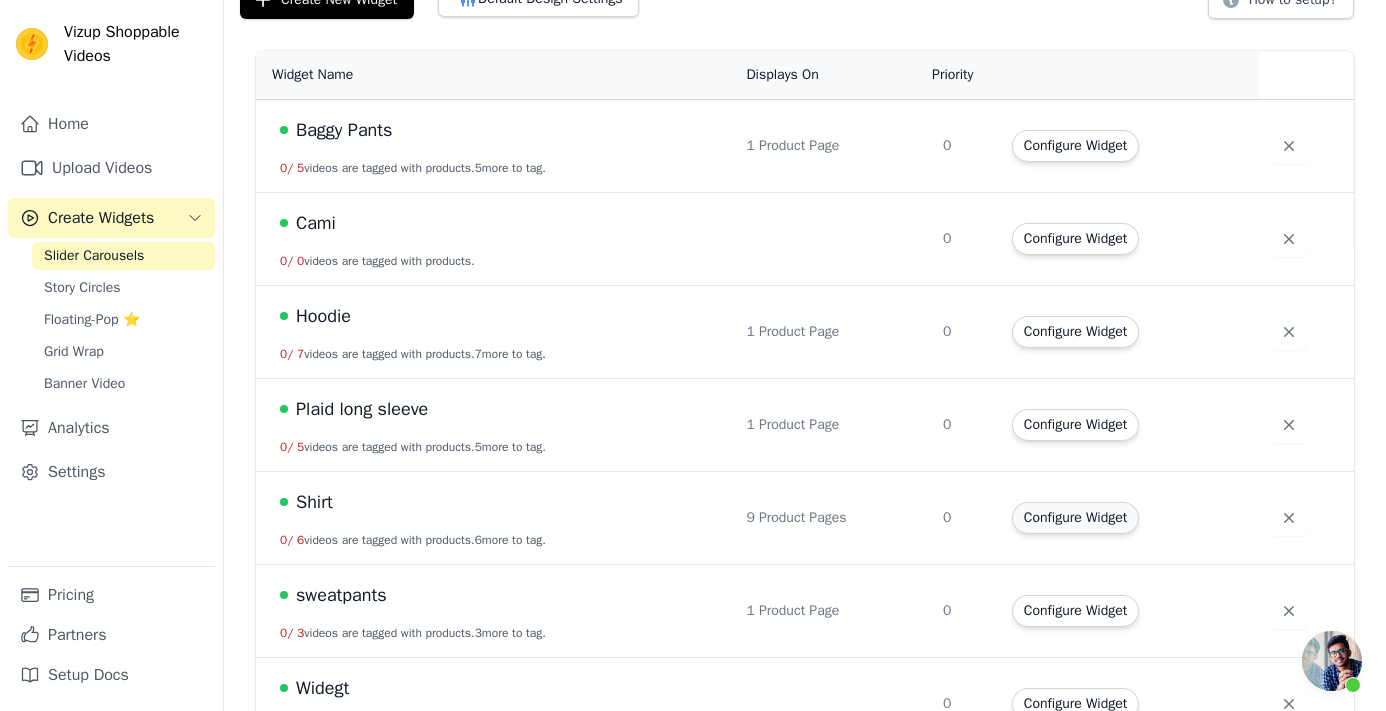 click on "Configure Widget" at bounding box center [1075, 518] 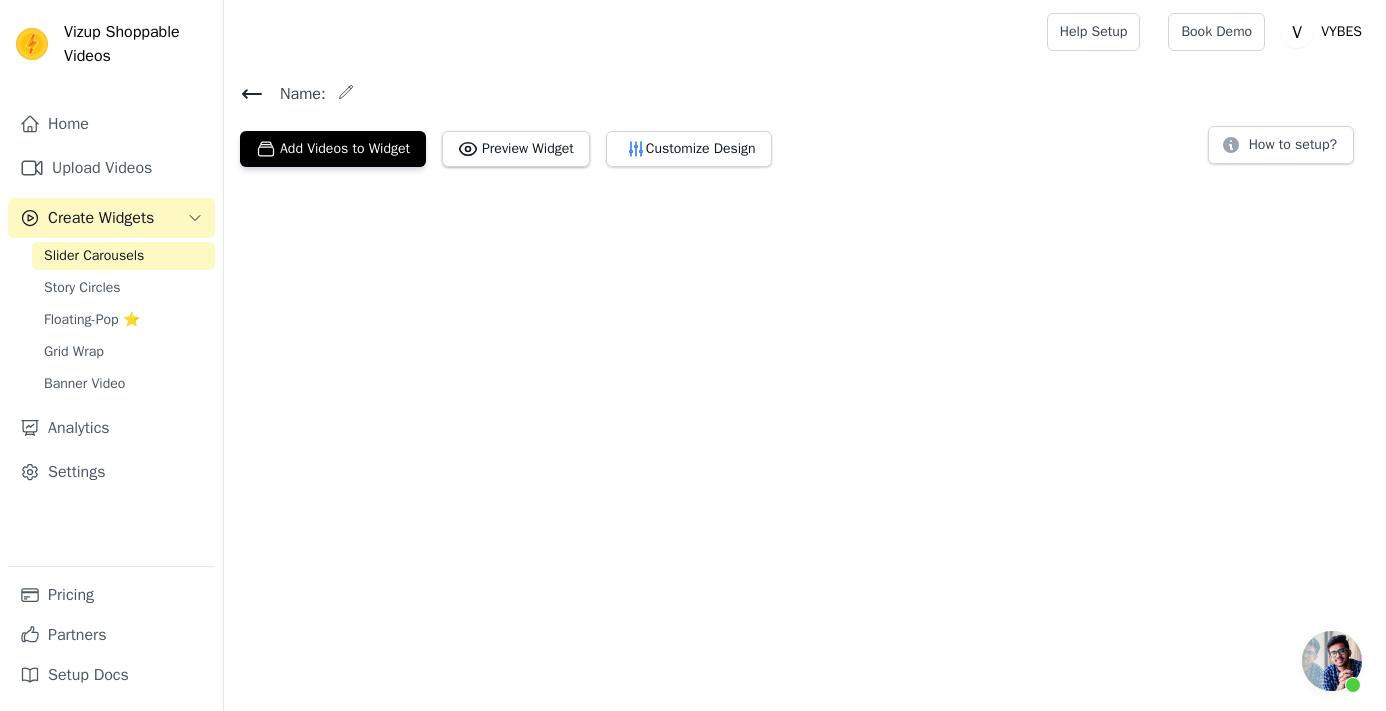 scroll, scrollTop: 0, scrollLeft: 0, axis: both 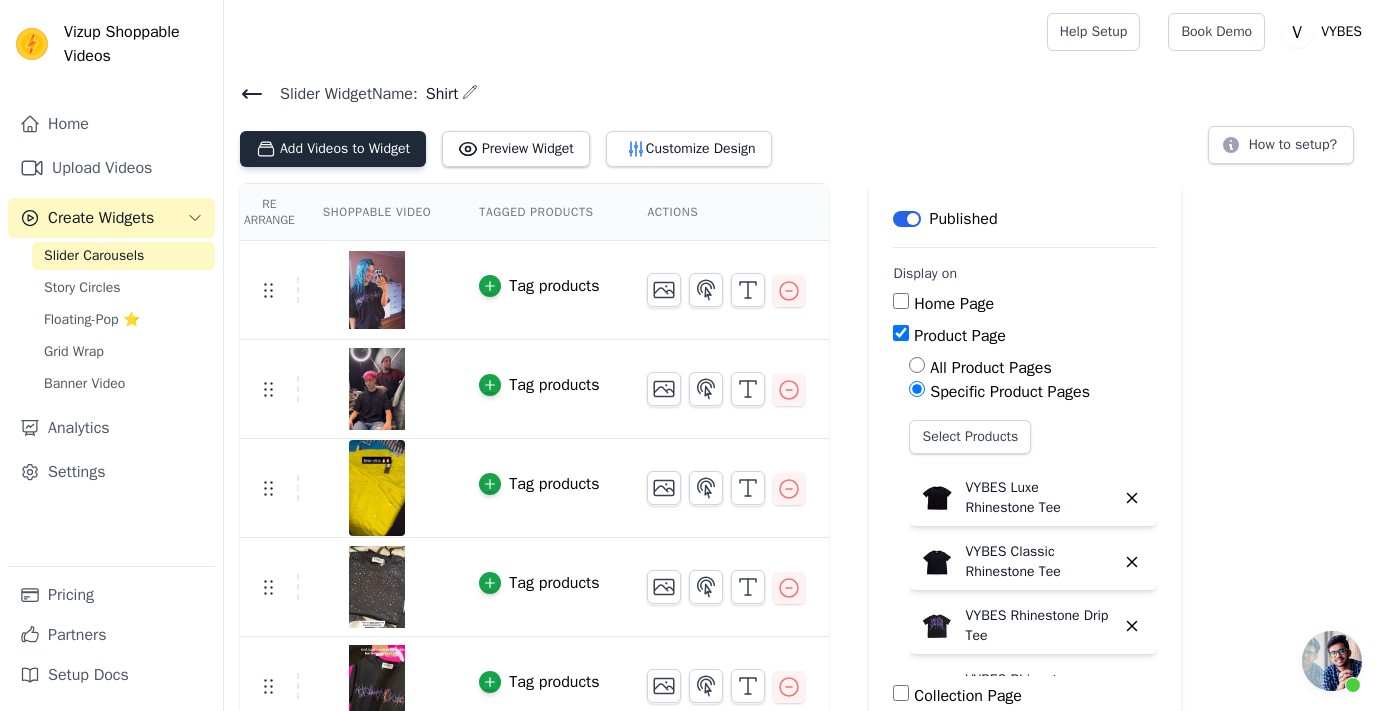 click on "Add Videos to Widget" at bounding box center (333, 149) 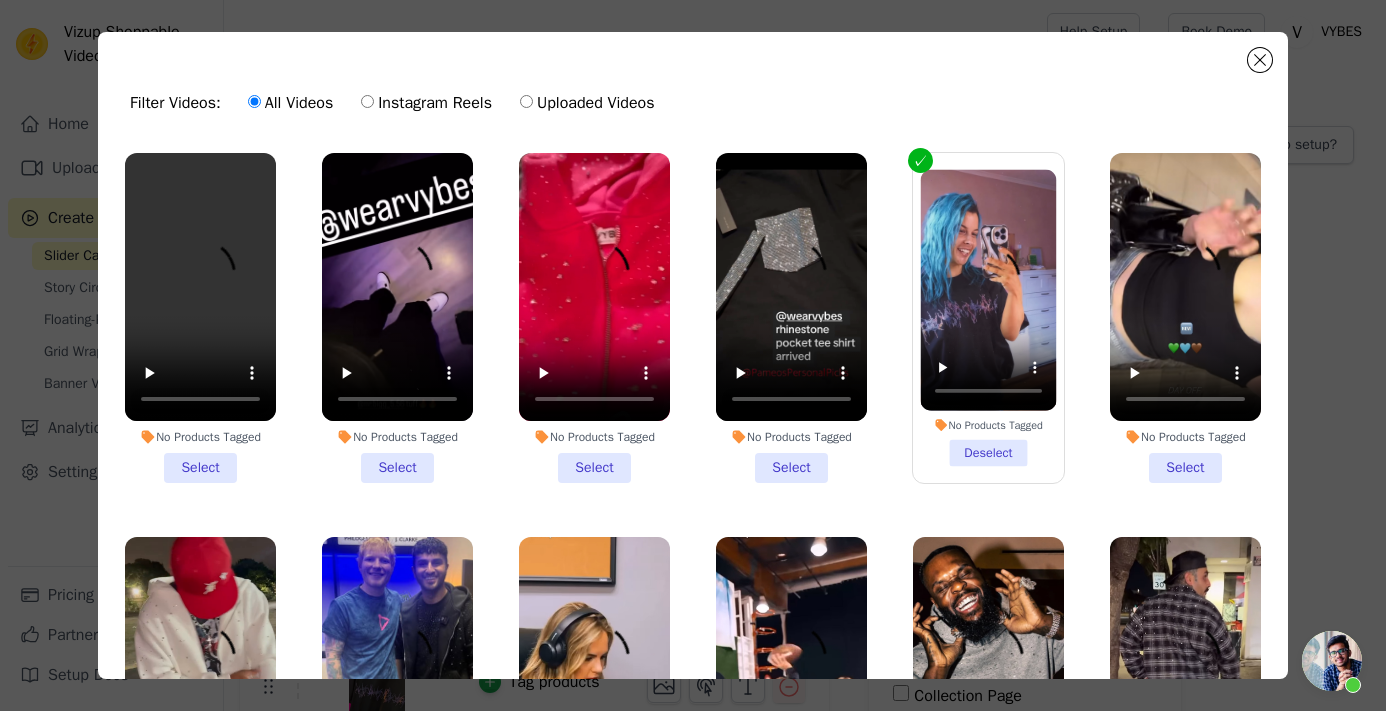 click on "No Products Tagged     Select" at bounding box center (791, 318) 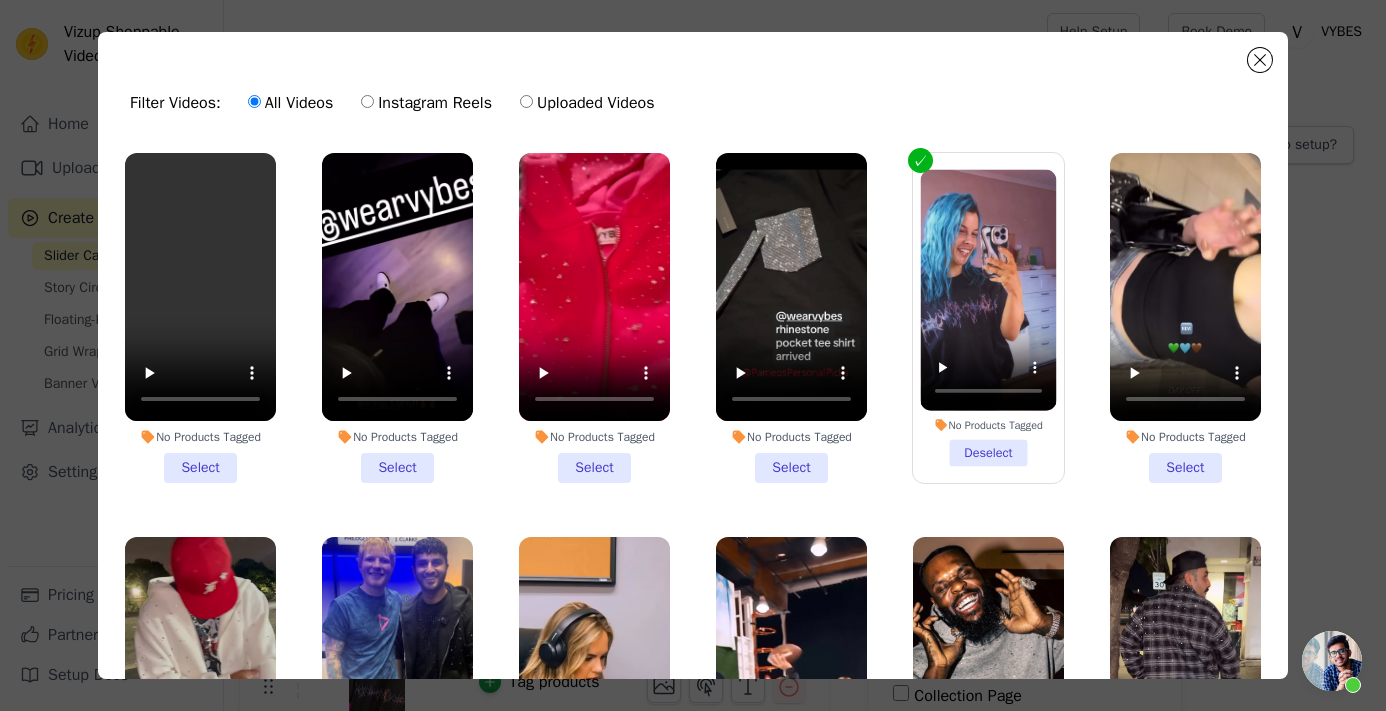click on "No Products Tagged     Select" at bounding box center (0, 0) 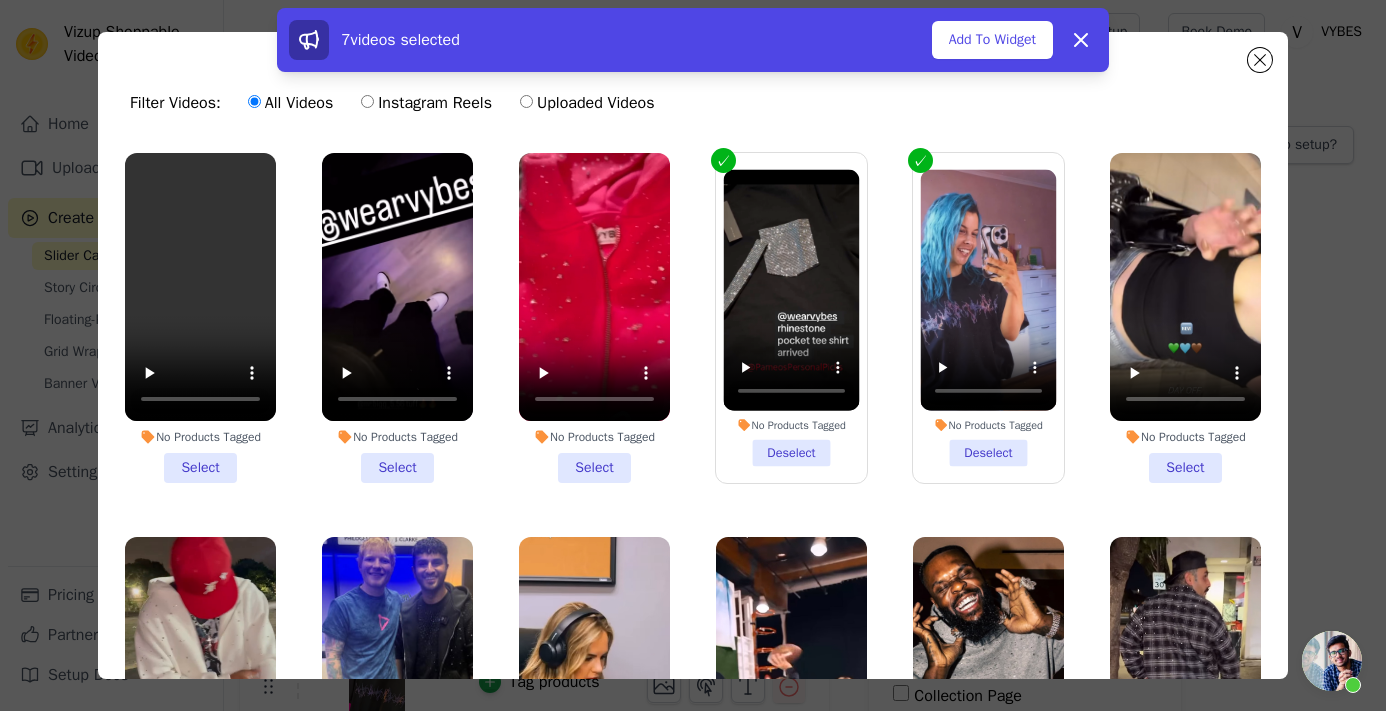 click at bounding box center (200, 287) 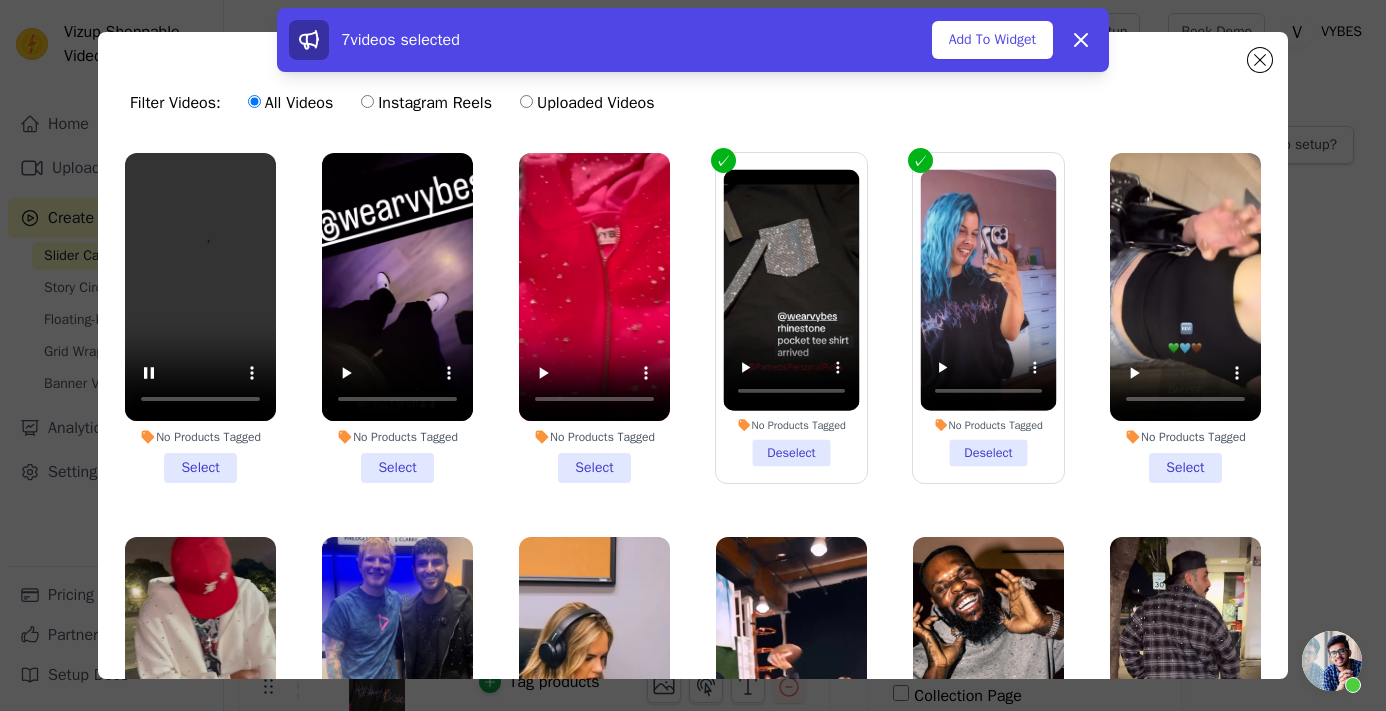 click at bounding box center [200, 287] 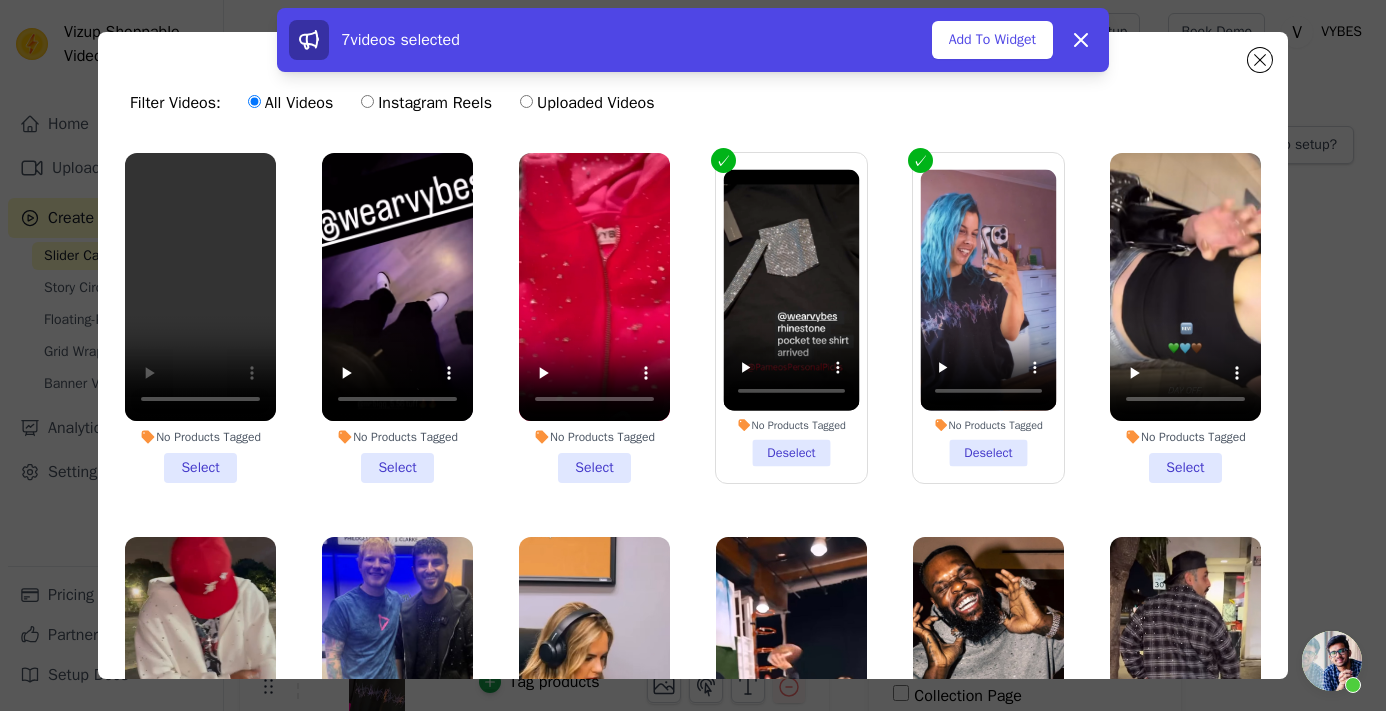 click at bounding box center [200, 287] 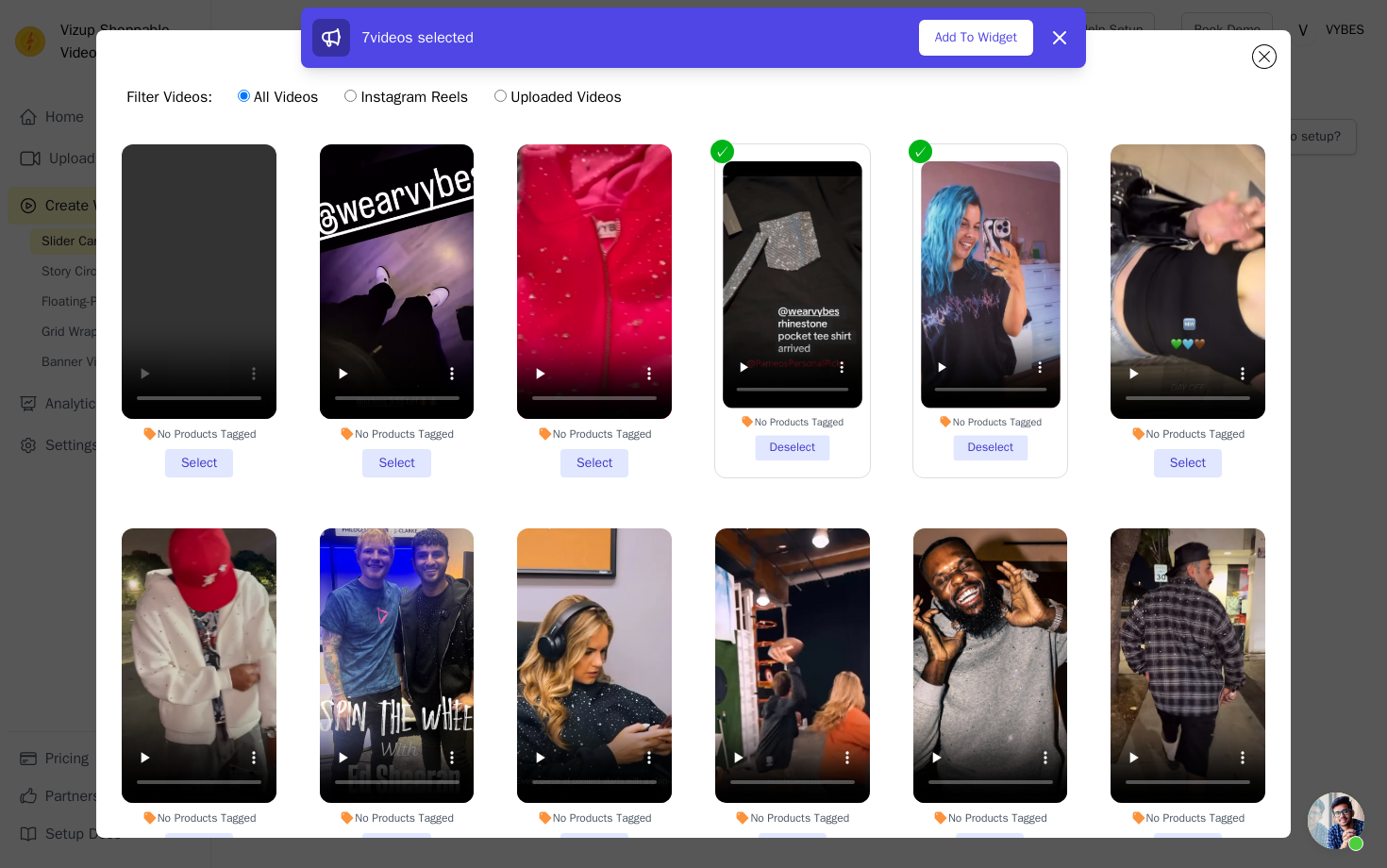 type 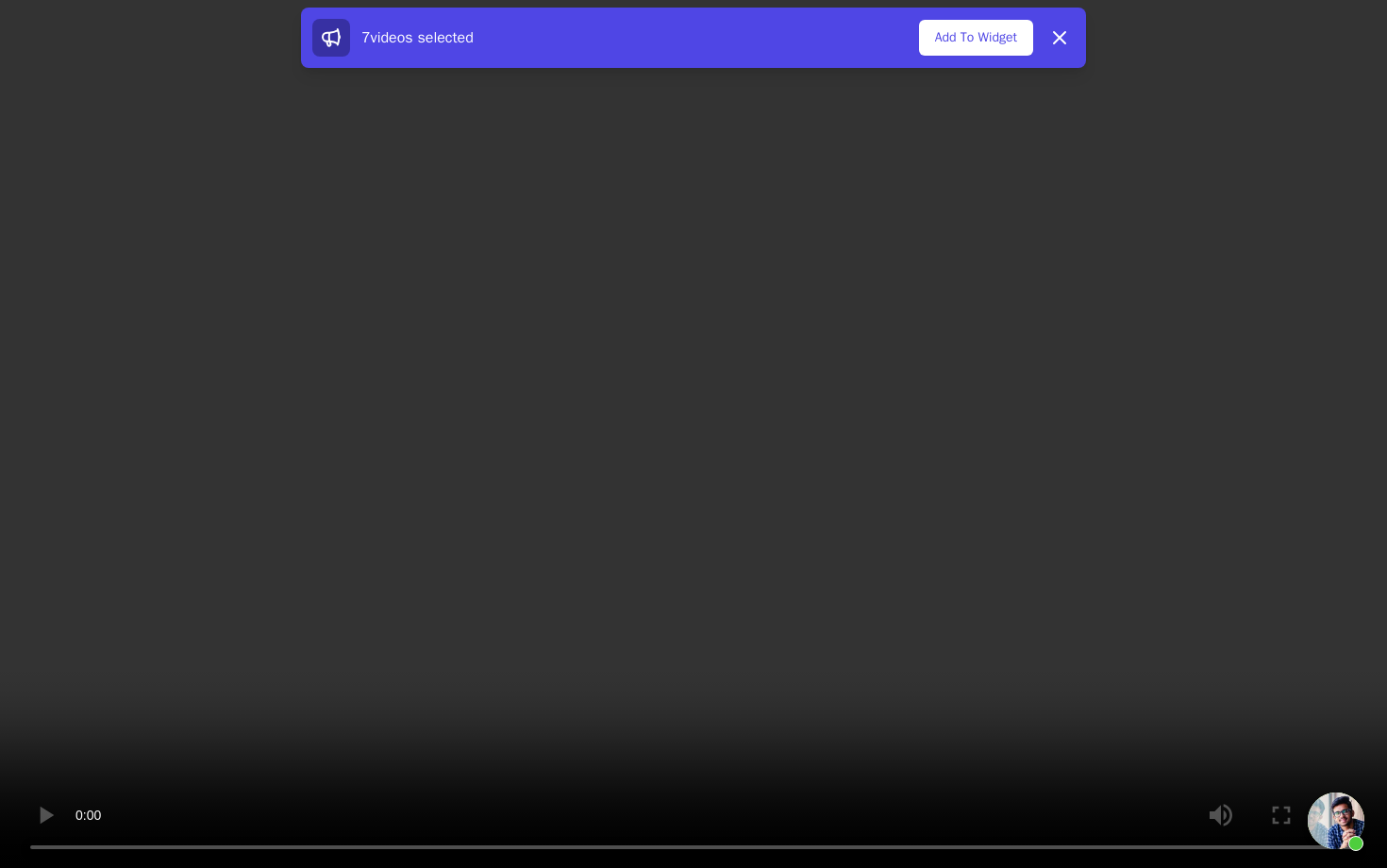 click at bounding box center [694, 434] 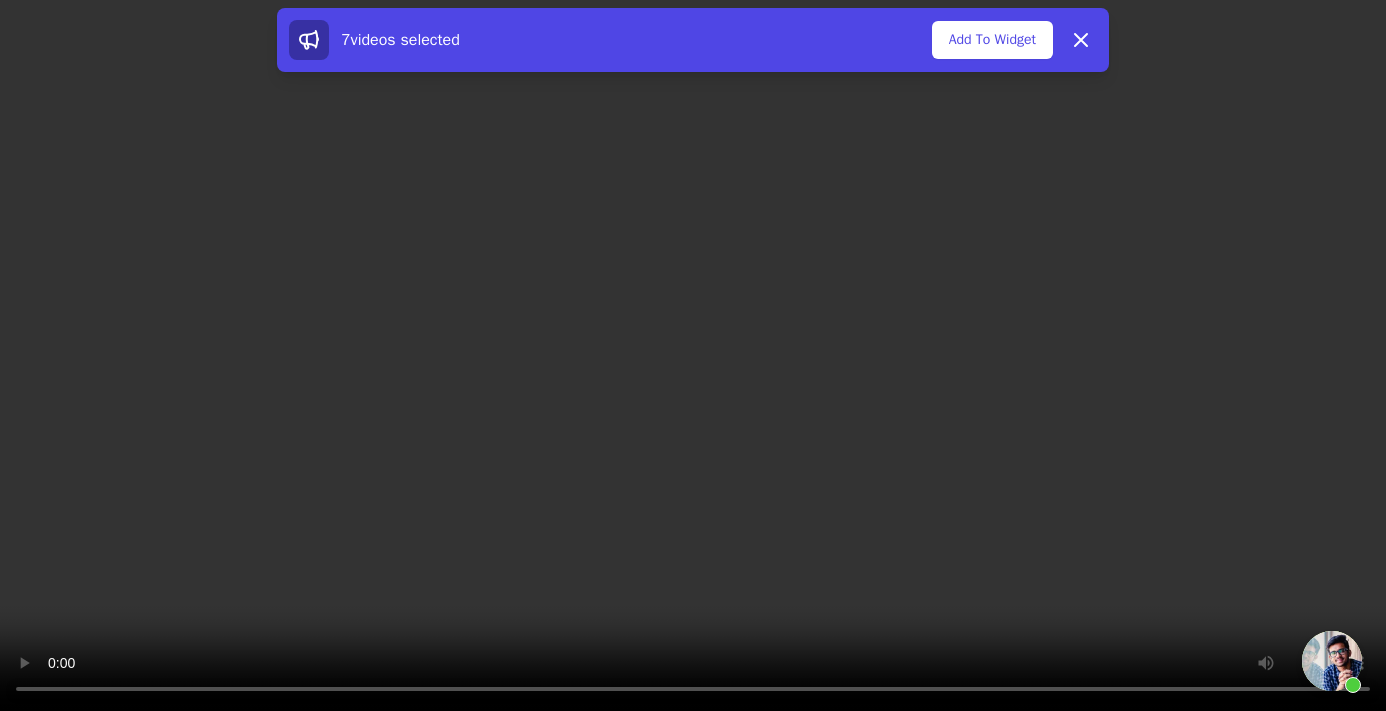 click on "No Products Tagged     Select" at bounding box center (200, 318) 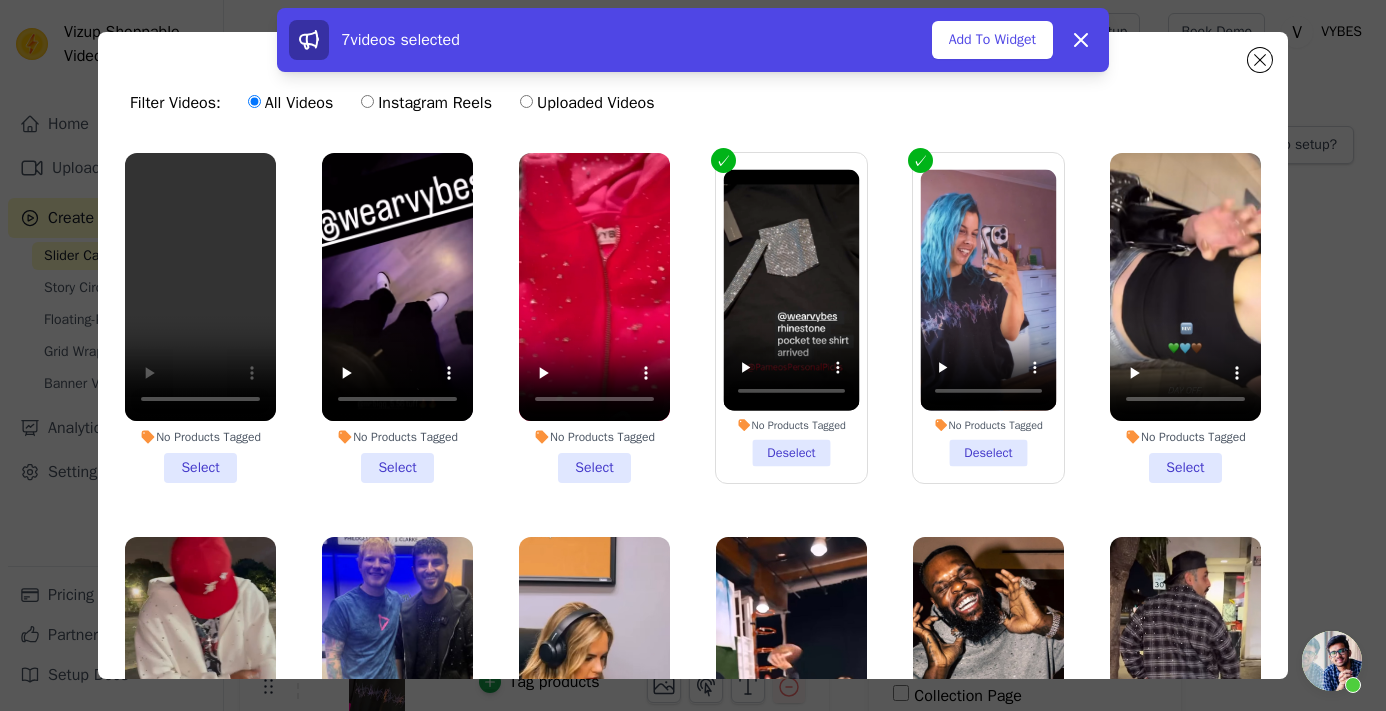 click on "No Products Tagged     Select" at bounding box center (0, 0) 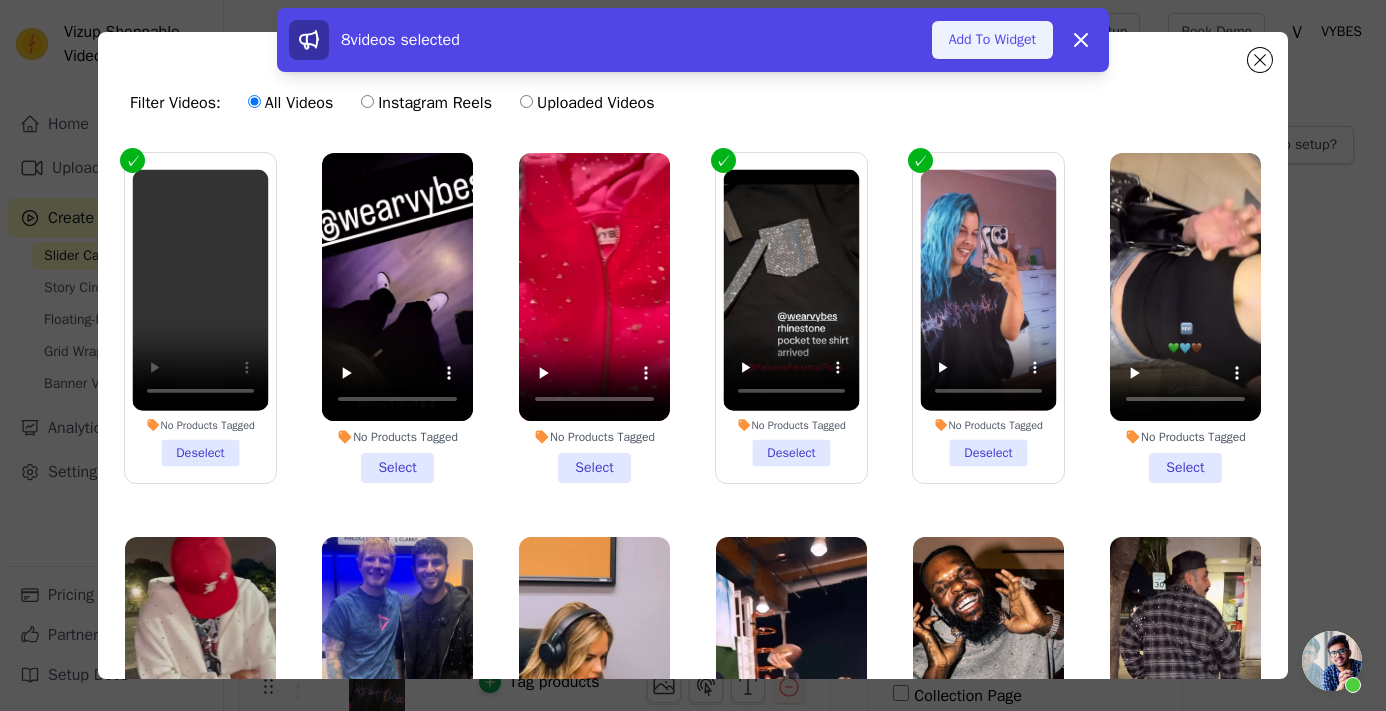 click on "Add To Widget" at bounding box center [992, 40] 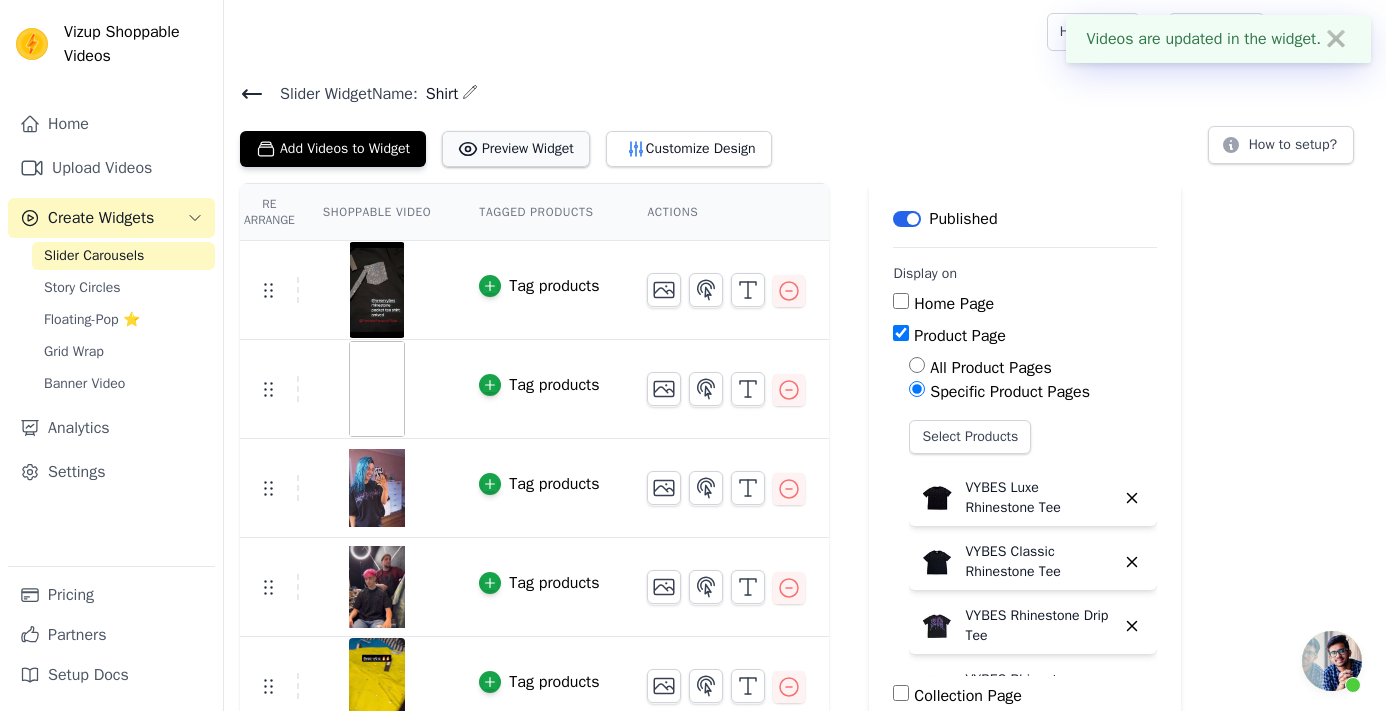click on "Preview Widget" at bounding box center [516, 149] 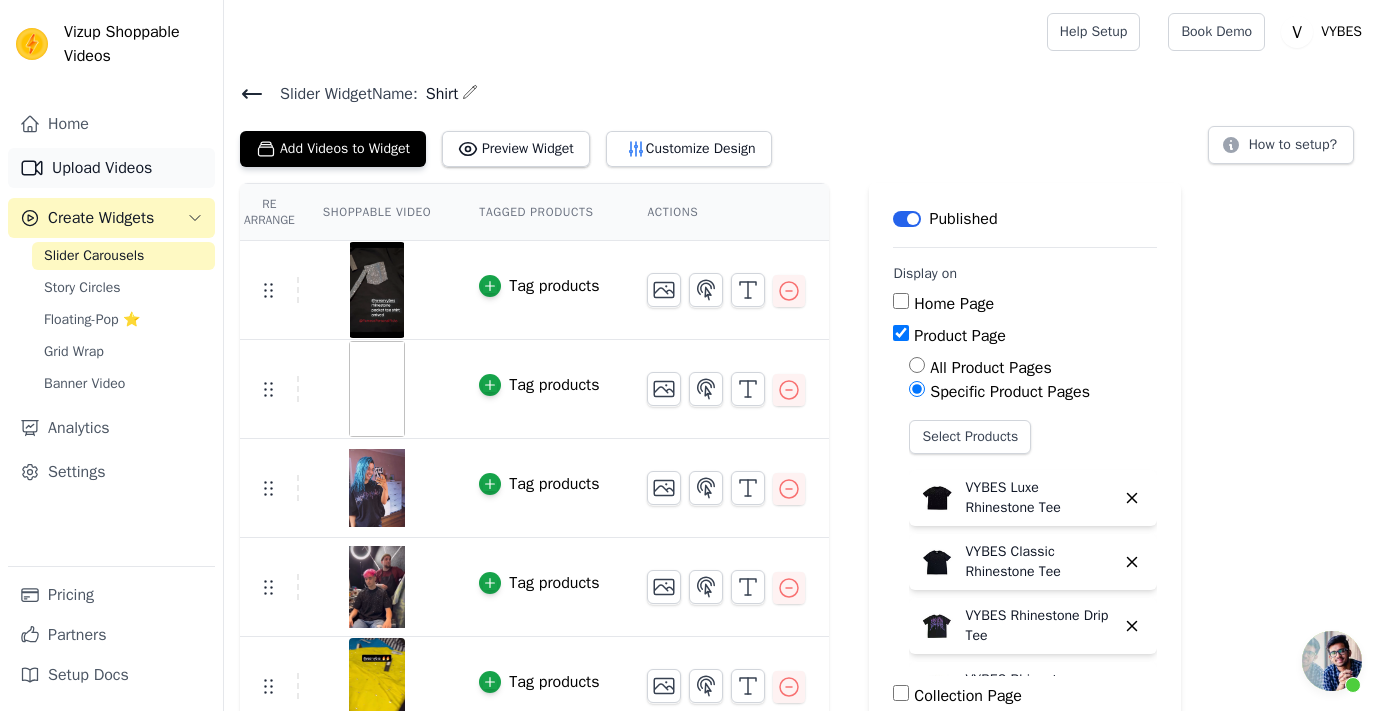 click on "Upload Videos" at bounding box center (111, 168) 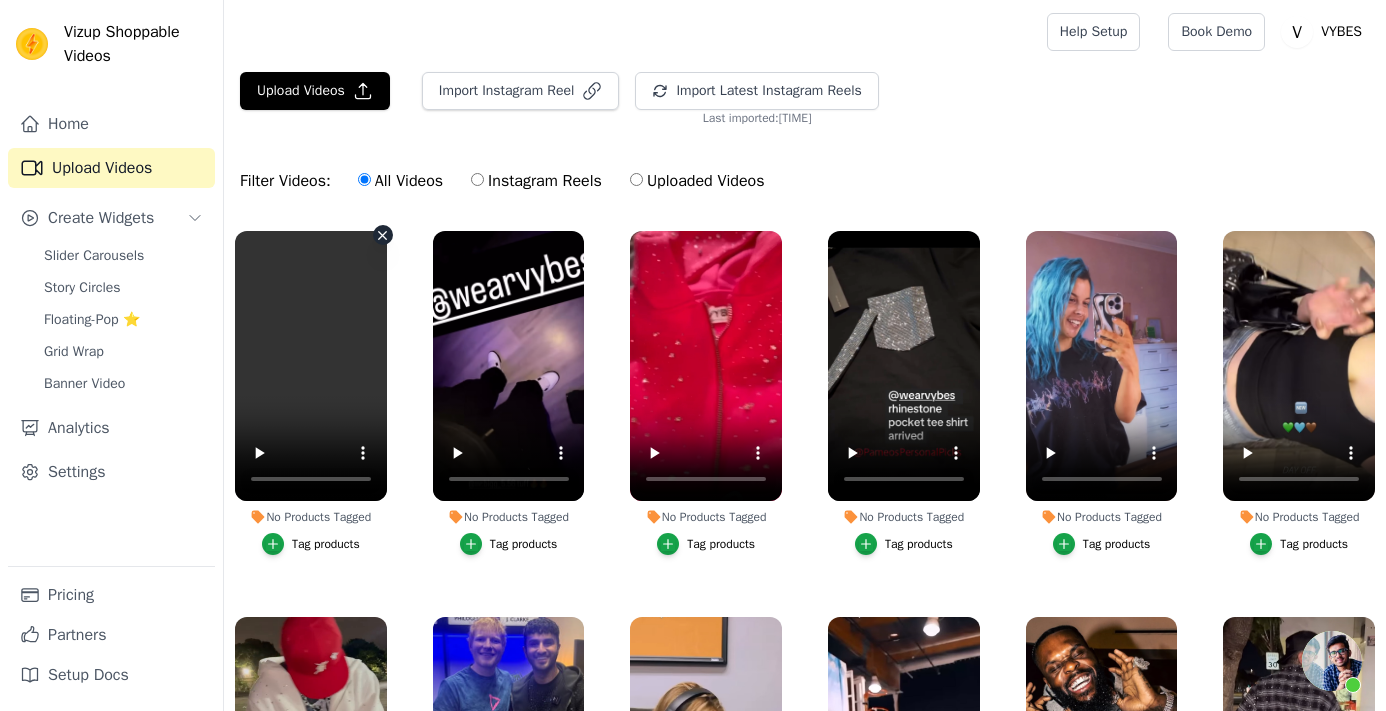 click 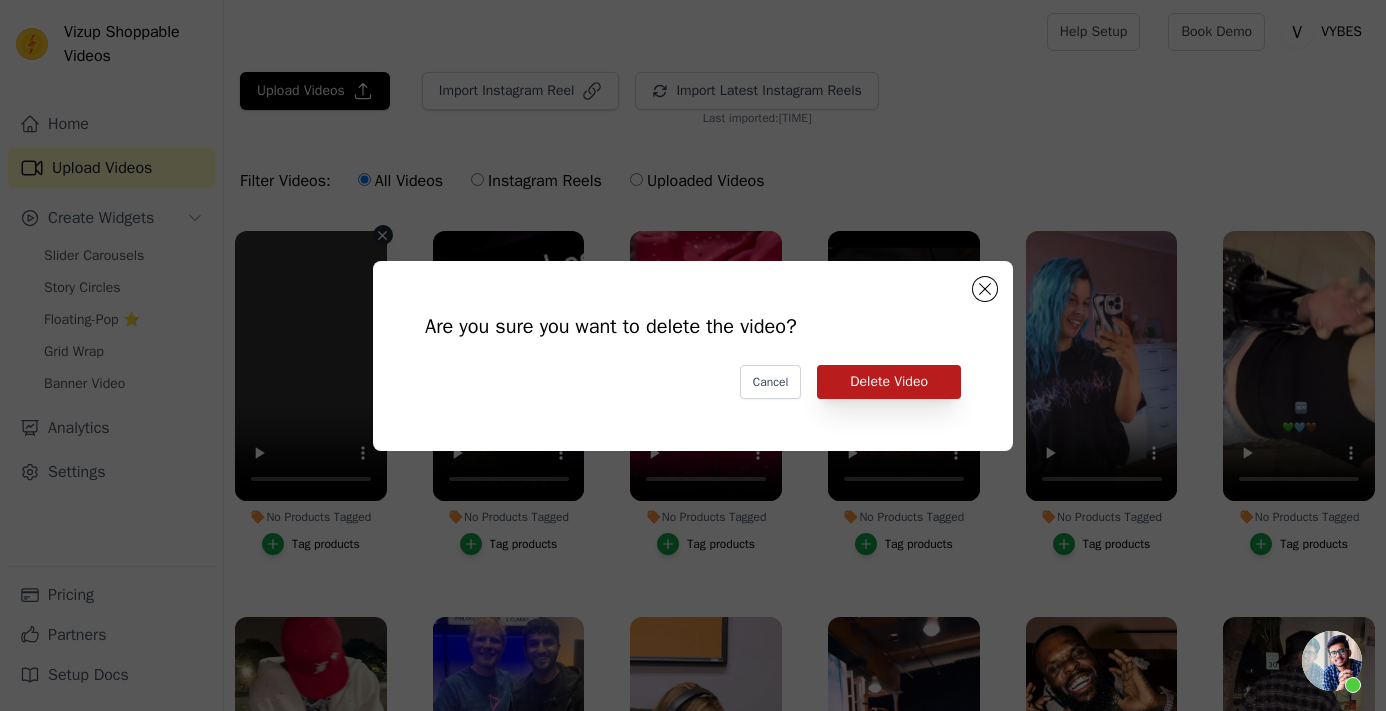 click on "Delete Video" at bounding box center [889, 382] 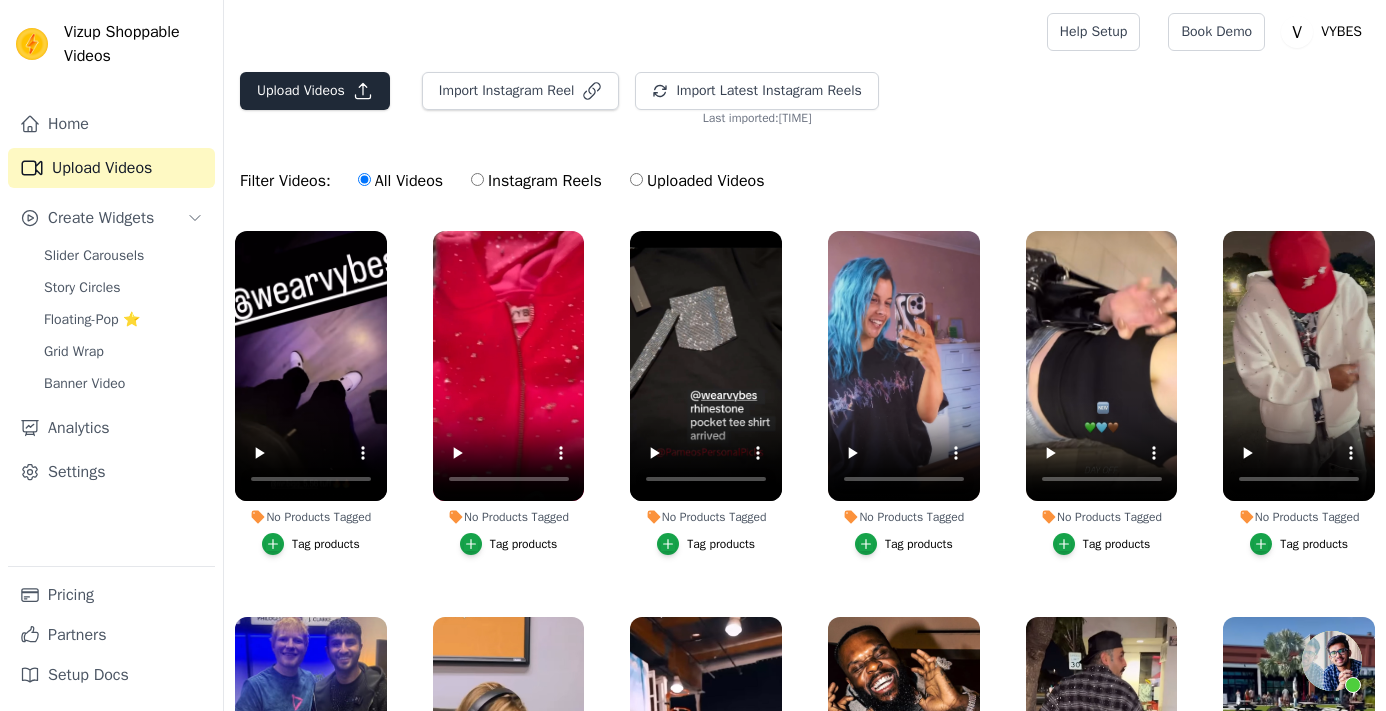 click on "Upload Videos" at bounding box center (315, 91) 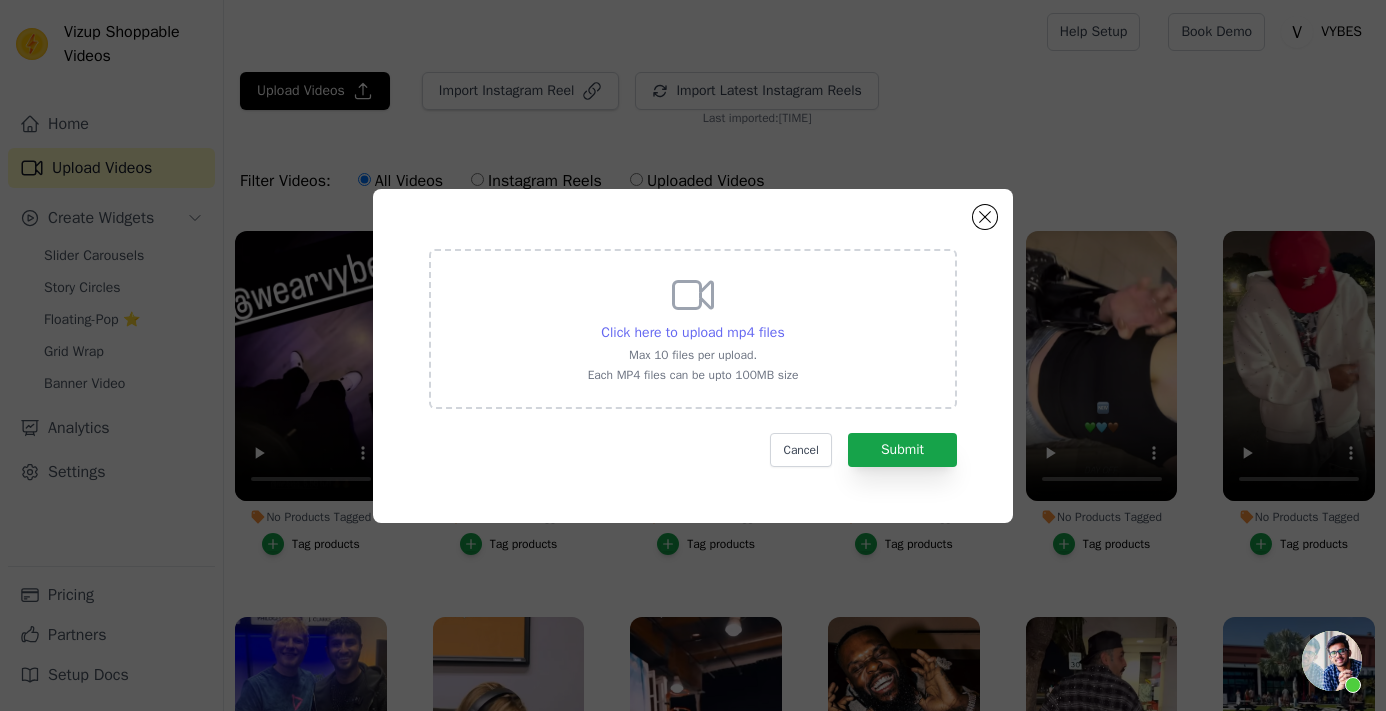 click on "Click here to upload mp4 files" at bounding box center [692, 333] 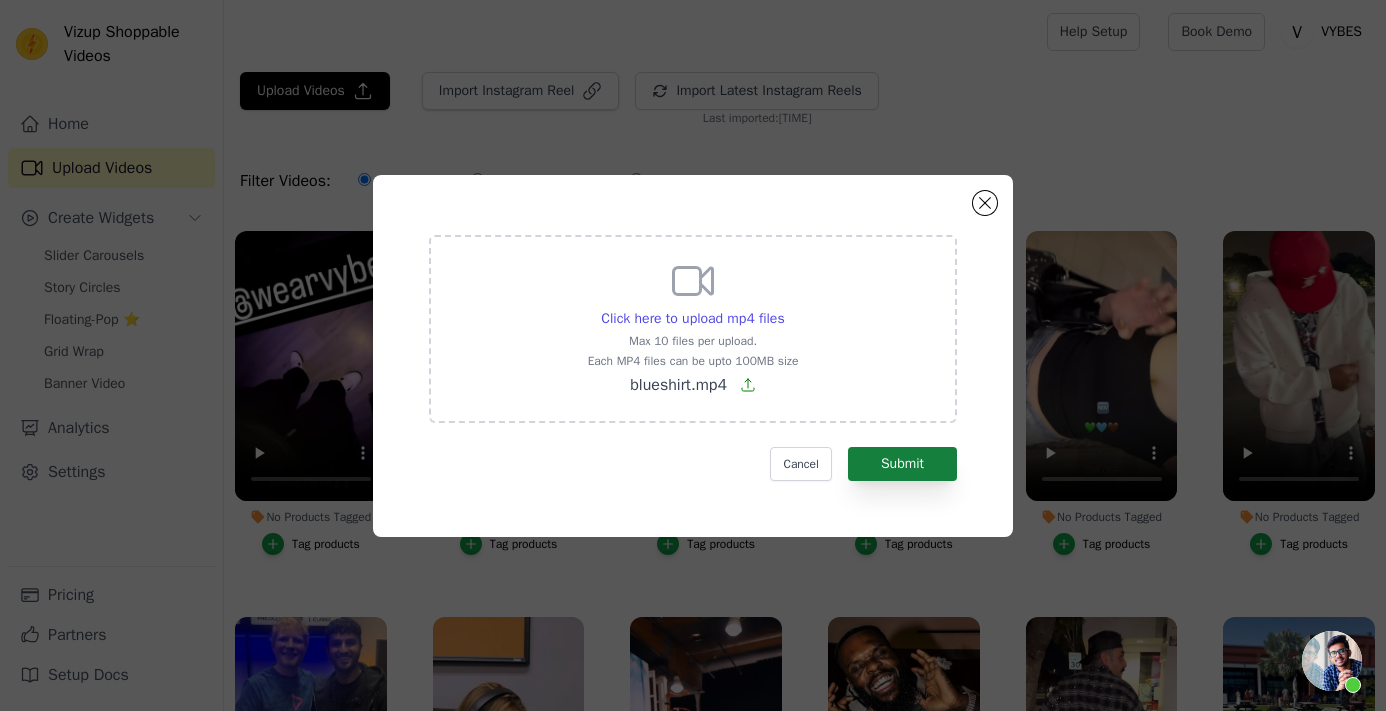 click on "Submit" at bounding box center (902, 464) 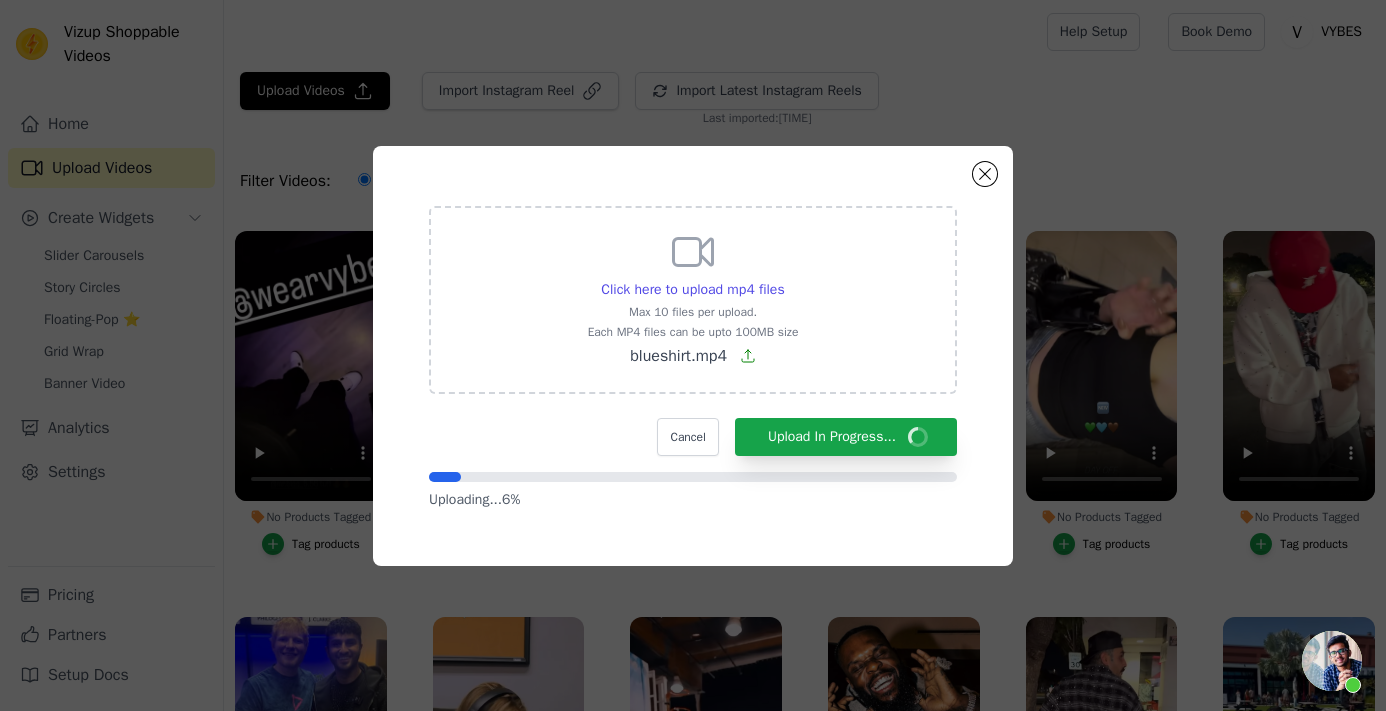 click on "Click here to upload mp4 files     Max 10 files per upload.   Each MP4 files can be upto 100MB size   blueshirt.mp4       Cancel   Upload In Progress...       Uploading...  6 %" at bounding box center (693, 355) 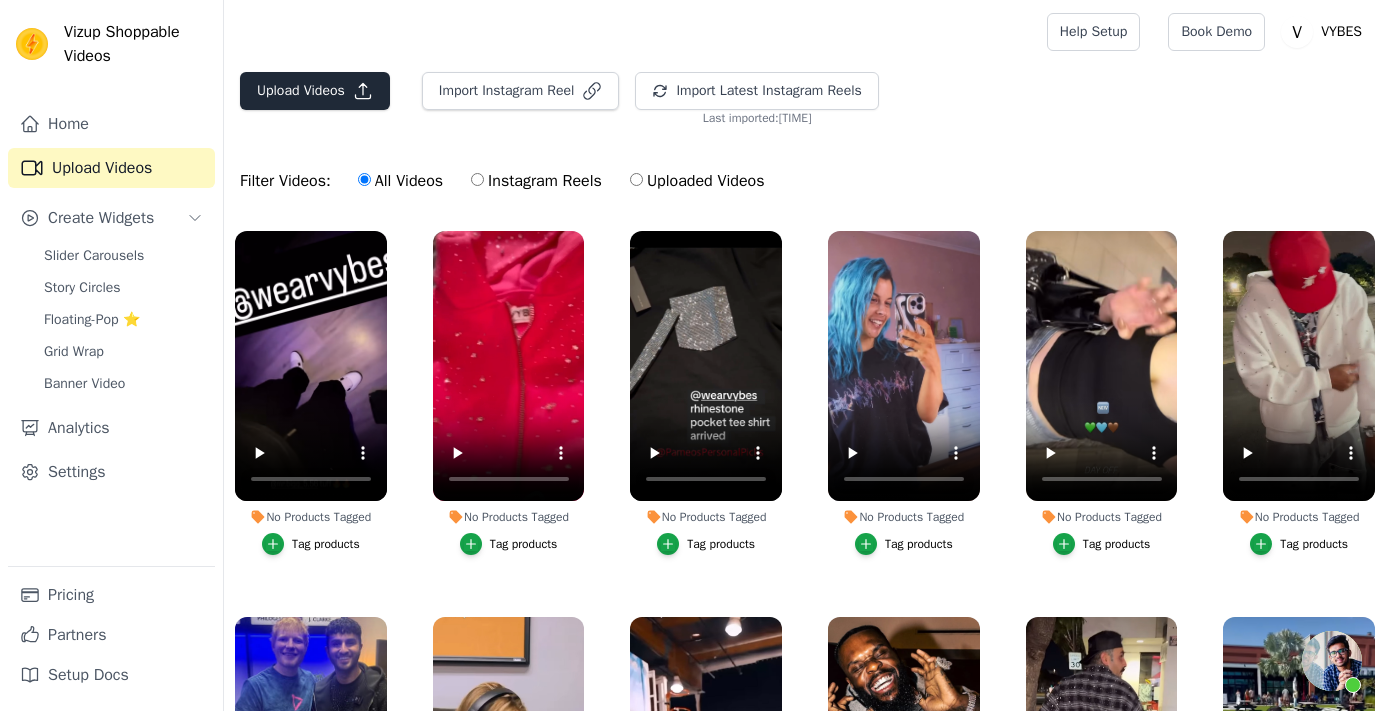click on "Upload Videos" at bounding box center [315, 91] 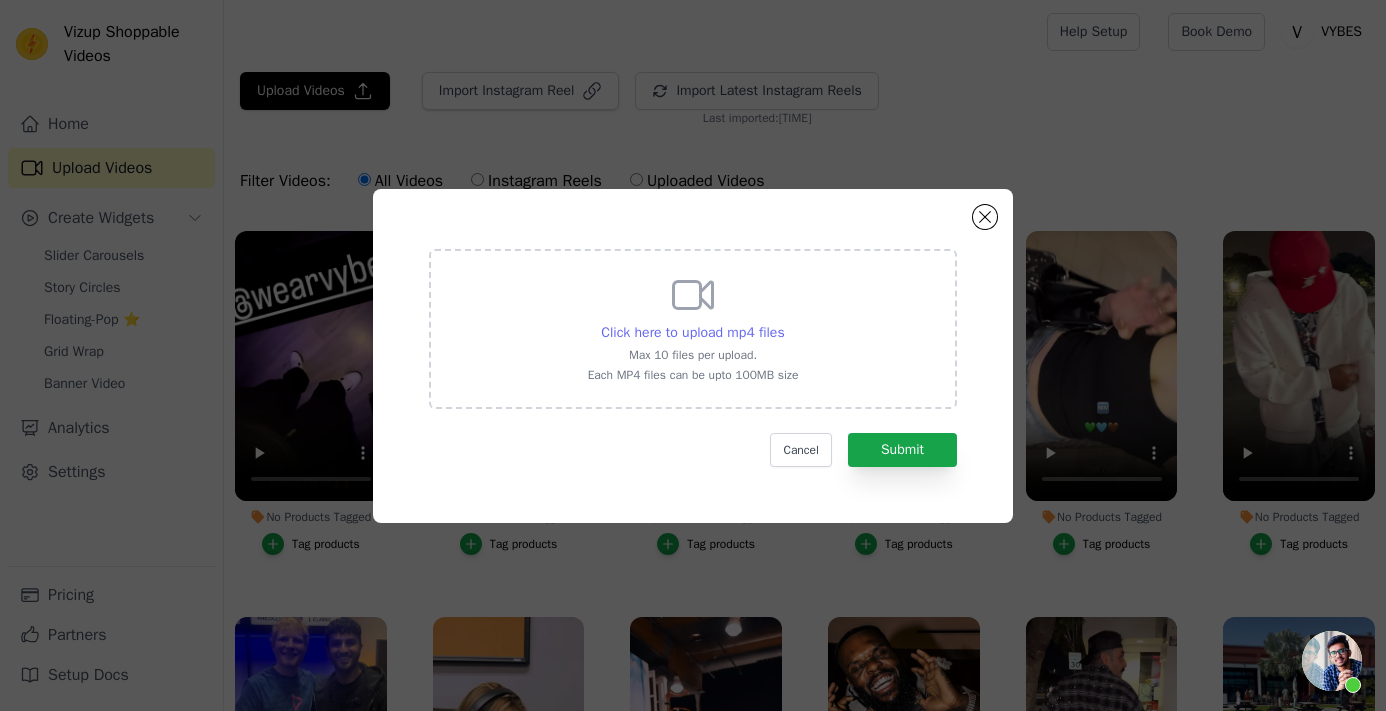 click on "Click here to upload mp4 files" at bounding box center (692, 332) 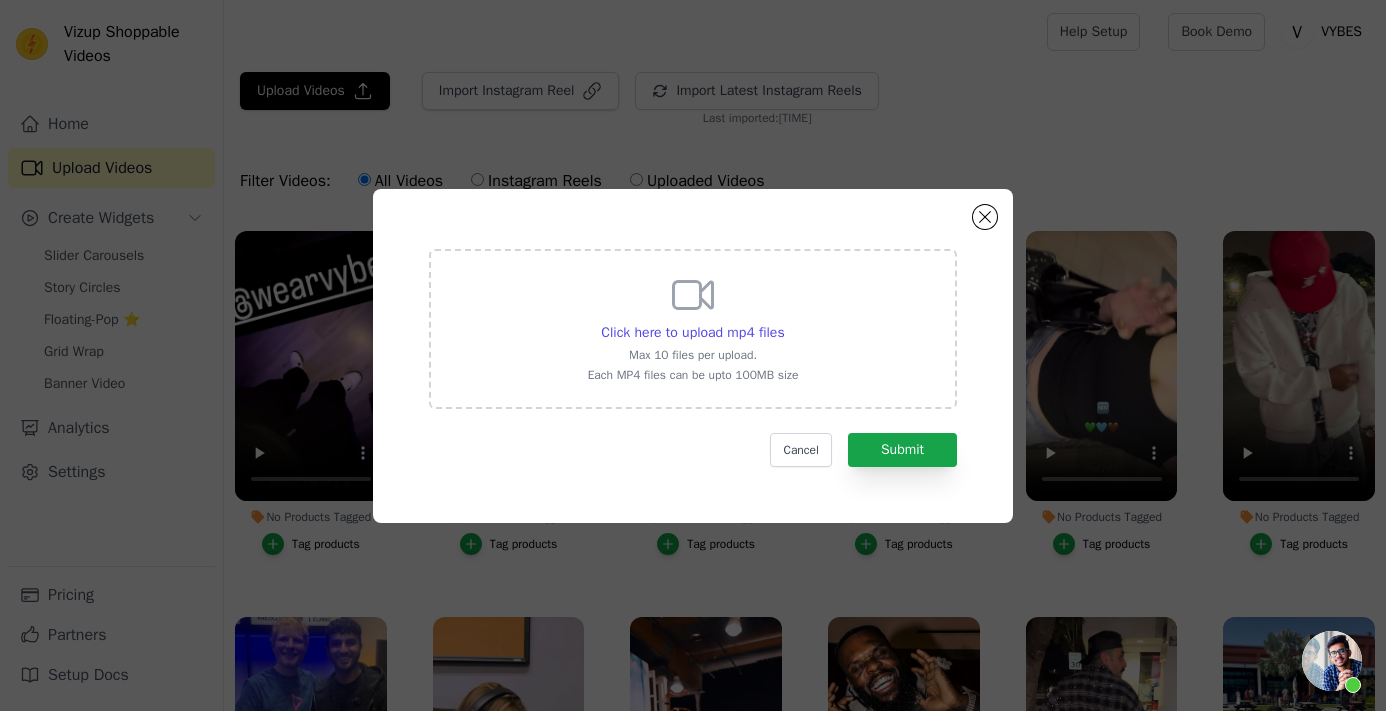 type on "C:\fakepath\blueshirt.mp4" 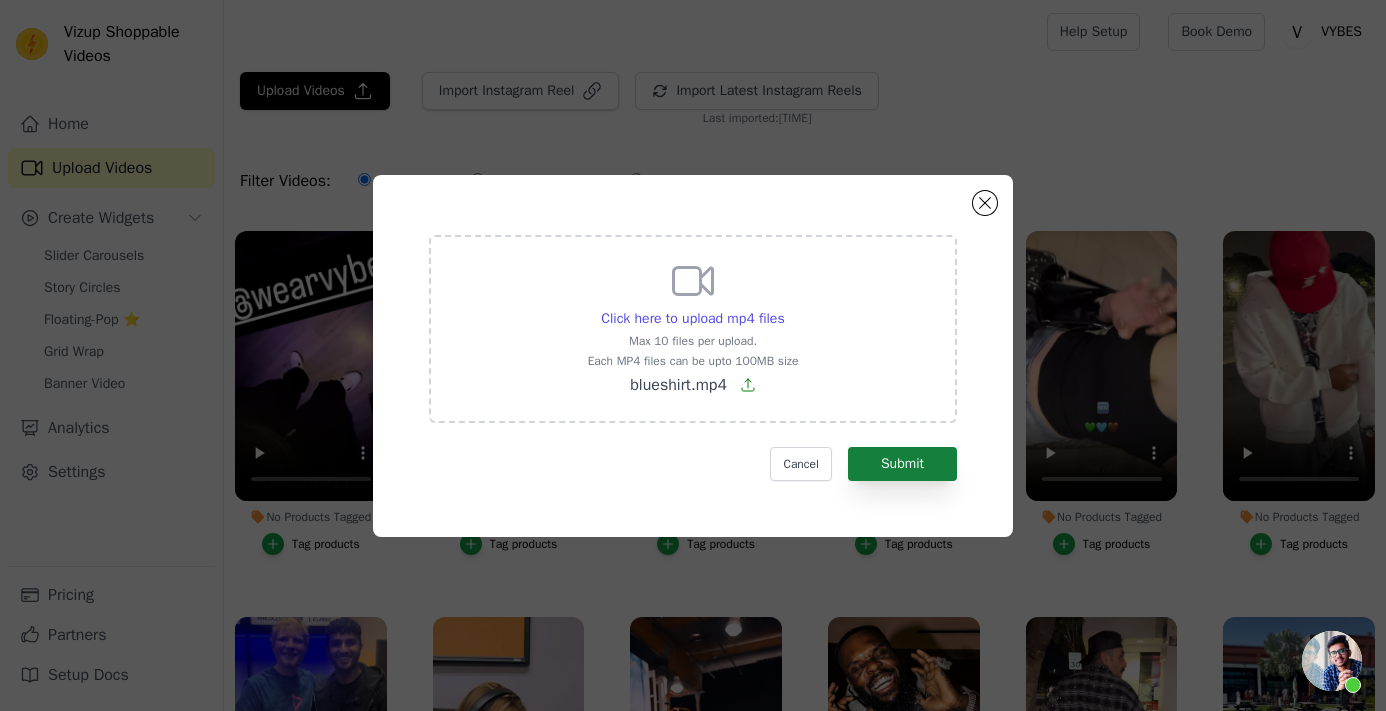 click on "Submit" at bounding box center (902, 464) 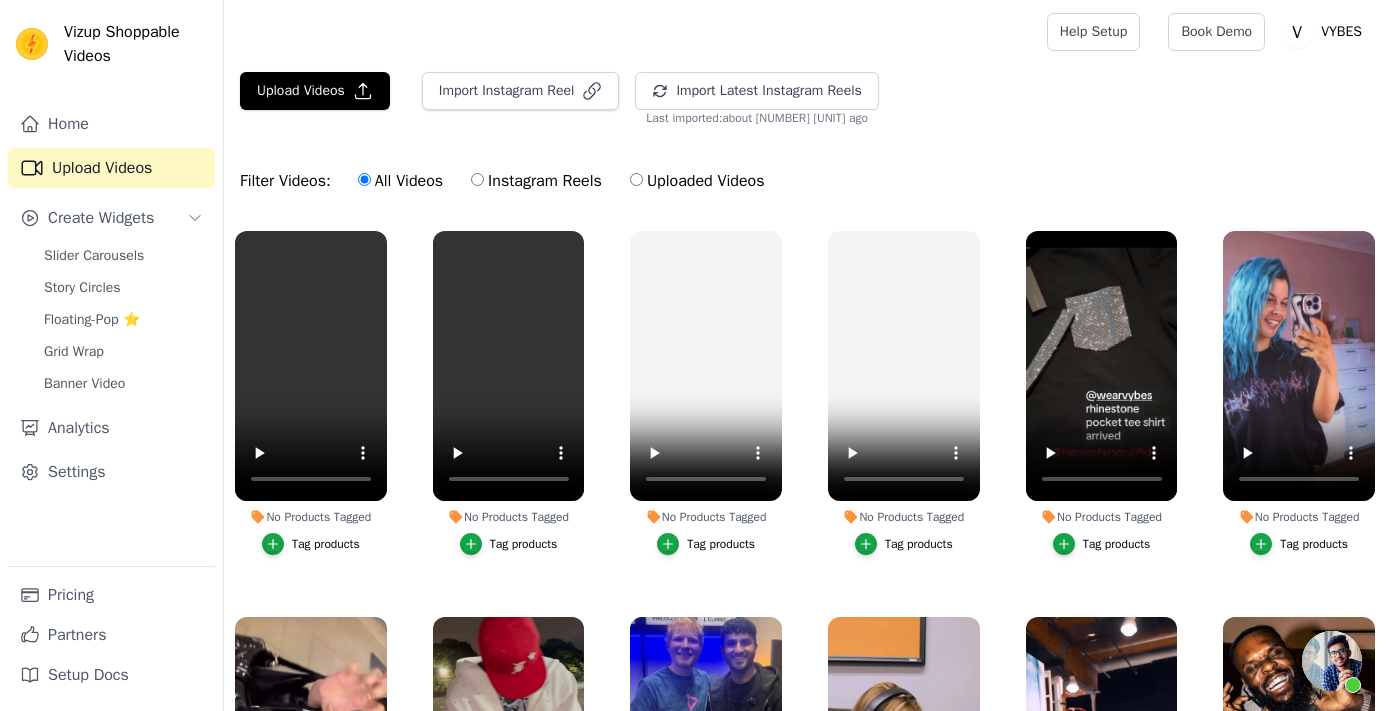 scroll, scrollTop: 0, scrollLeft: 0, axis: both 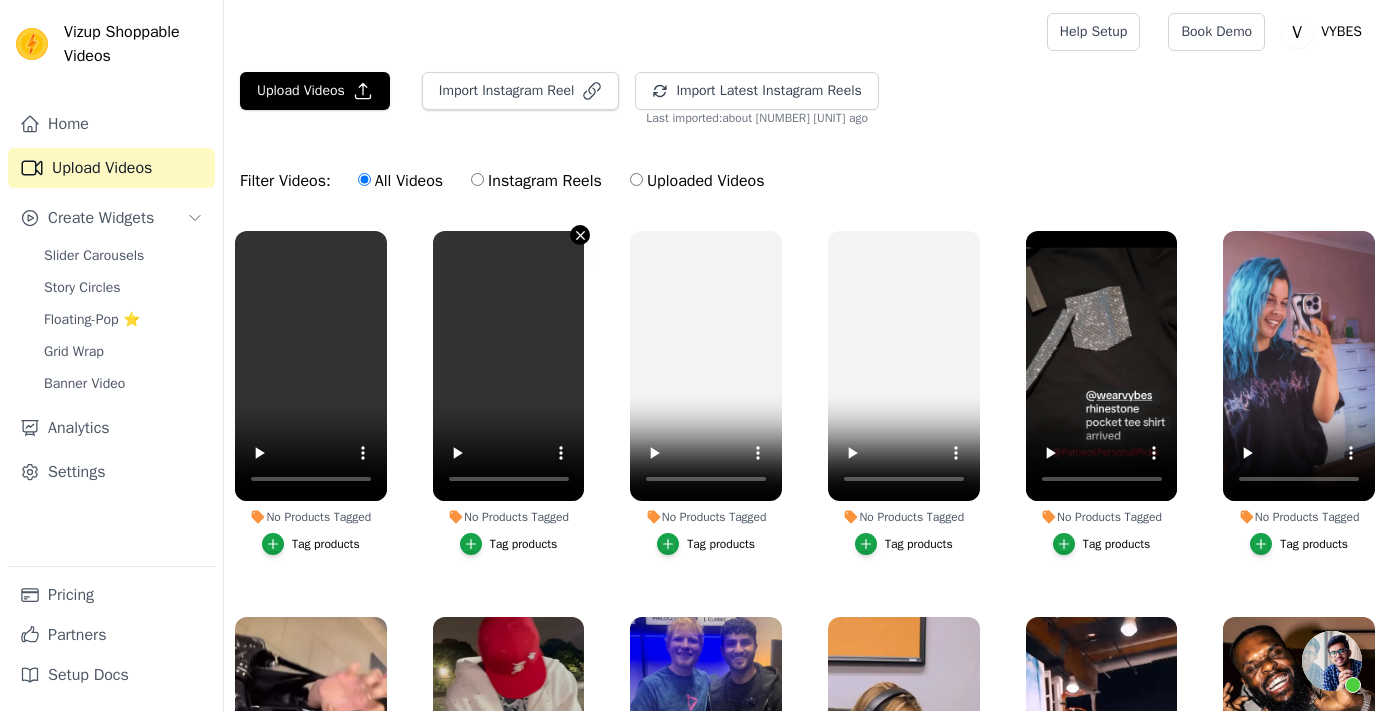 click 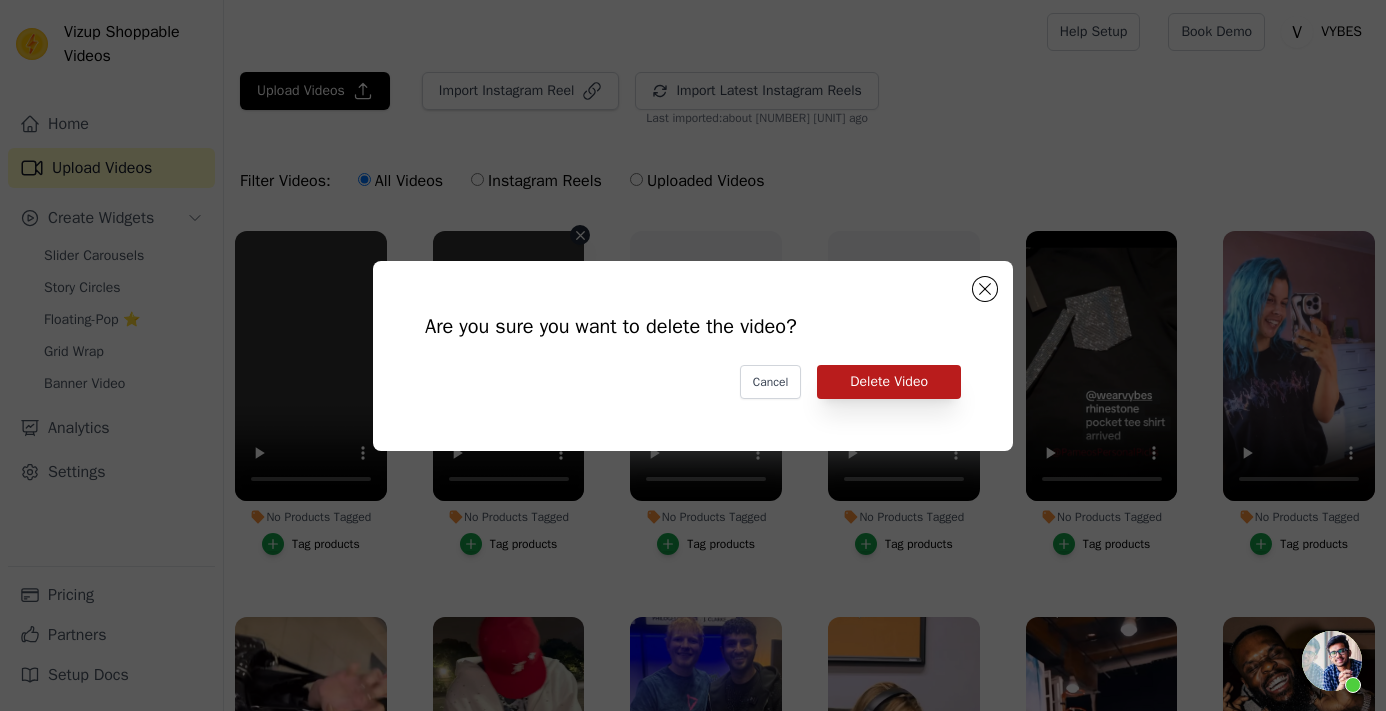click on "Delete Video" at bounding box center [889, 382] 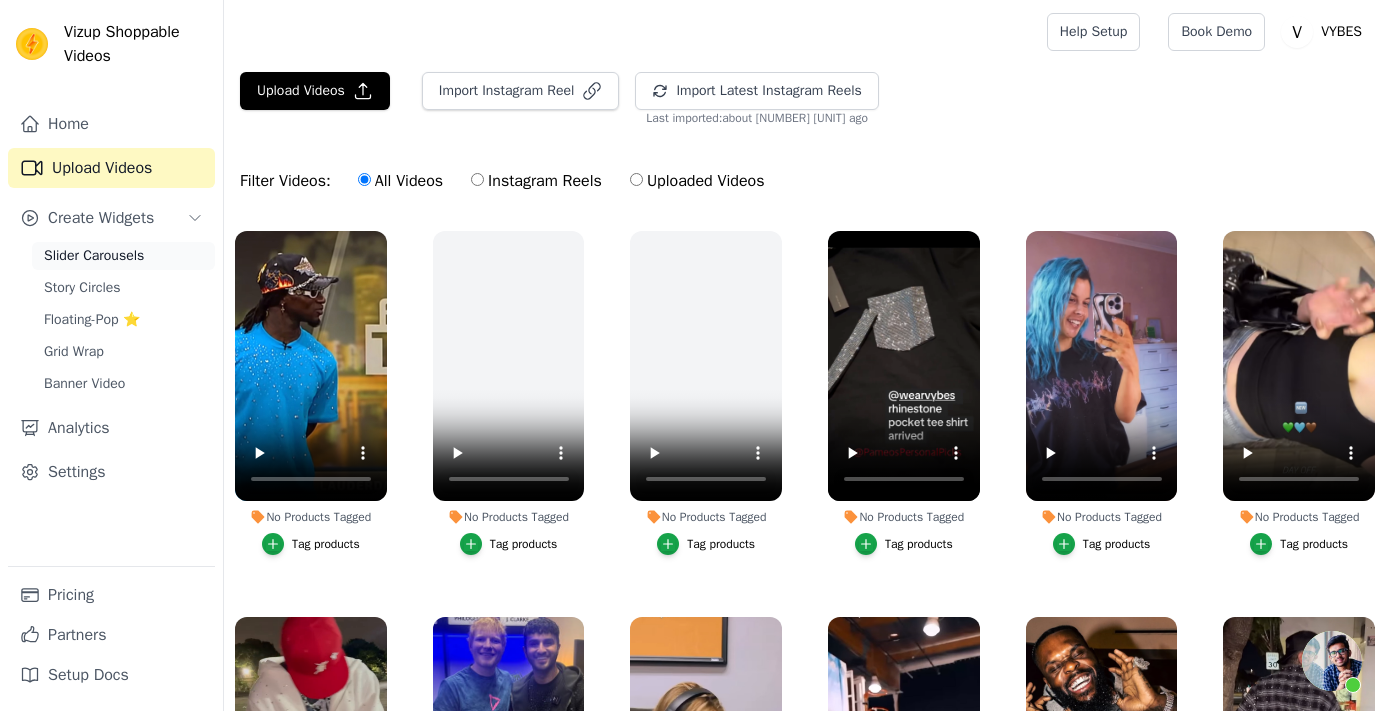click on "Slider Carousels" at bounding box center [94, 256] 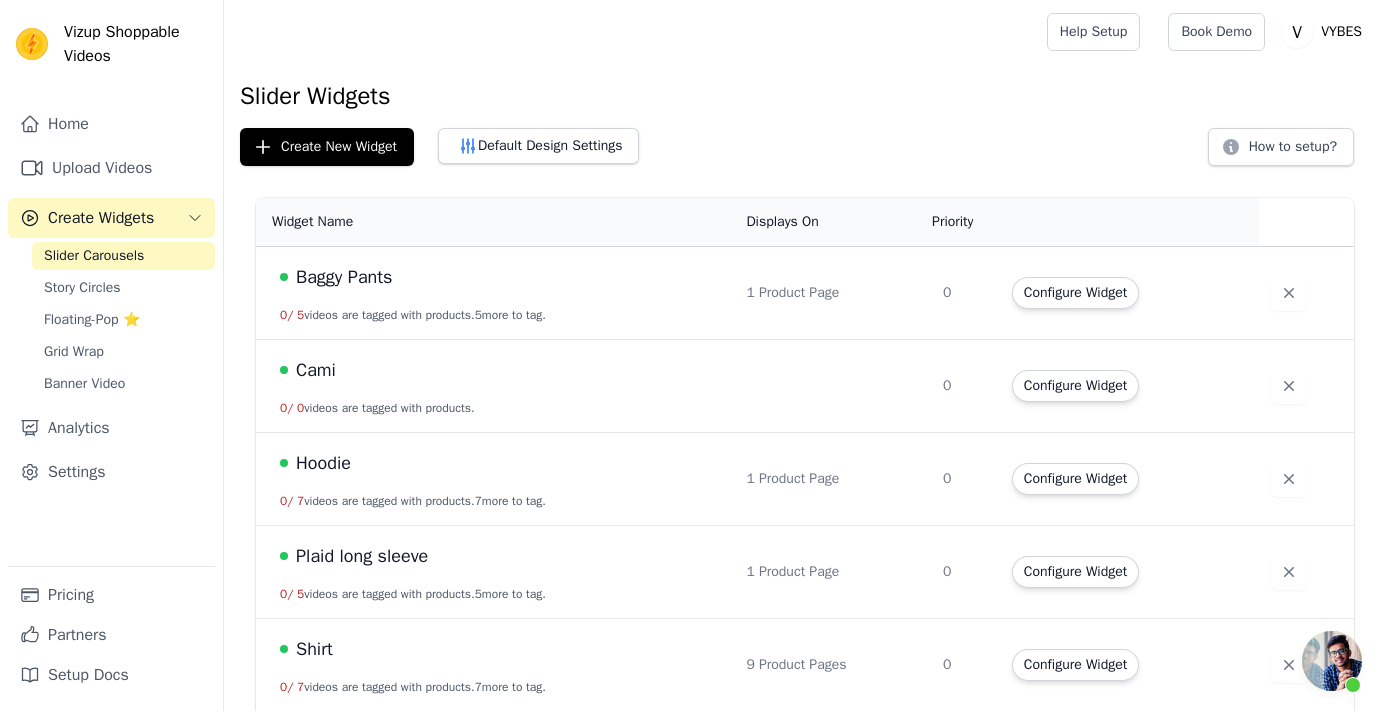 scroll, scrollTop: 45, scrollLeft: 0, axis: vertical 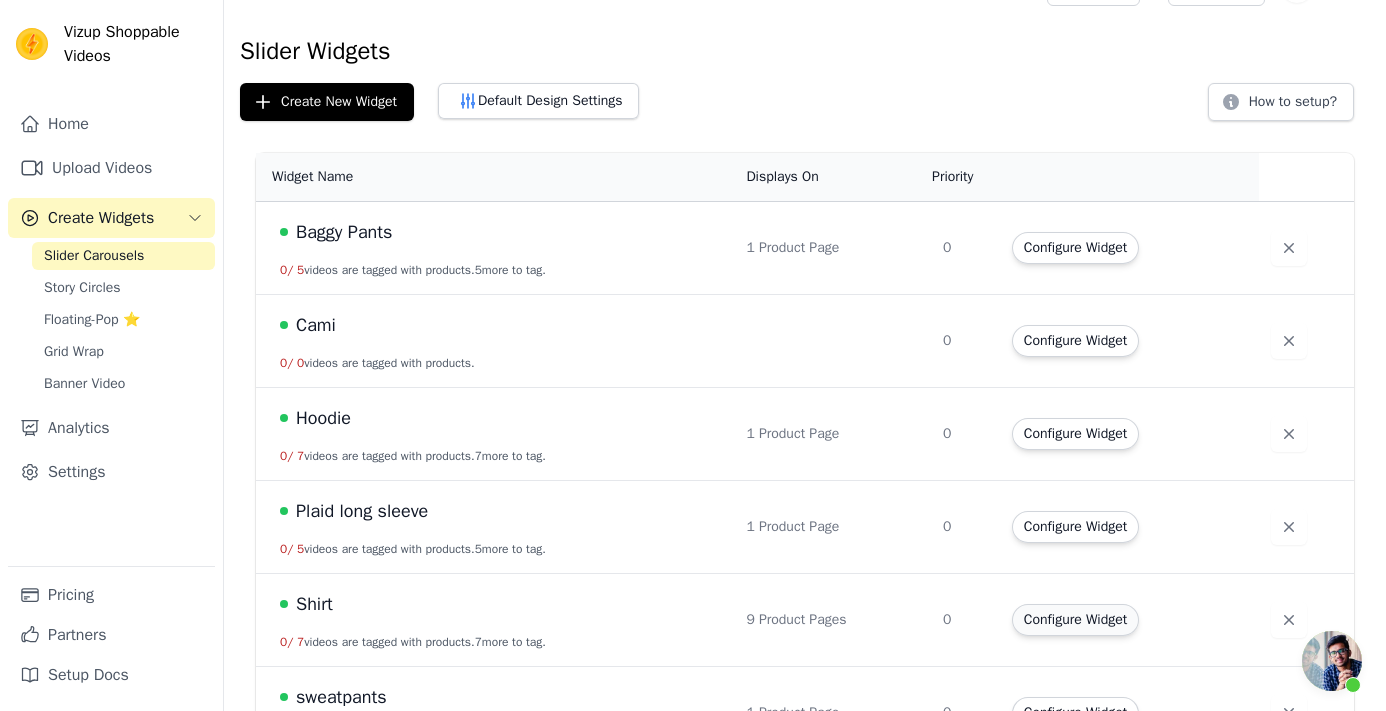 click on "Configure Widget" at bounding box center (1075, 620) 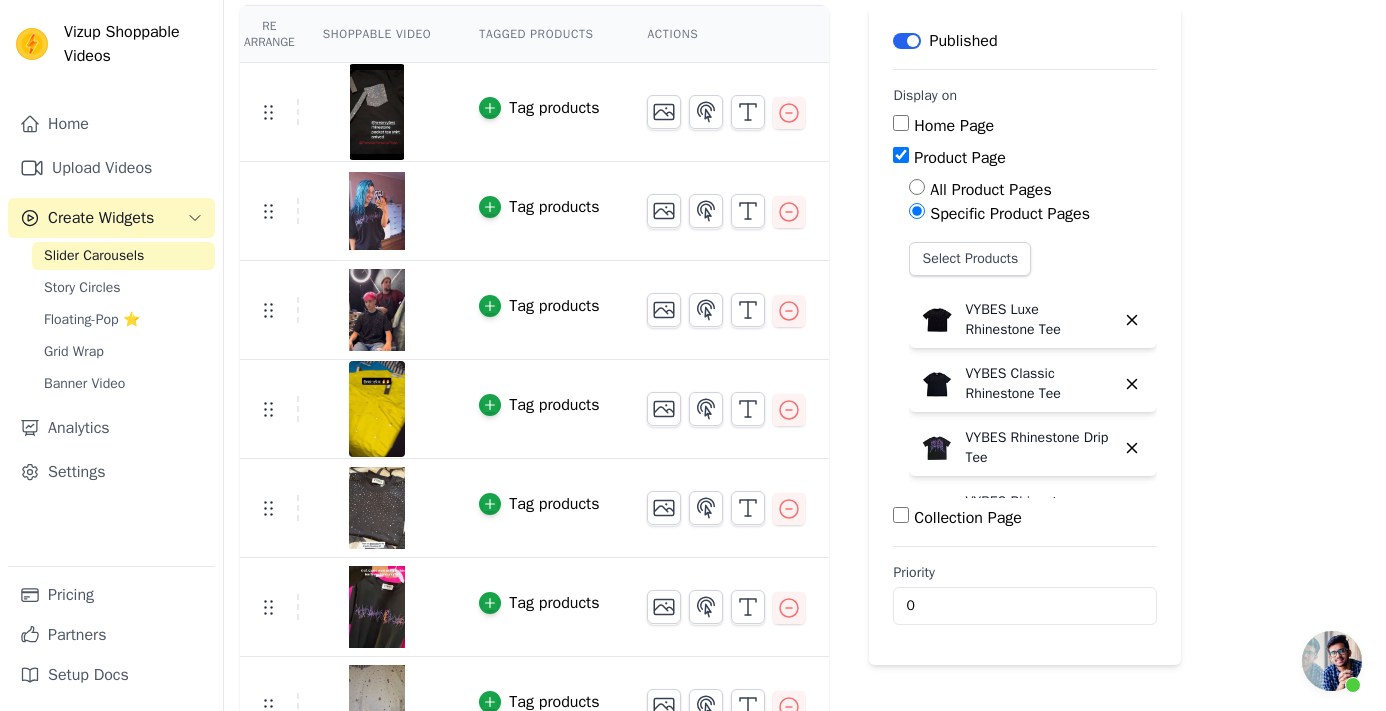 scroll, scrollTop: 179, scrollLeft: 0, axis: vertical 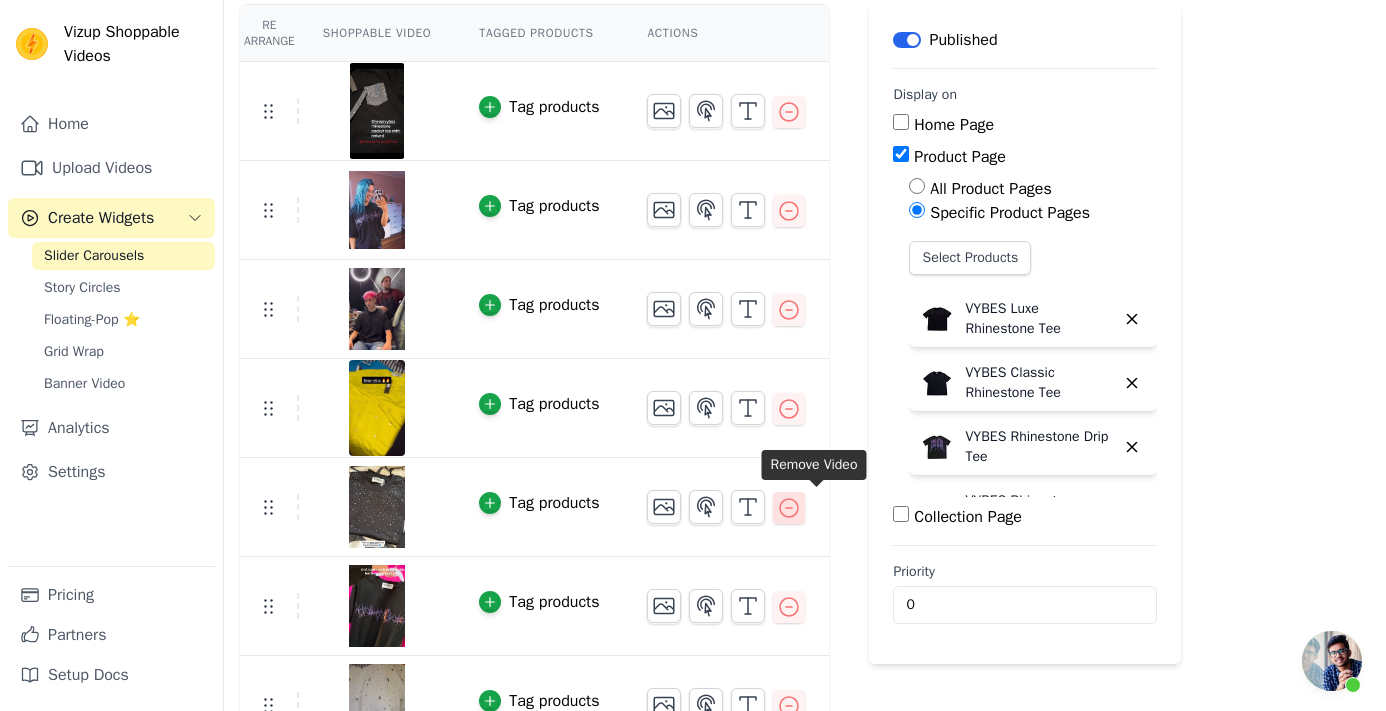 click 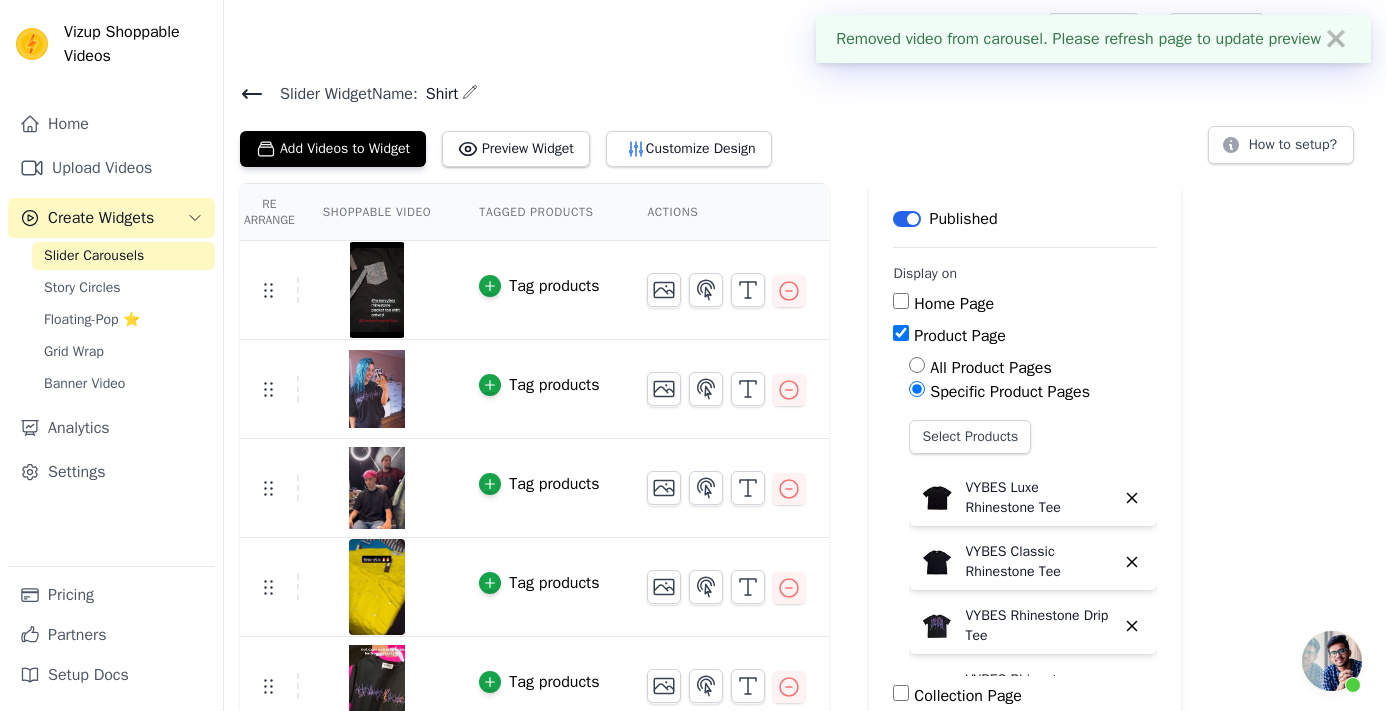 scroll, scrollTop: 0, scrollLeft: 0, axis: both 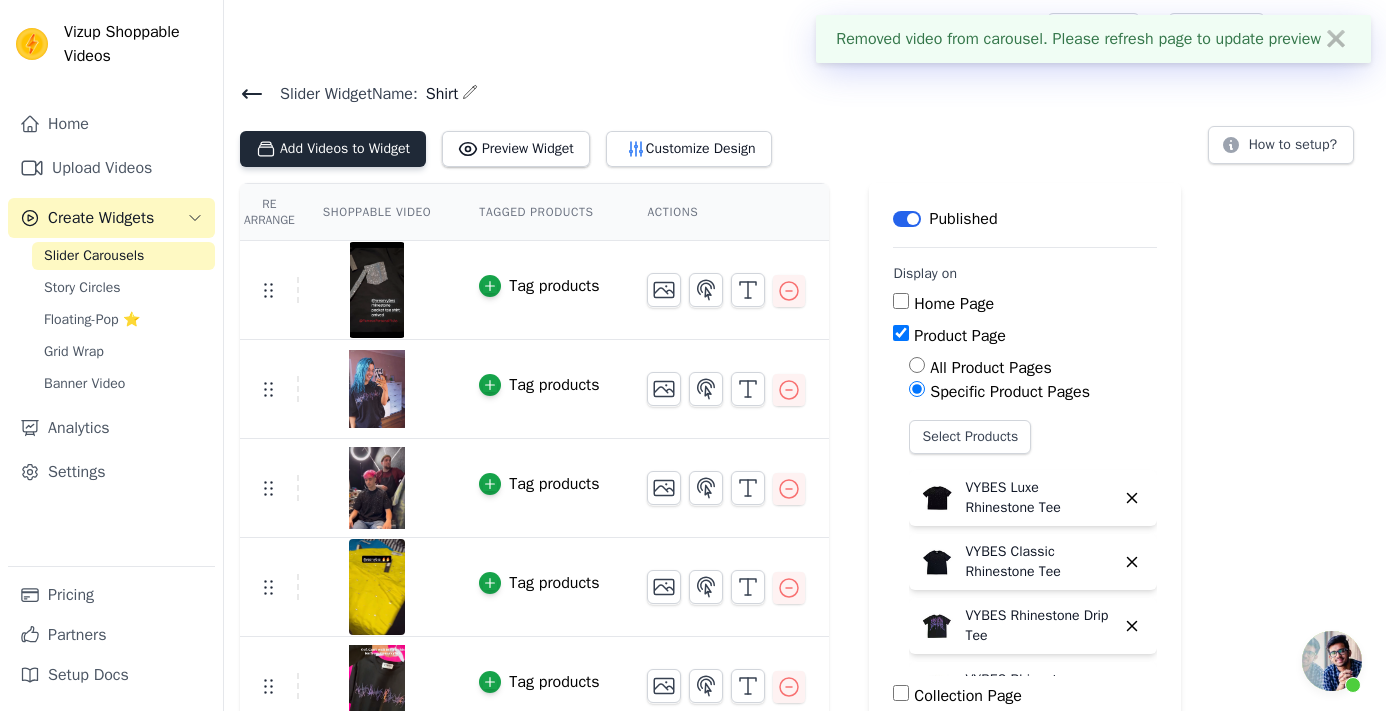 click on "Add Videos to Widget" at bounding box center [333, 149] 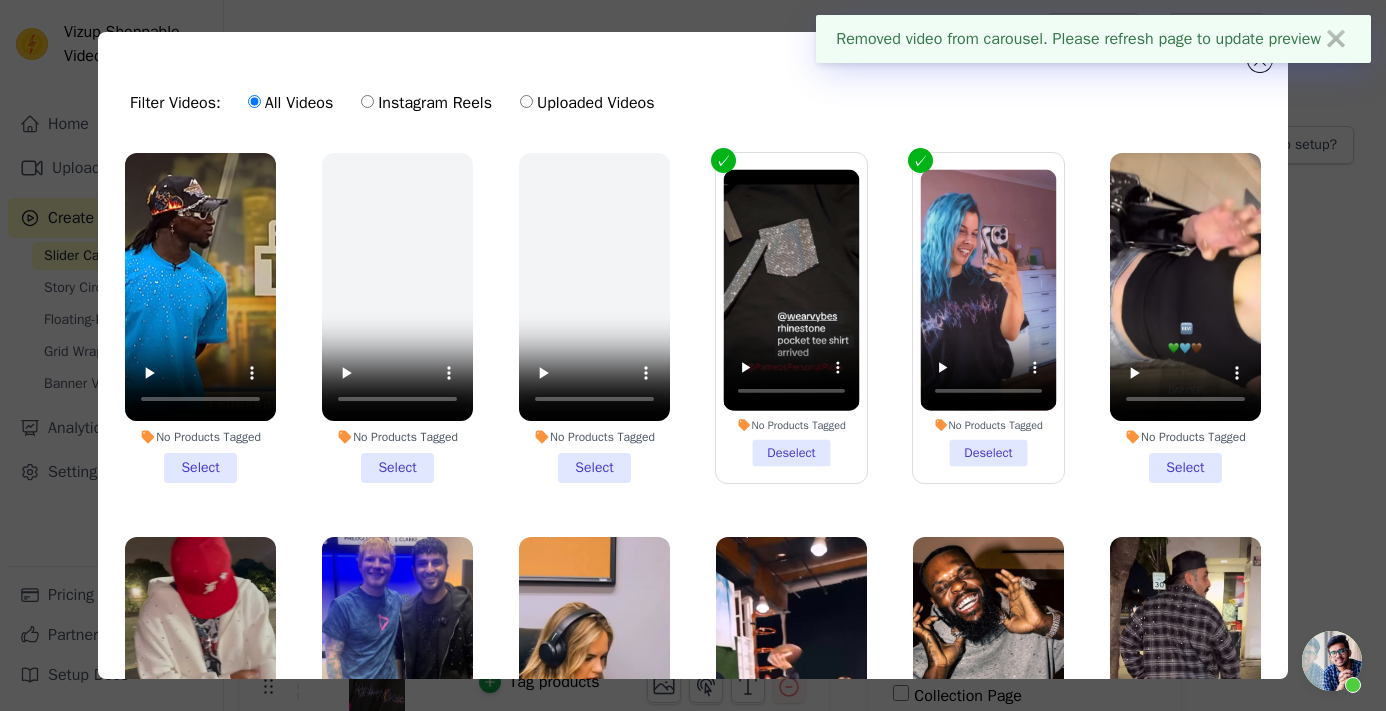 click on "No Products Tagged     Select" at bounding box center [200, 318] 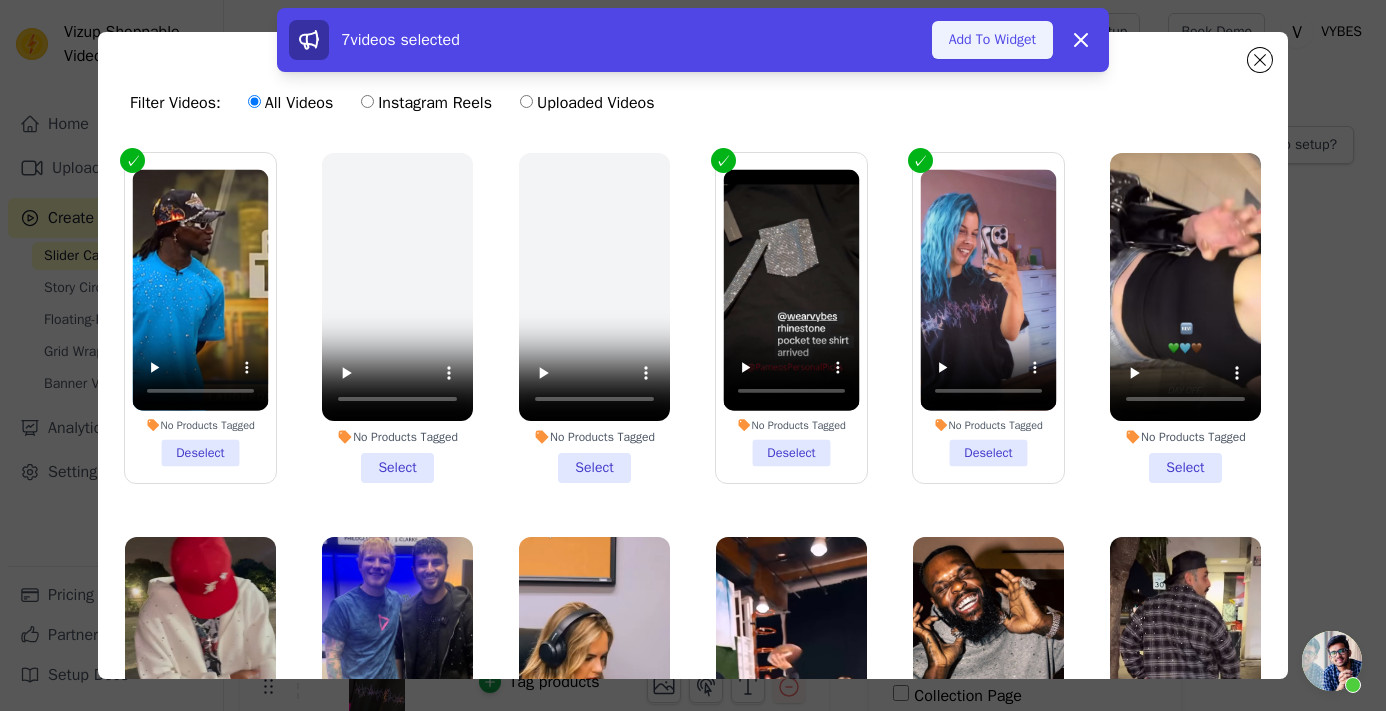 click on "Add To Widget" at bounding box center [992, 40] 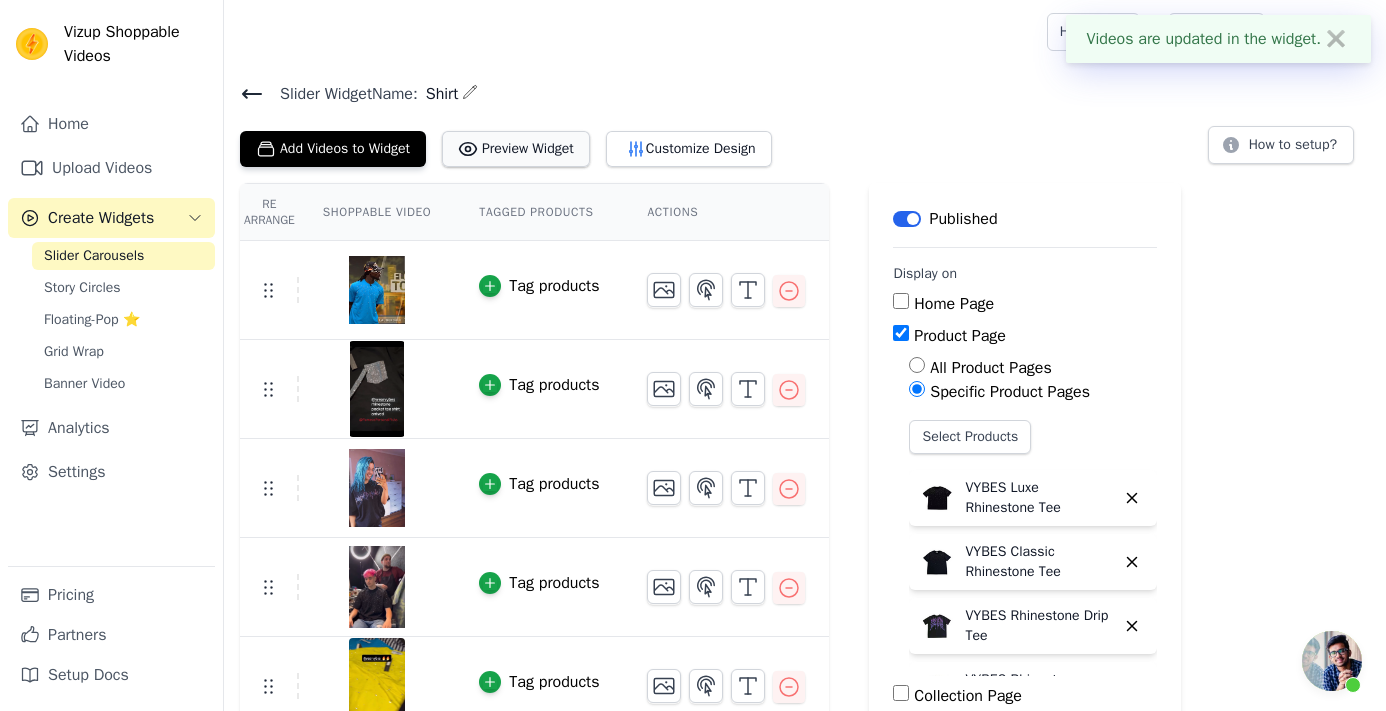 click on "Preview Widget" at bounding box center [516, 149] 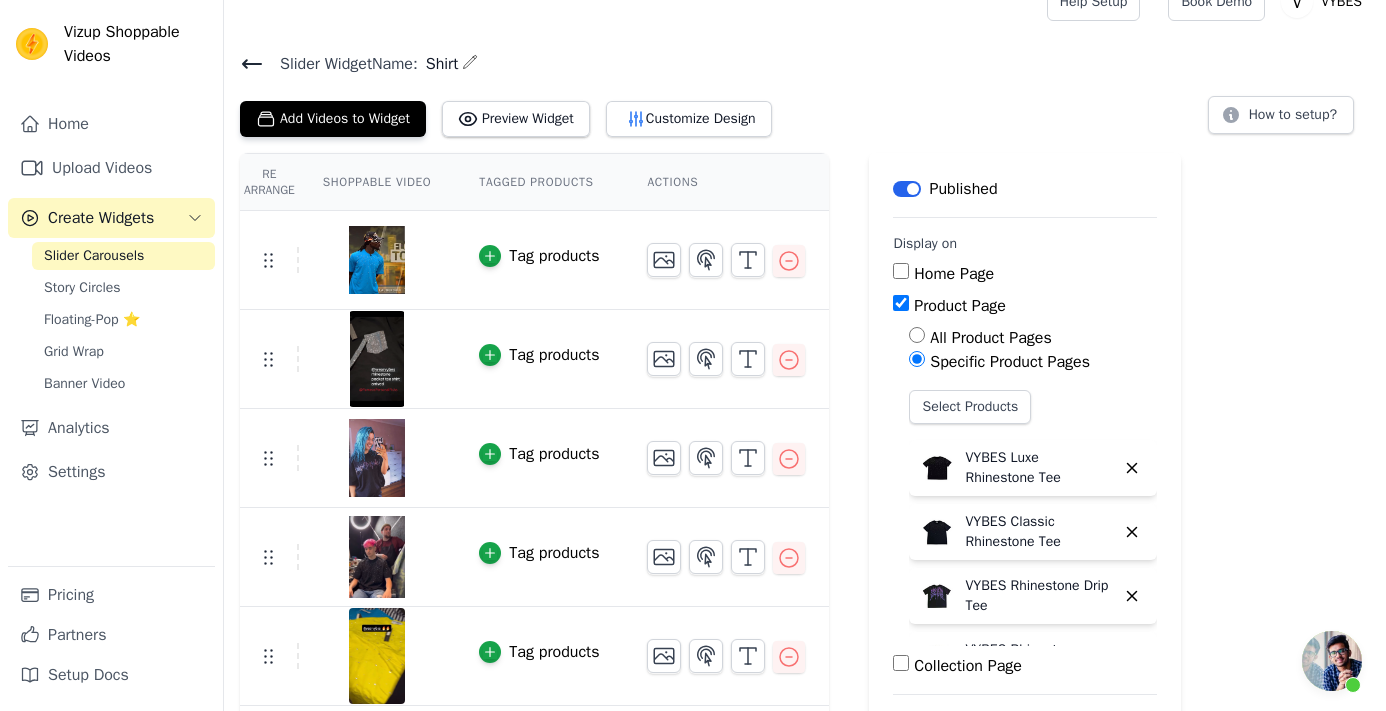 scroll, scrollTop: 31, scrollLeft: 0, axis: vertical 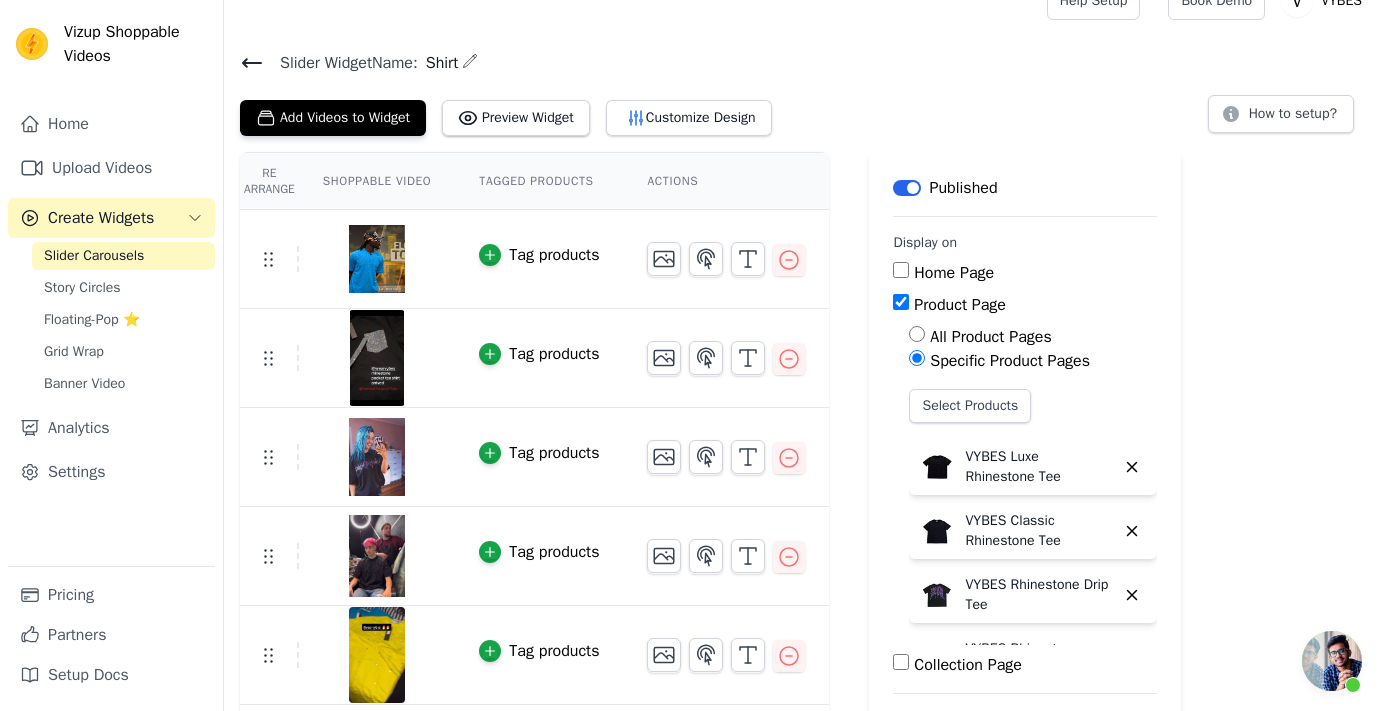 click 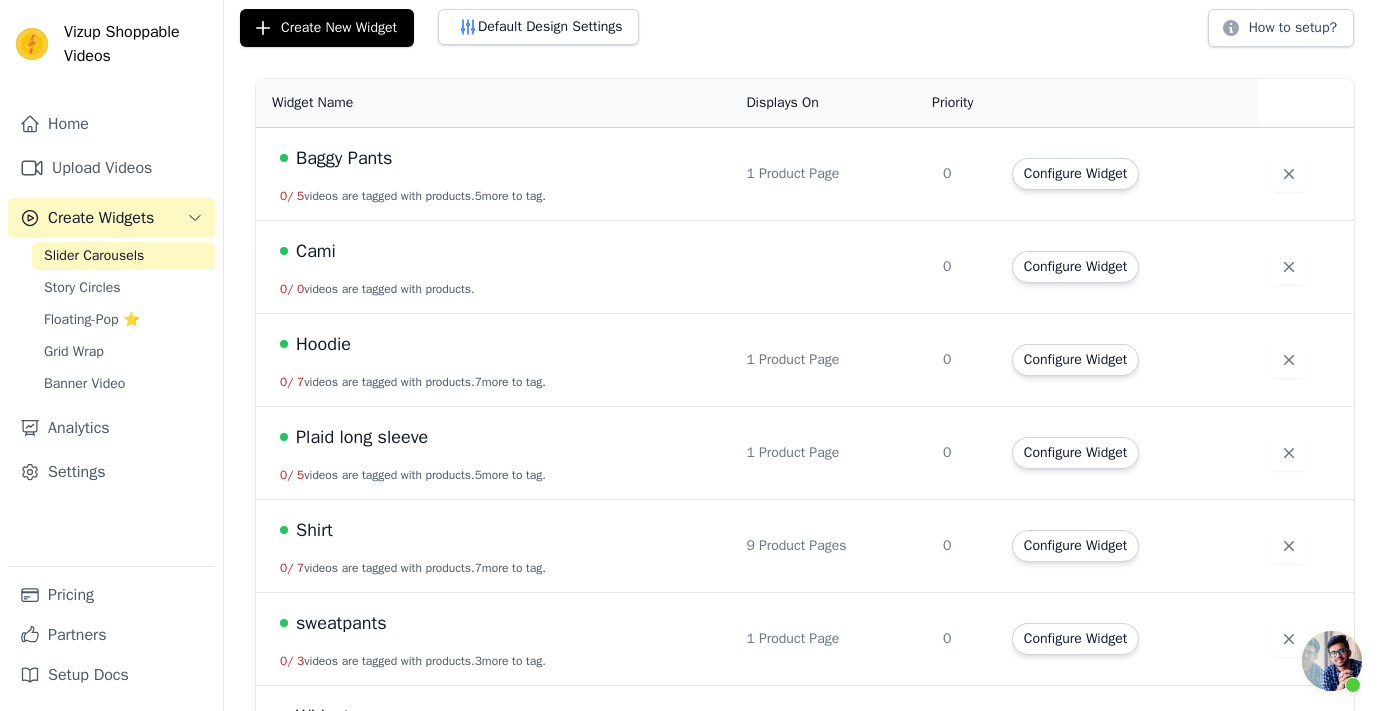 scroll, scrollTop: 122, scrollLeft: 0, axis: vertical 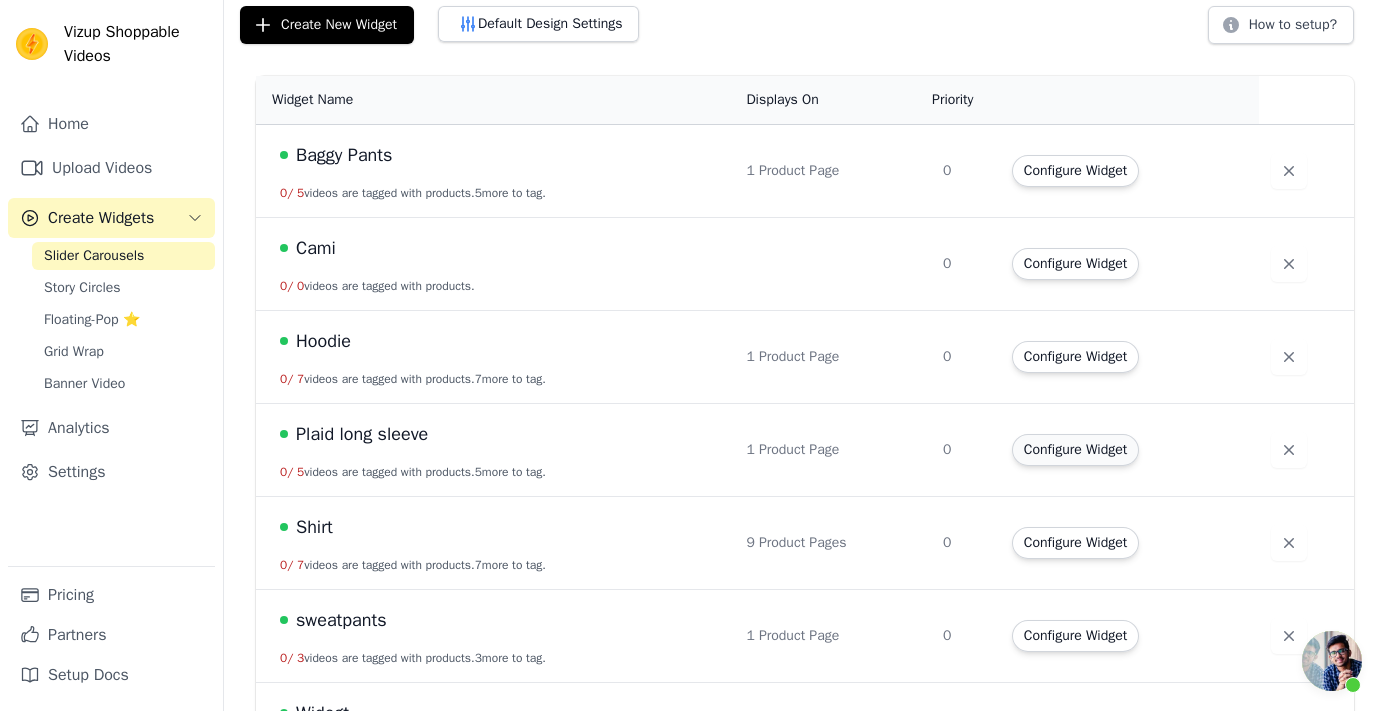 click on "Configure Widget" at bounding box center [1075, 450] 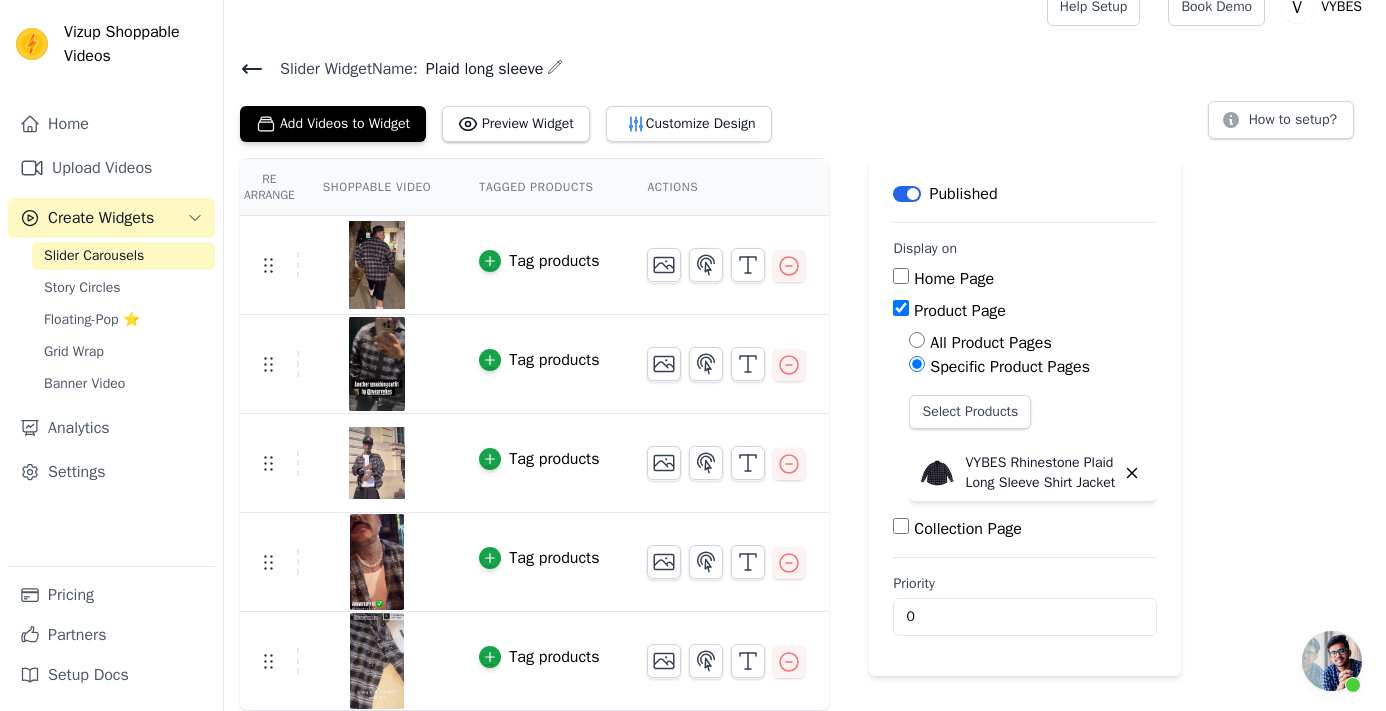 scroll, scrollTop: 24, scrollLeft: 0, axis: vertical 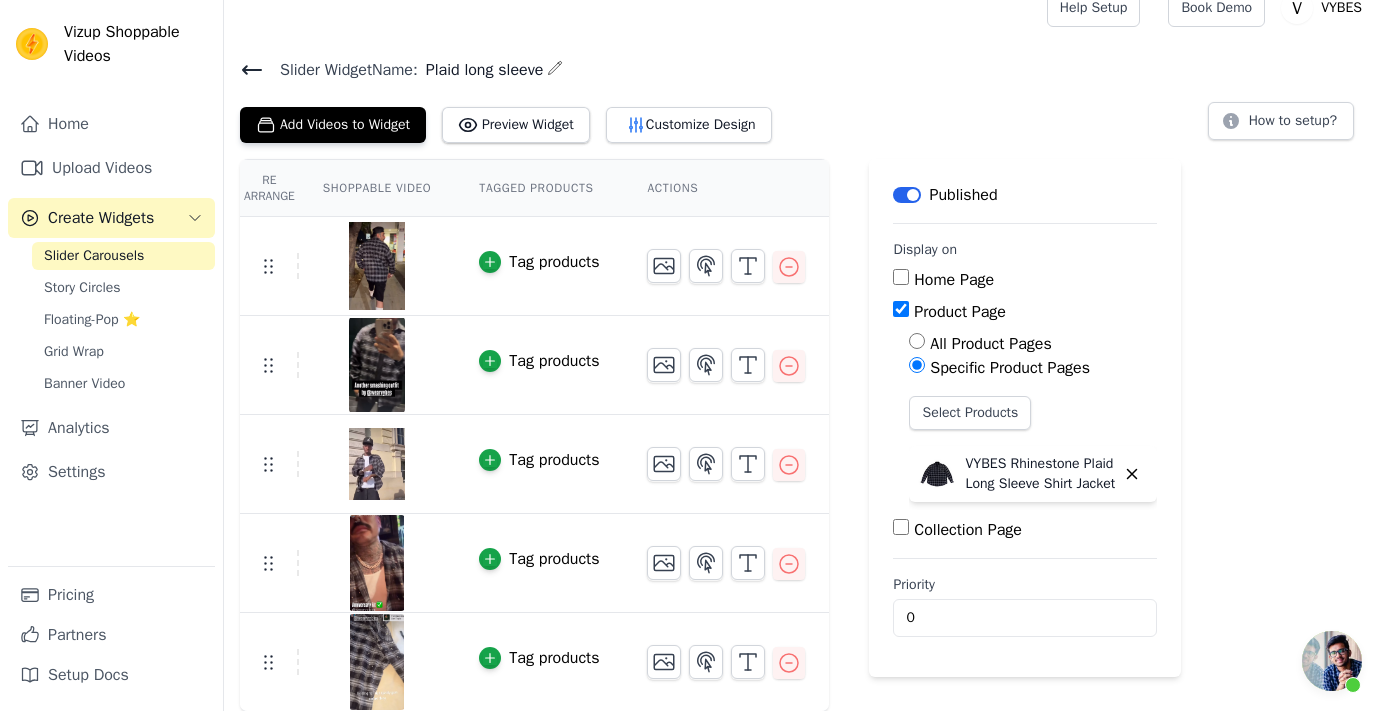 click 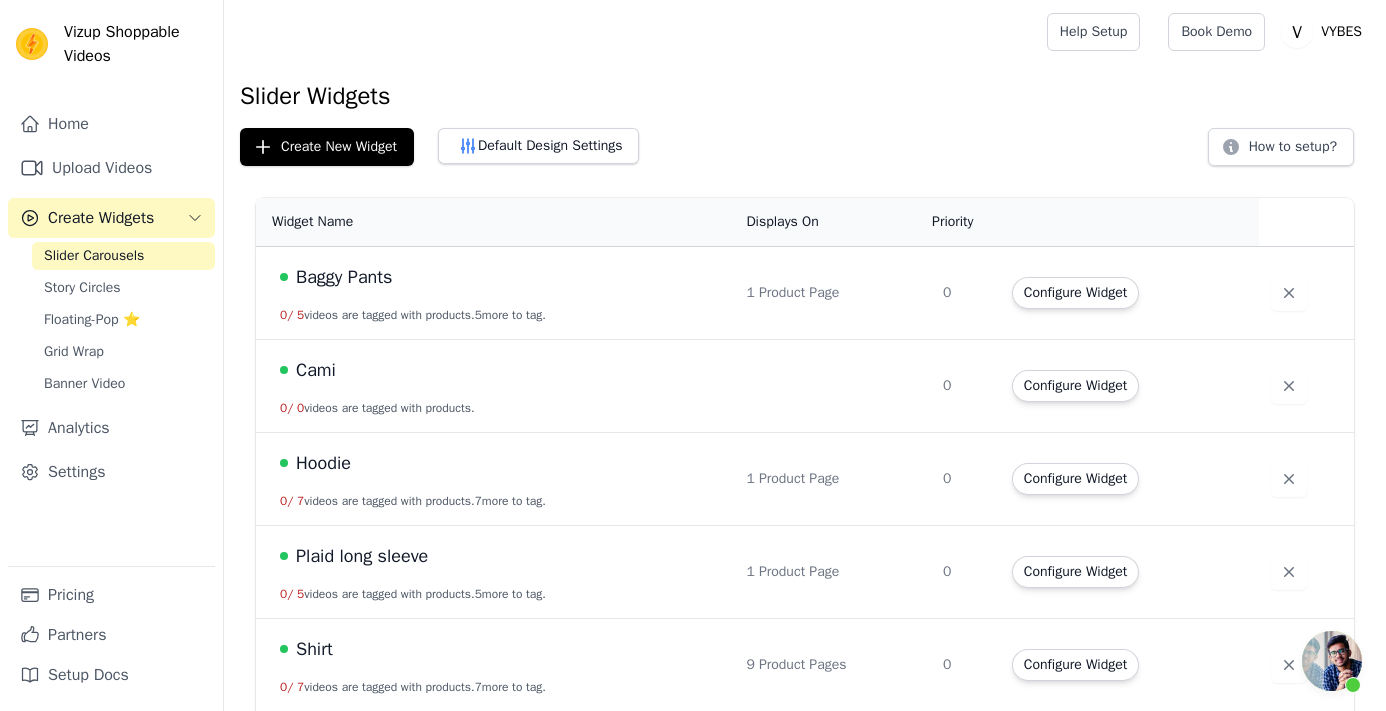 scroll, scrollTop: 0, scrollLeft: 0, axis: both 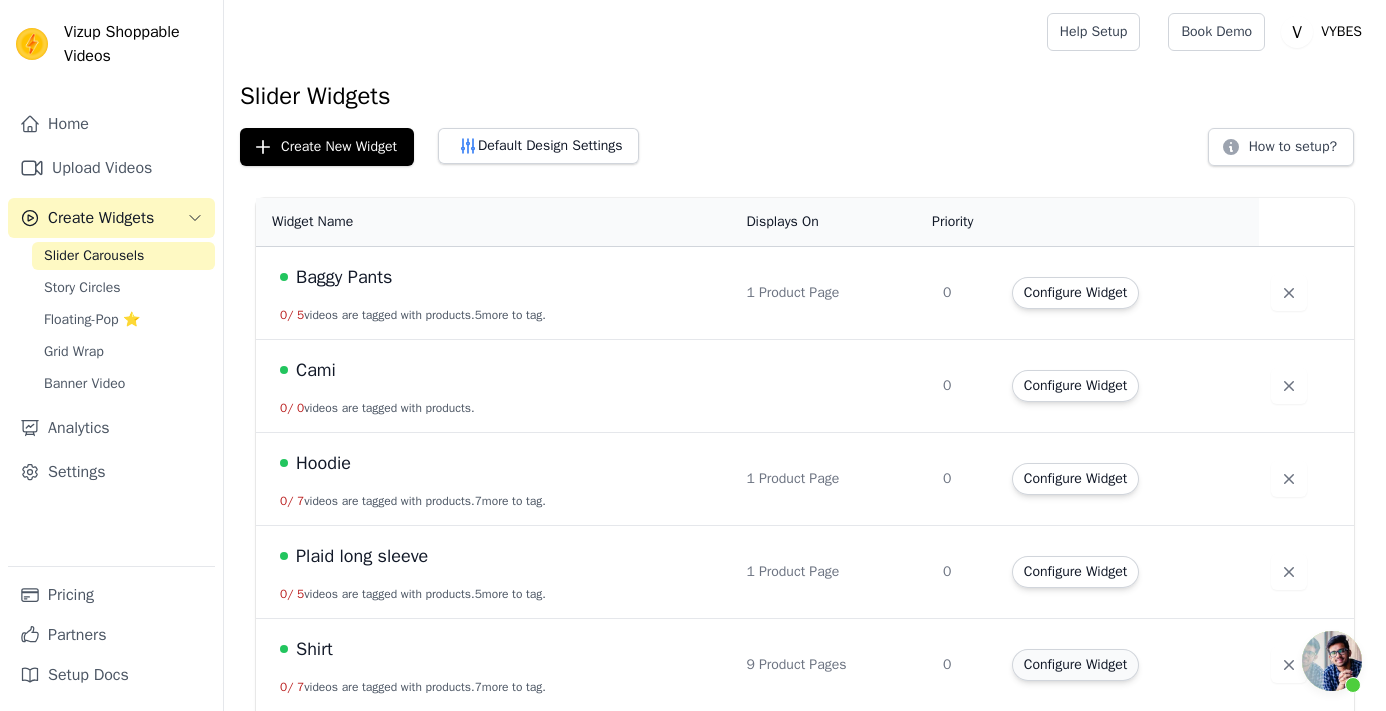 click on "Configure Widget" at bounding box center (1075, 665) 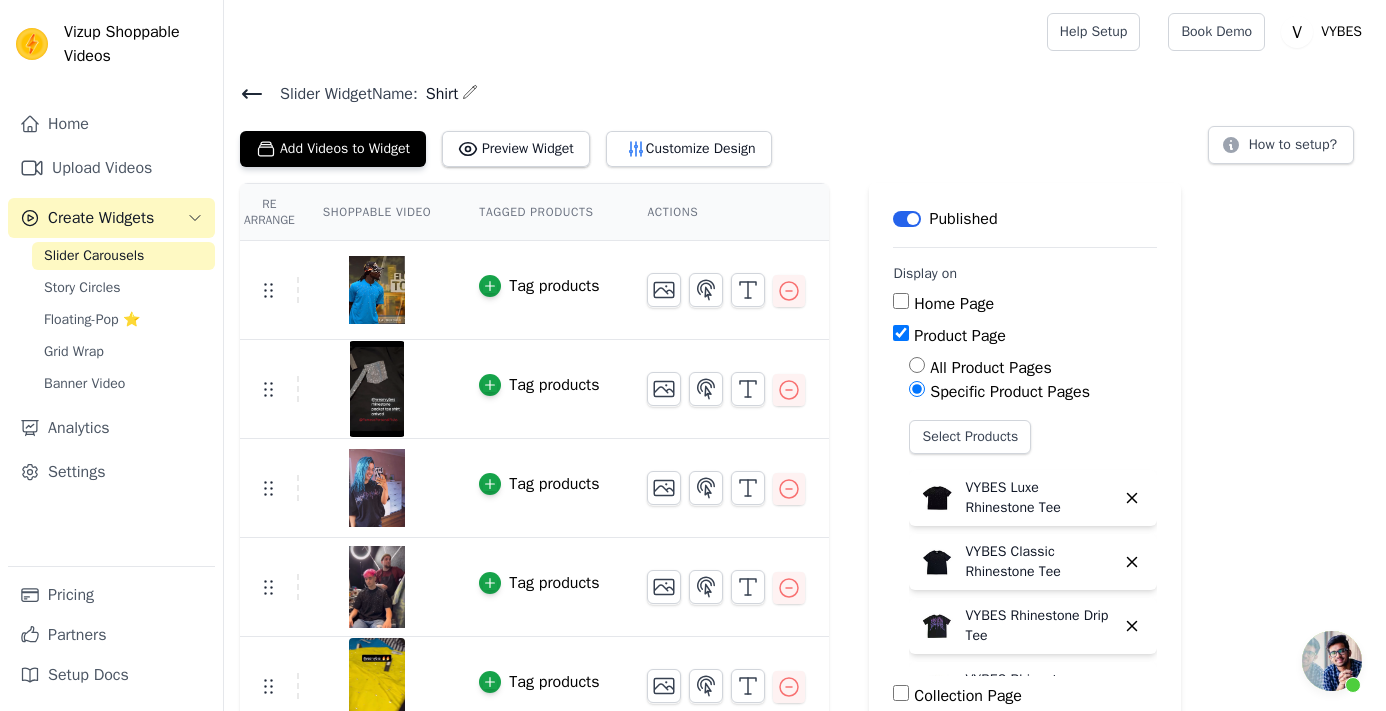 scroll, scrollTop: 0, scrollLeft: 0, axis: both 